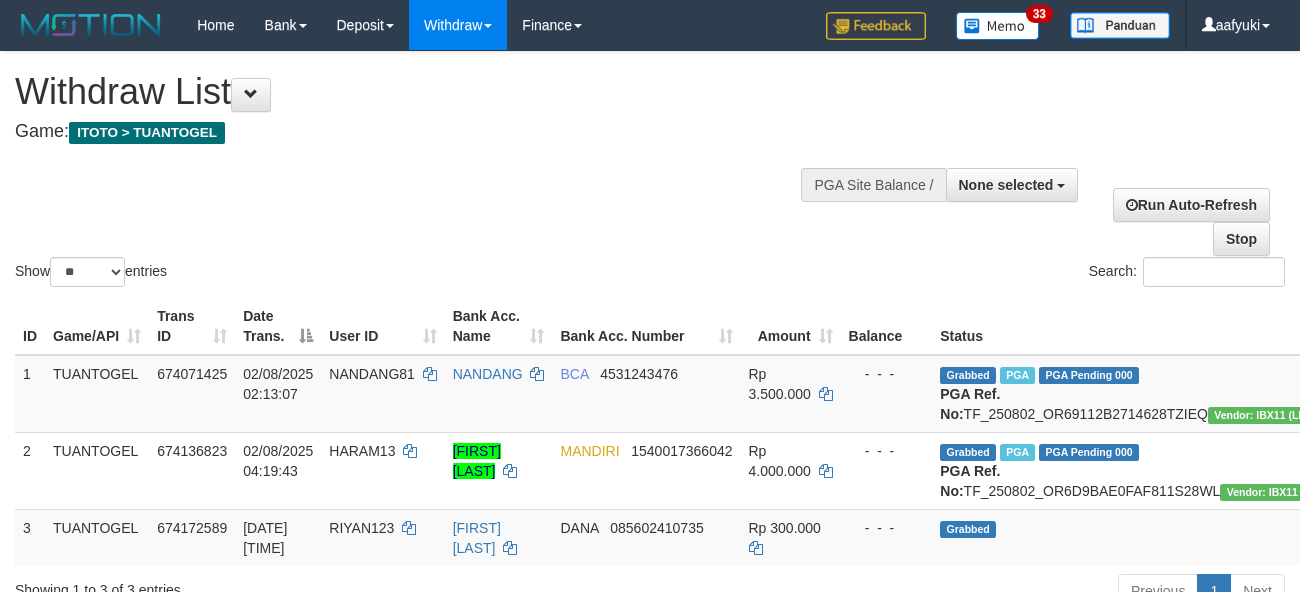 select 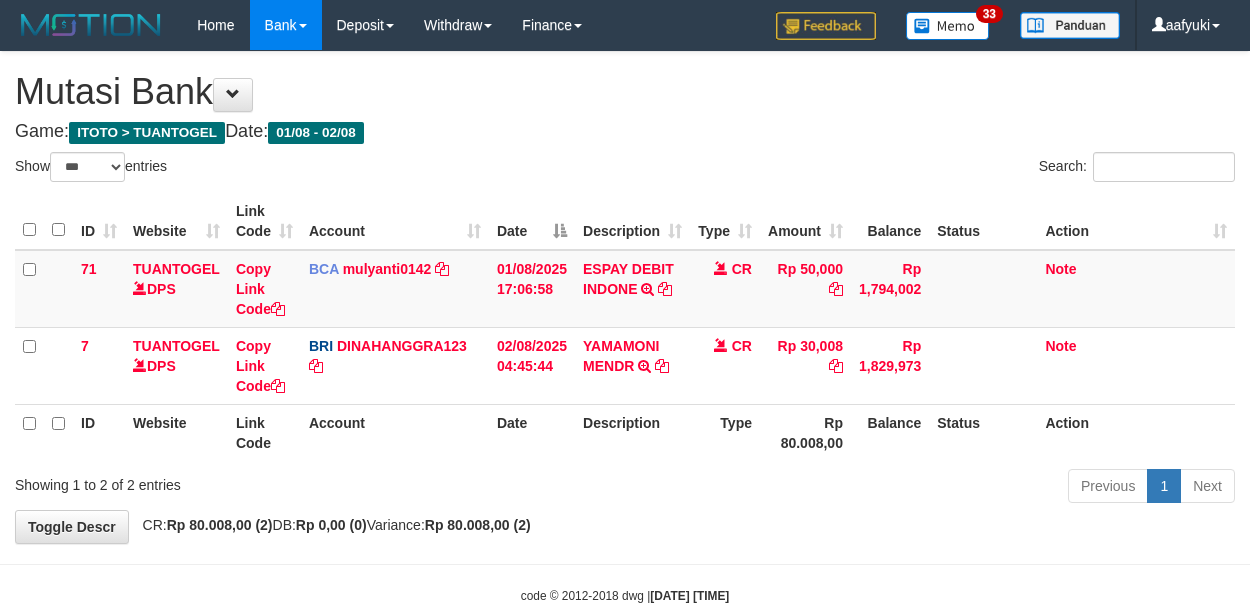 select on "***" 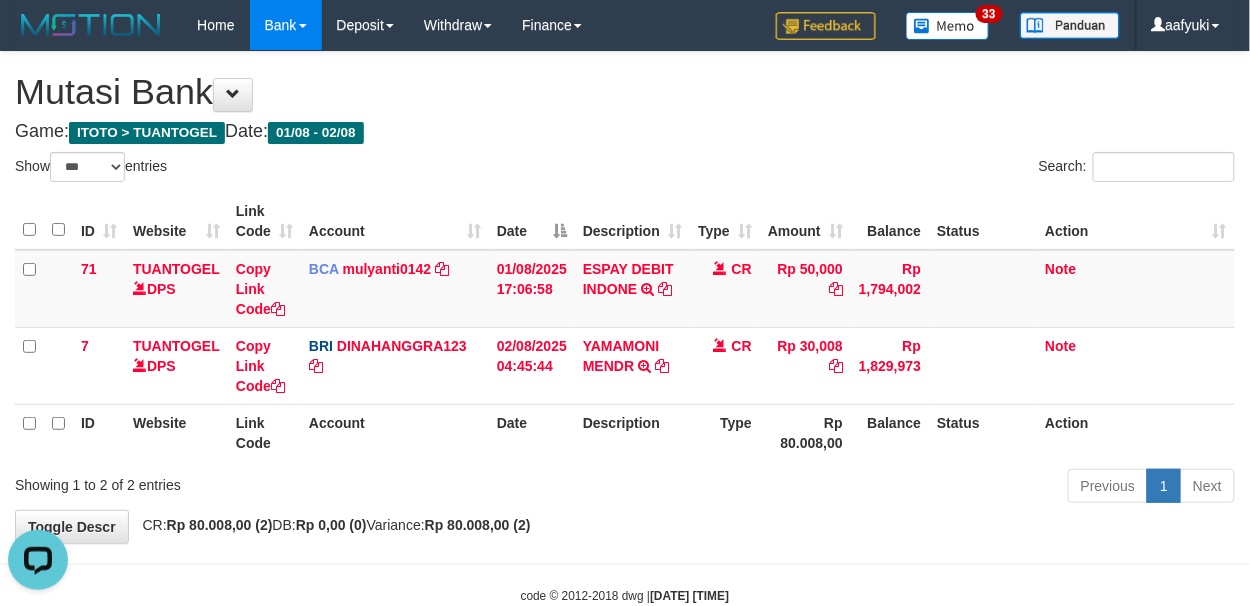 scroll, scrollTop: 0, scrollLeft: 0, axis: both 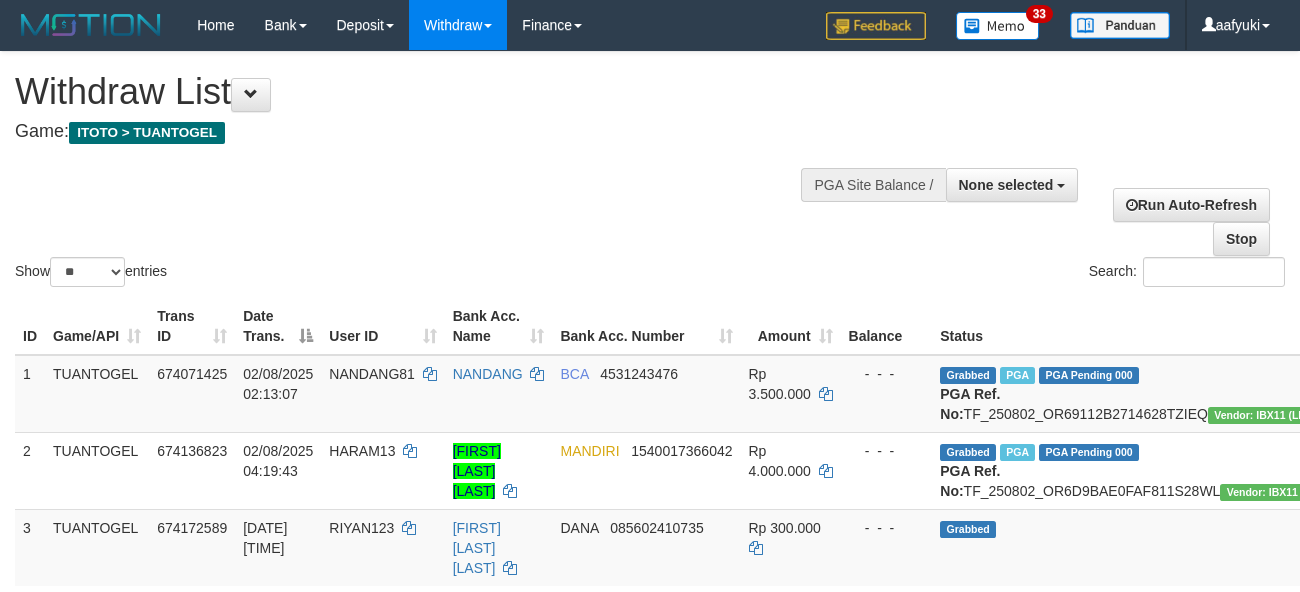 select 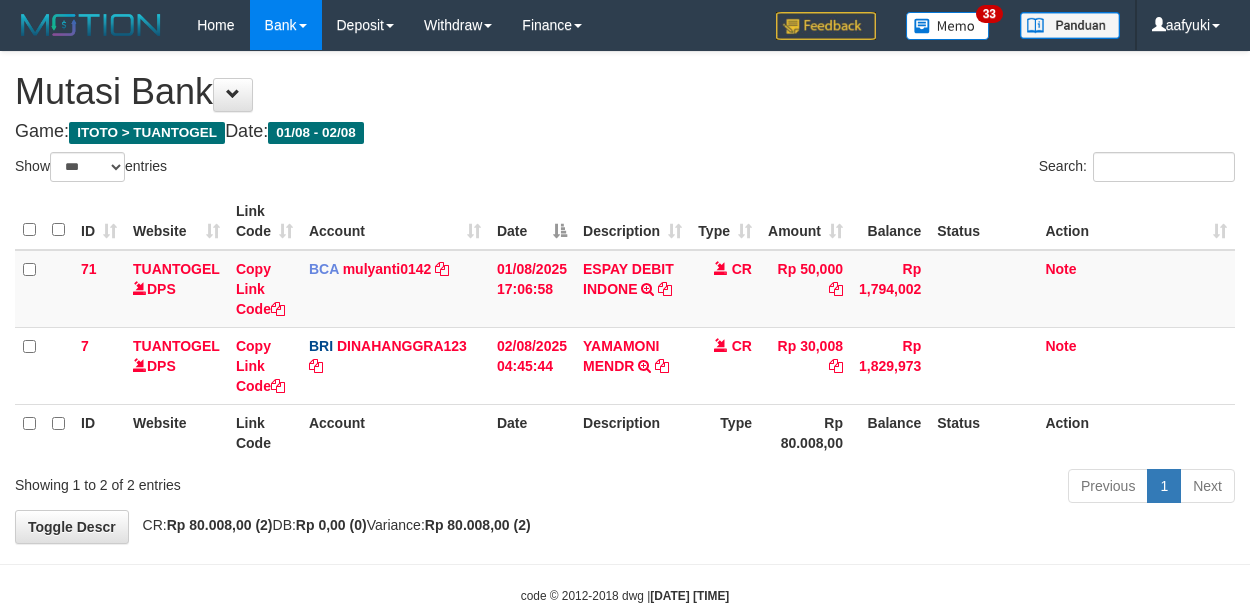 select on "***" 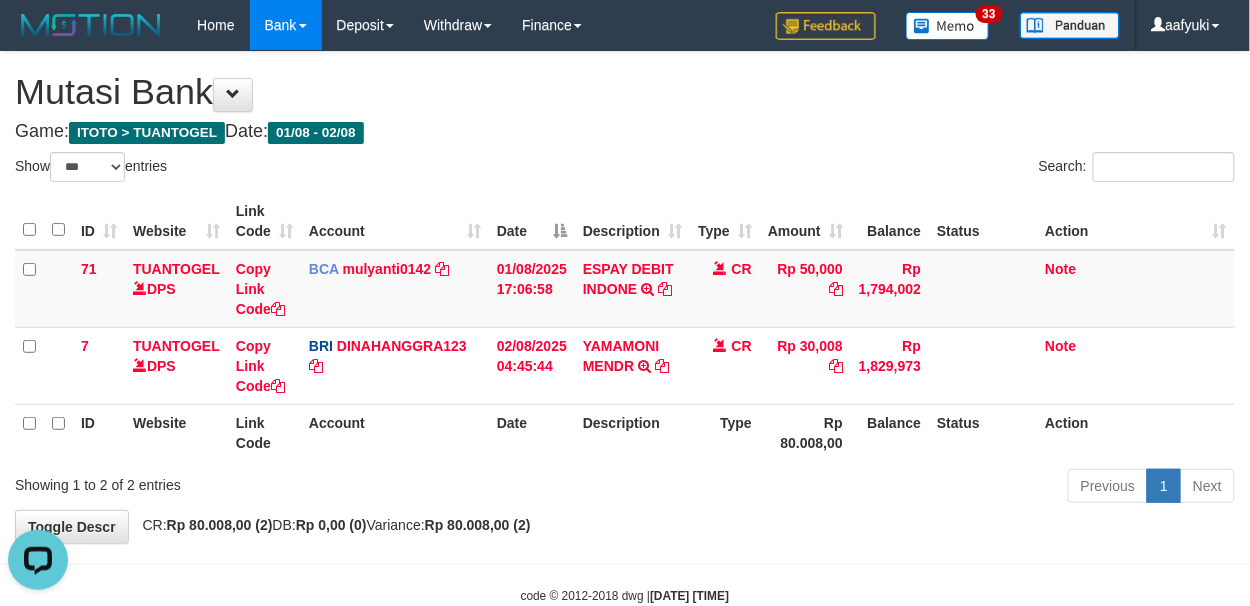 scroll, scrollTop: 0, scrollLeft: 0, axis: both 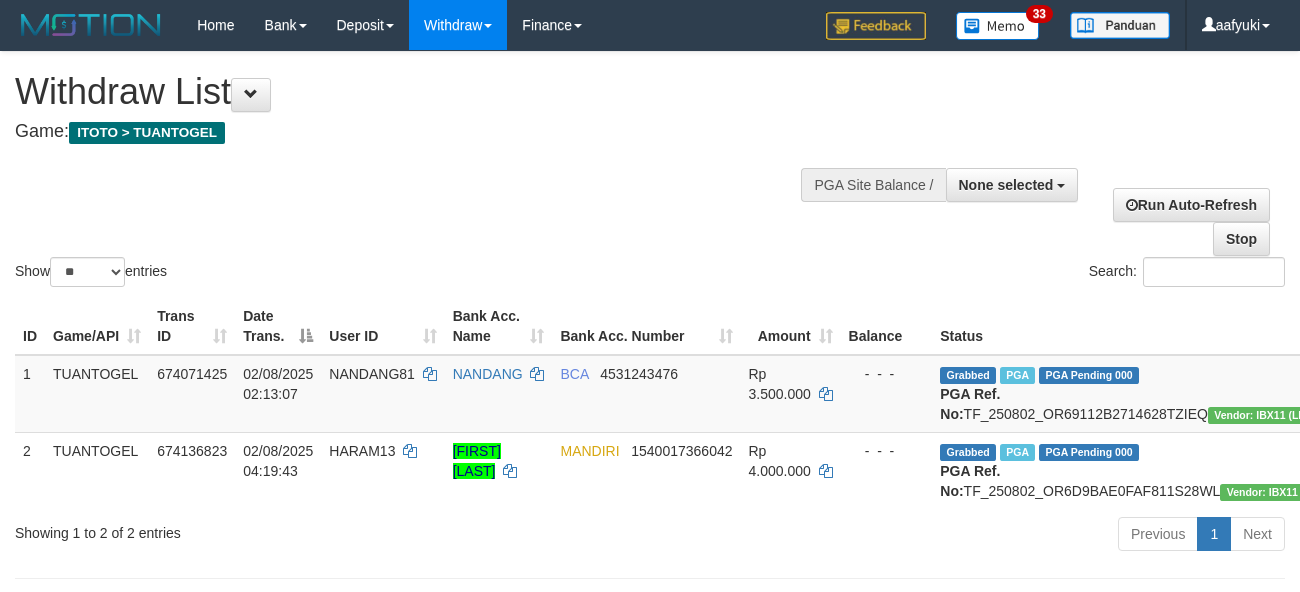 select 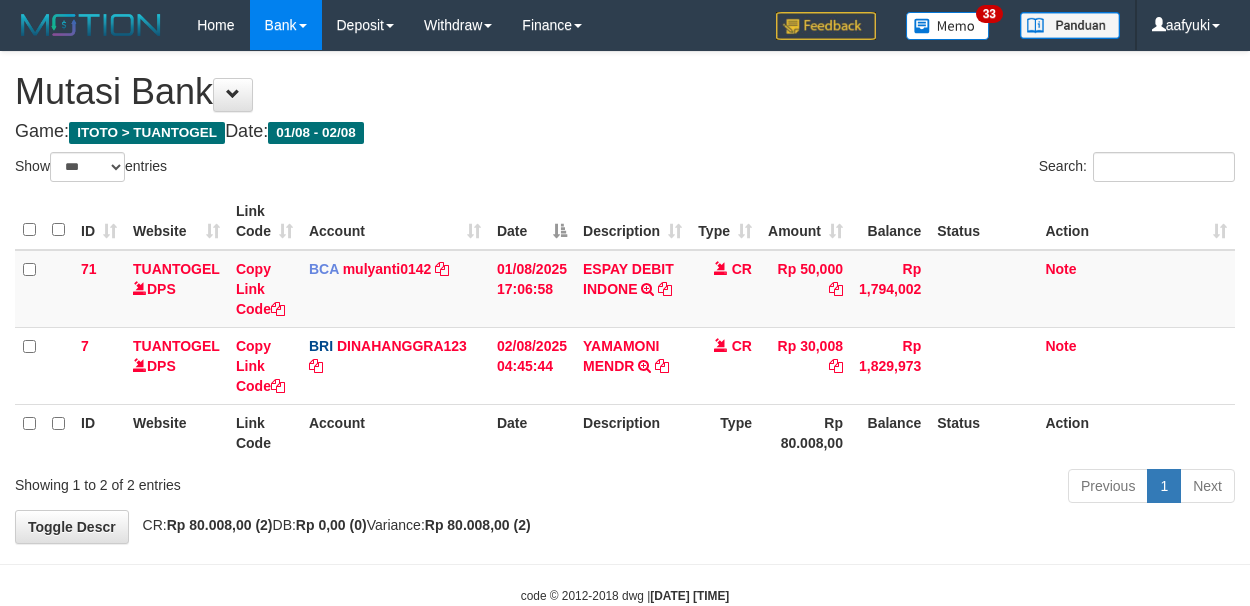 select on "***" 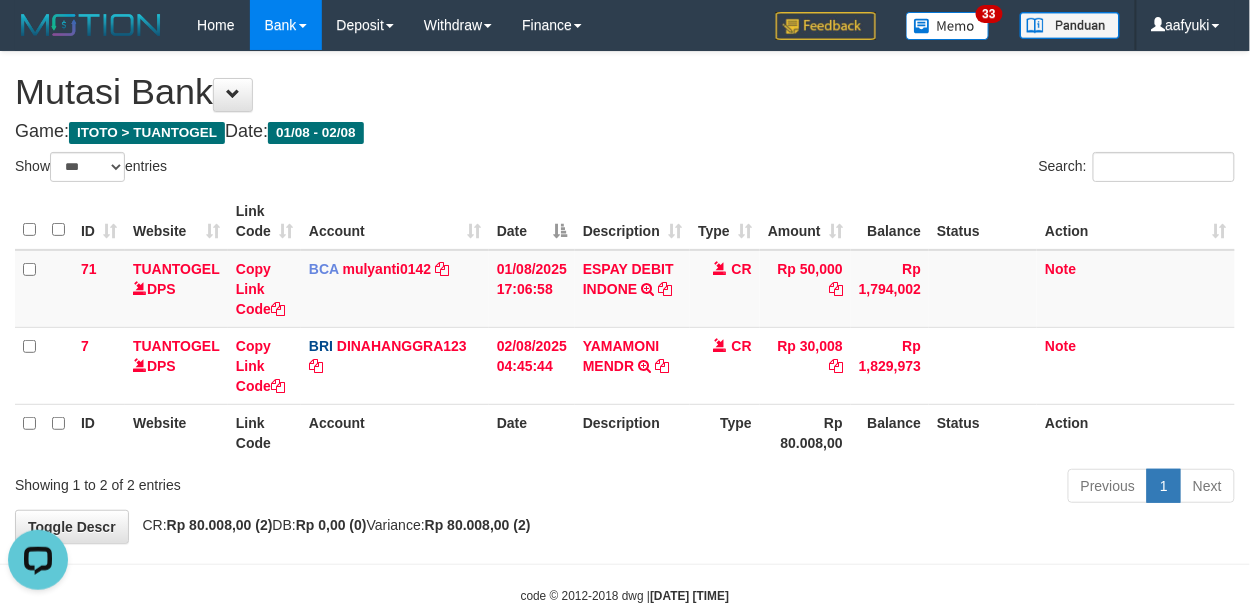 scroll, scrollTop: 0, scrollLeft: 0, axis: both 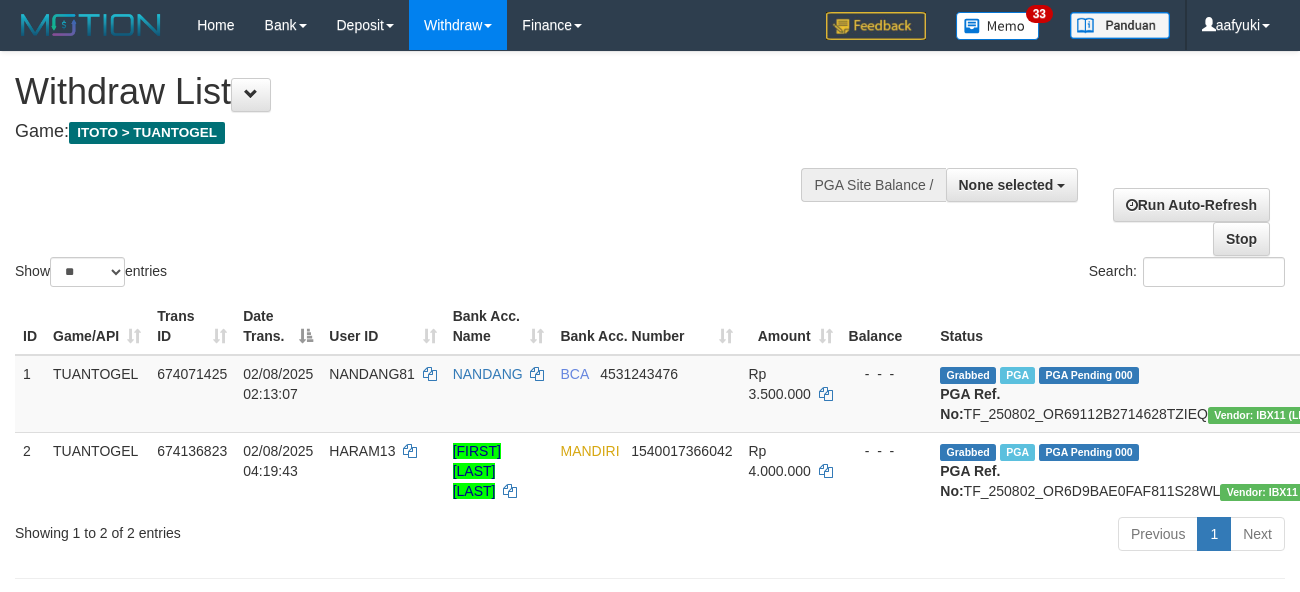 select 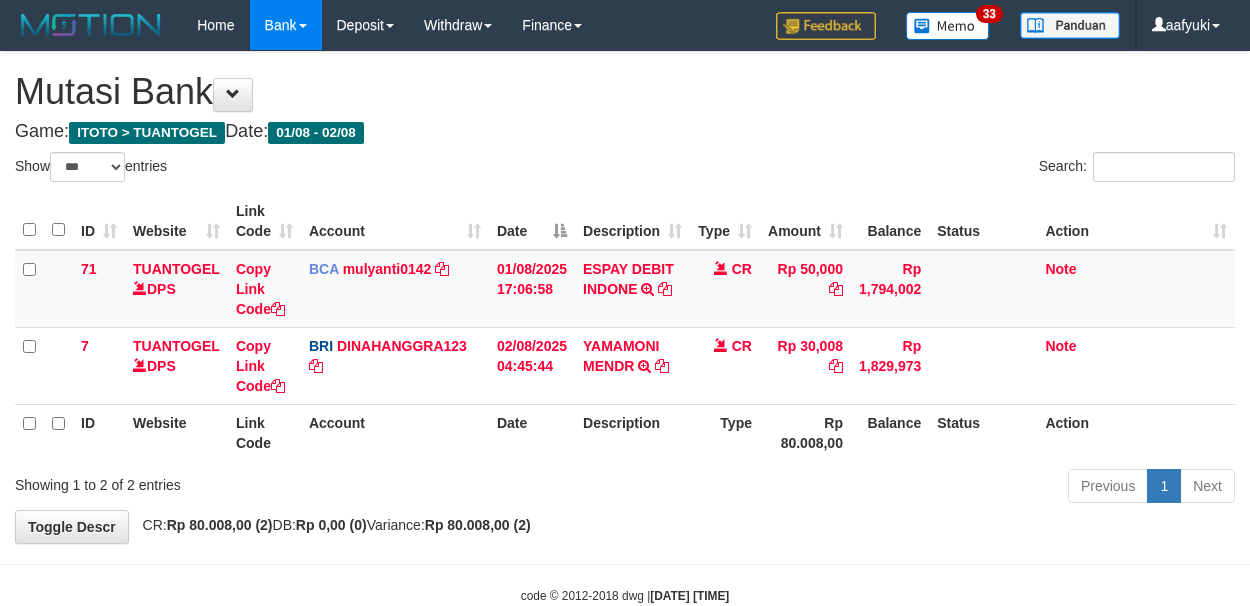 select on "***" 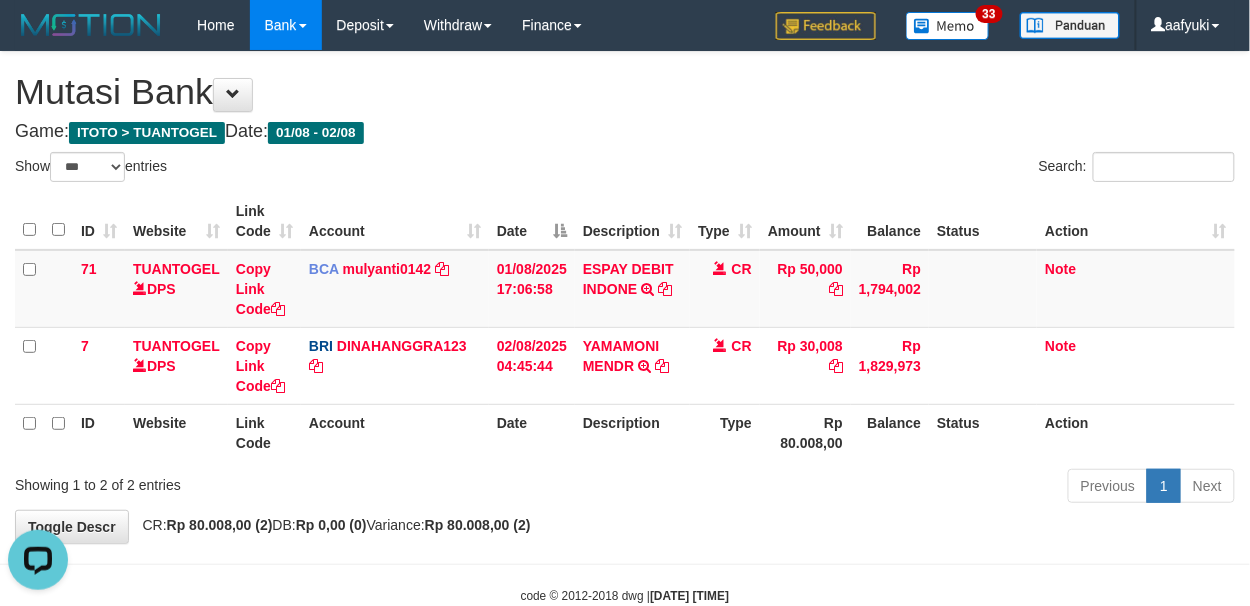 scroll, scrollTop: 0, scrollLeft: 0, axis: both 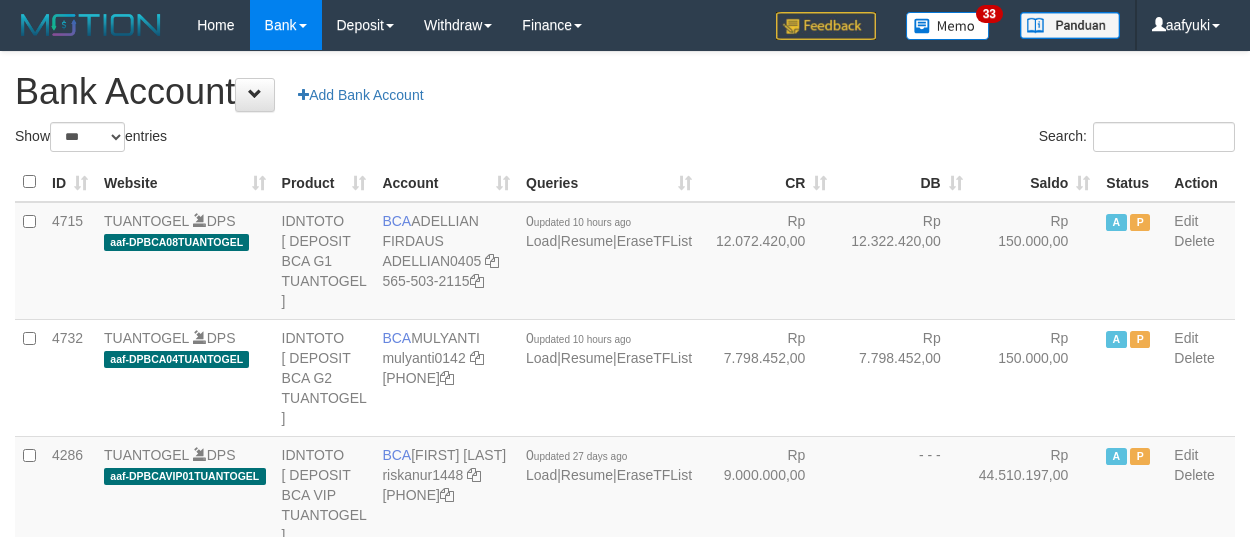 select on "***" 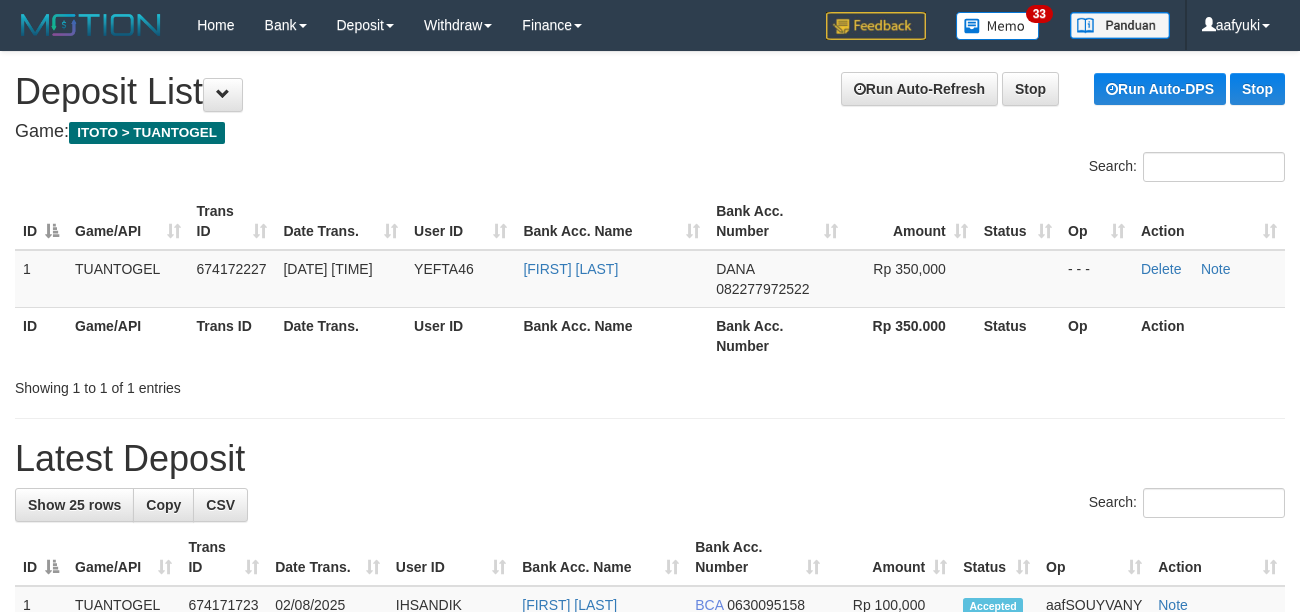 scroll, scrollTop: 0, scrollLeft: 0, axis: both 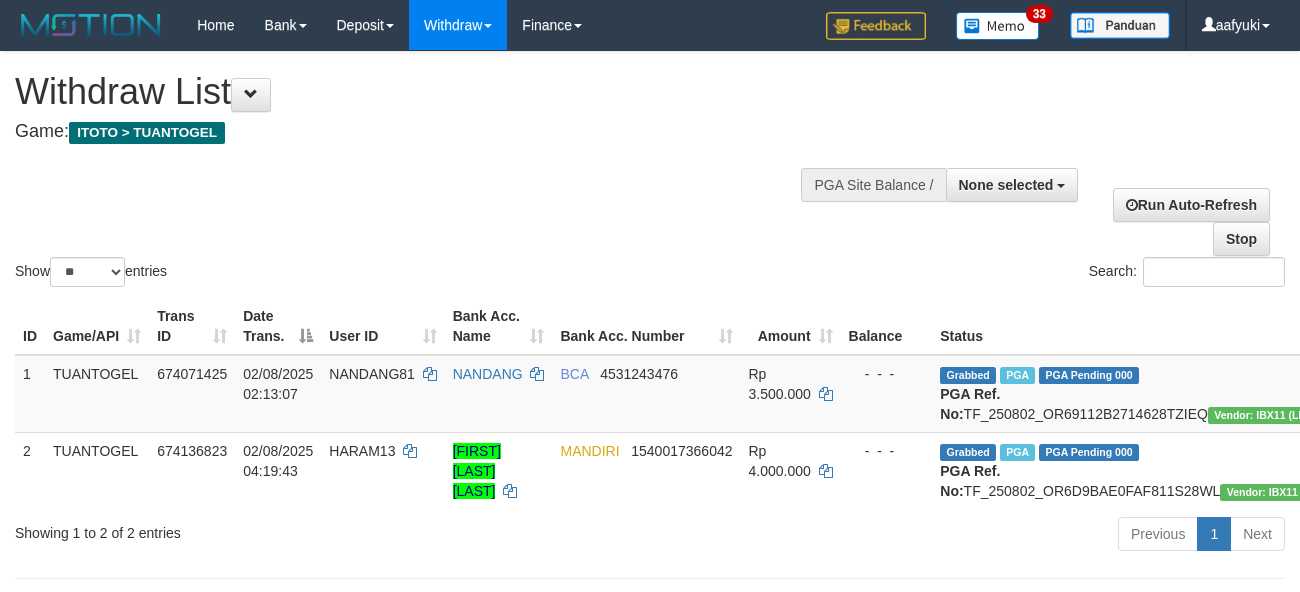 select 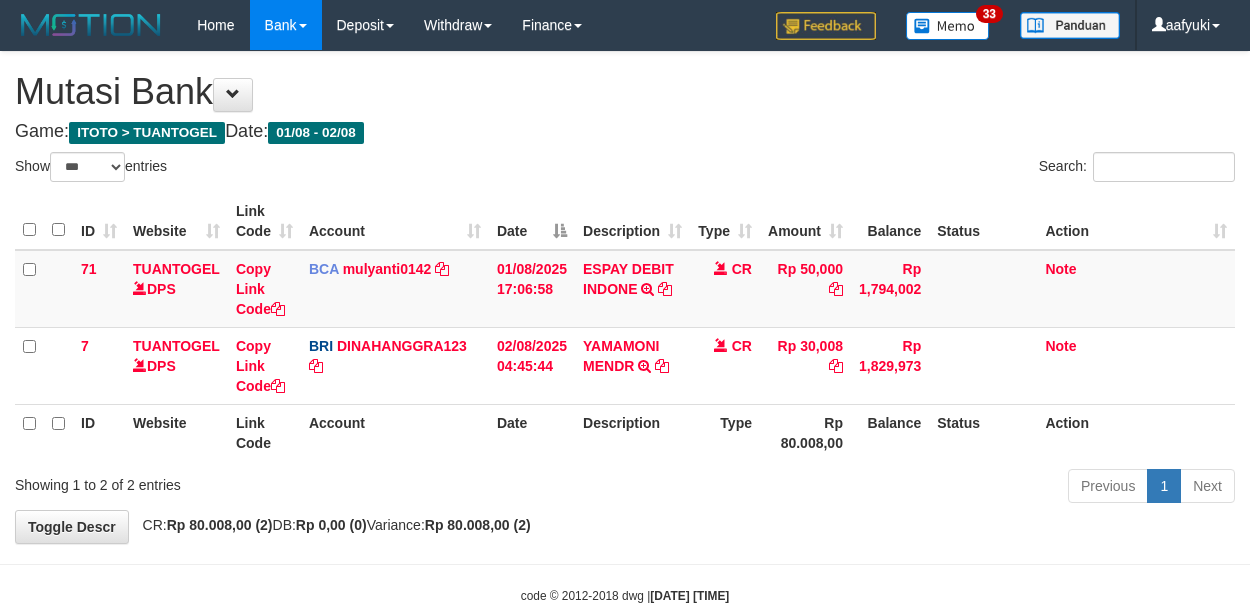 select on "***" 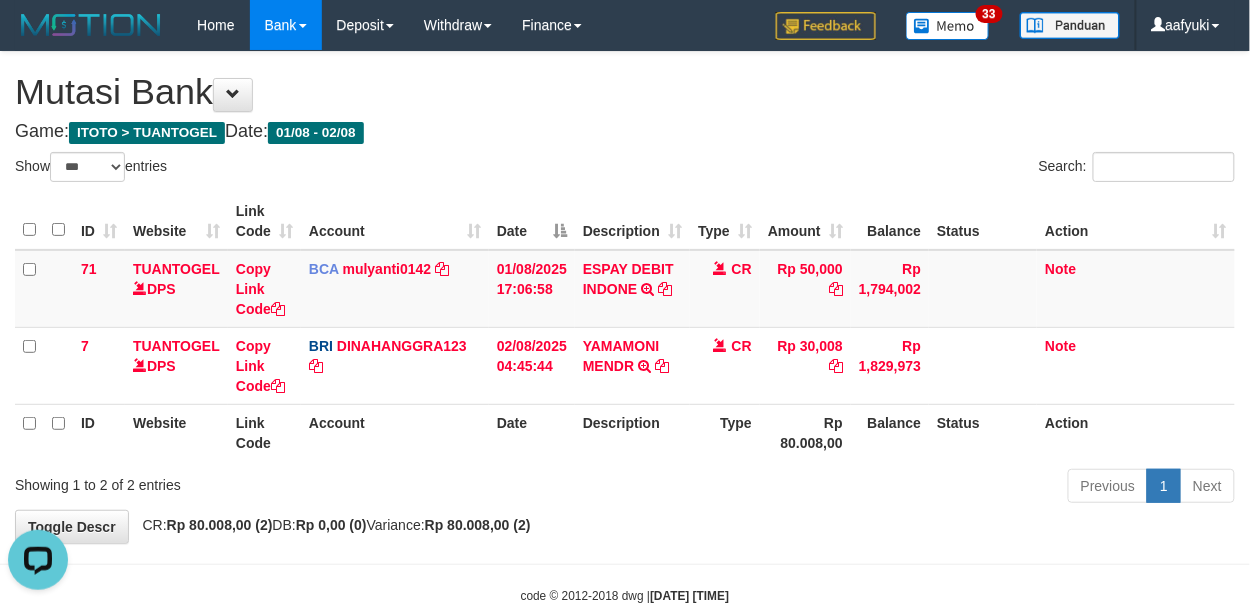 scroll, scrollTop: 0, scrollLeft: 0, axis: both 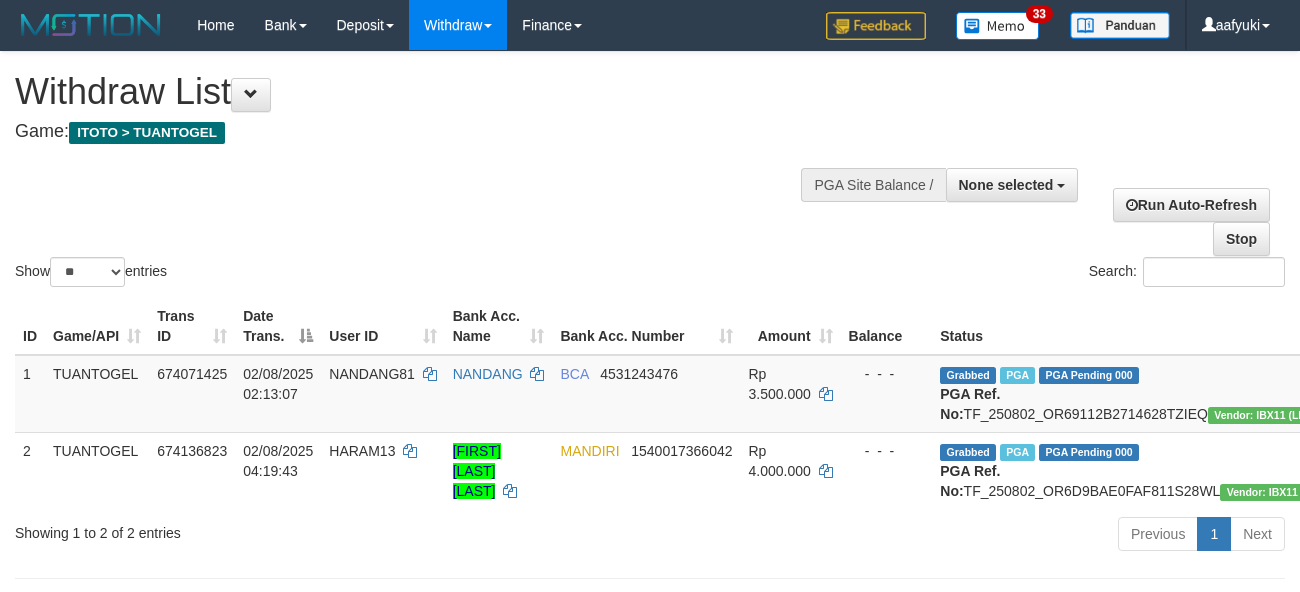 select 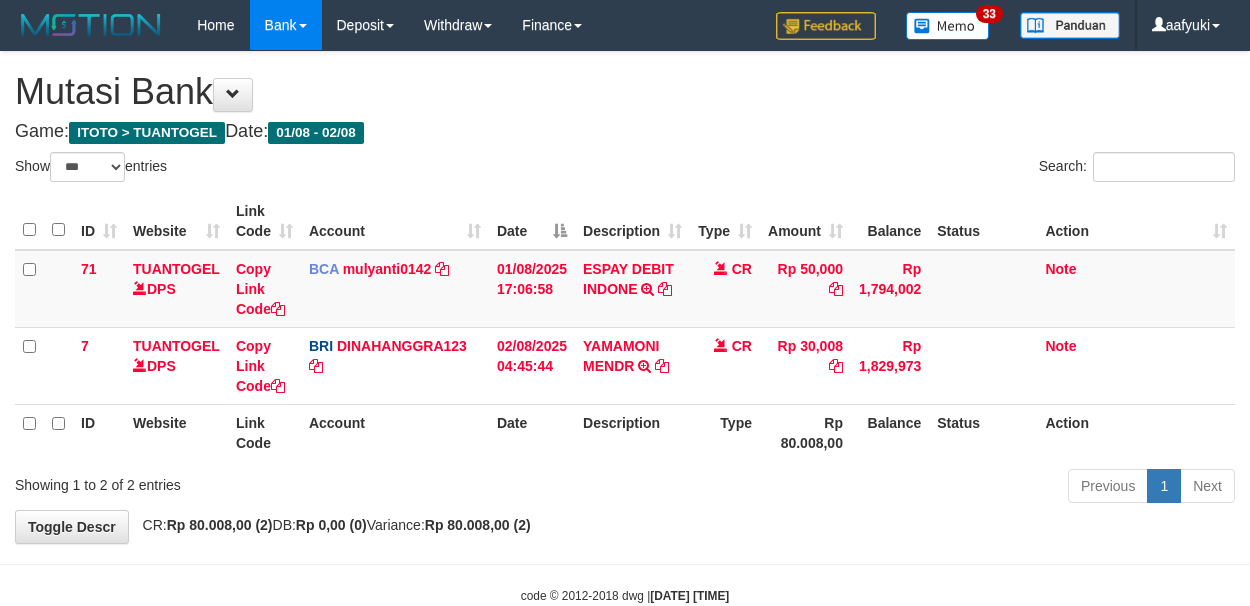 select on "***" 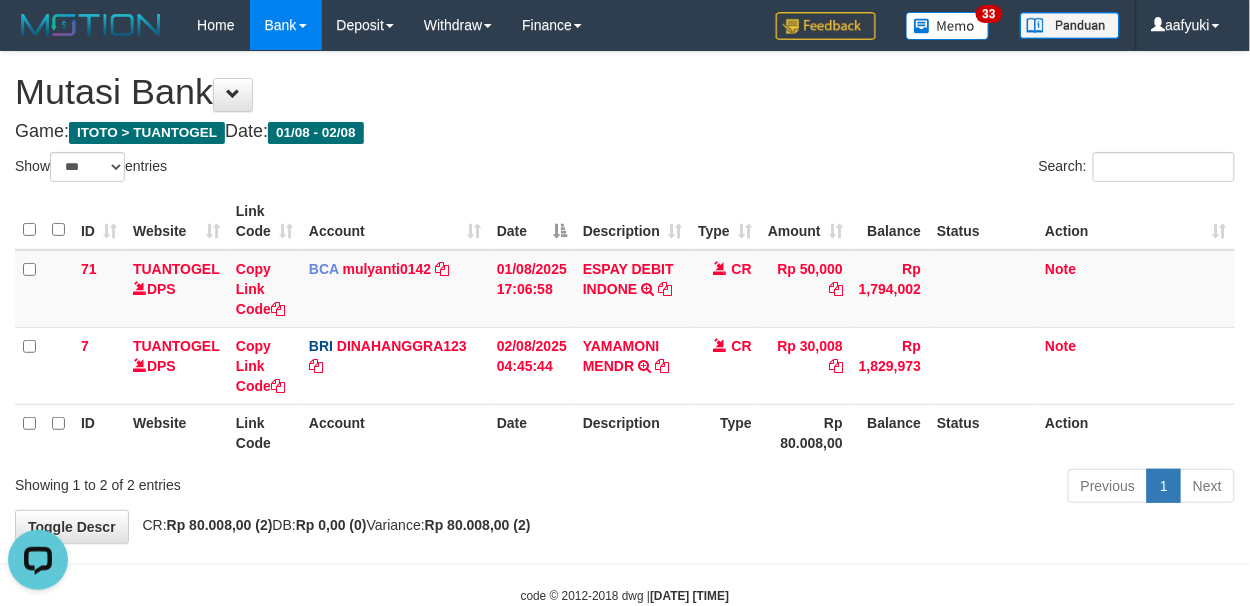 scroll, scrollTop: 0, scrollLeft: 0, axis: both 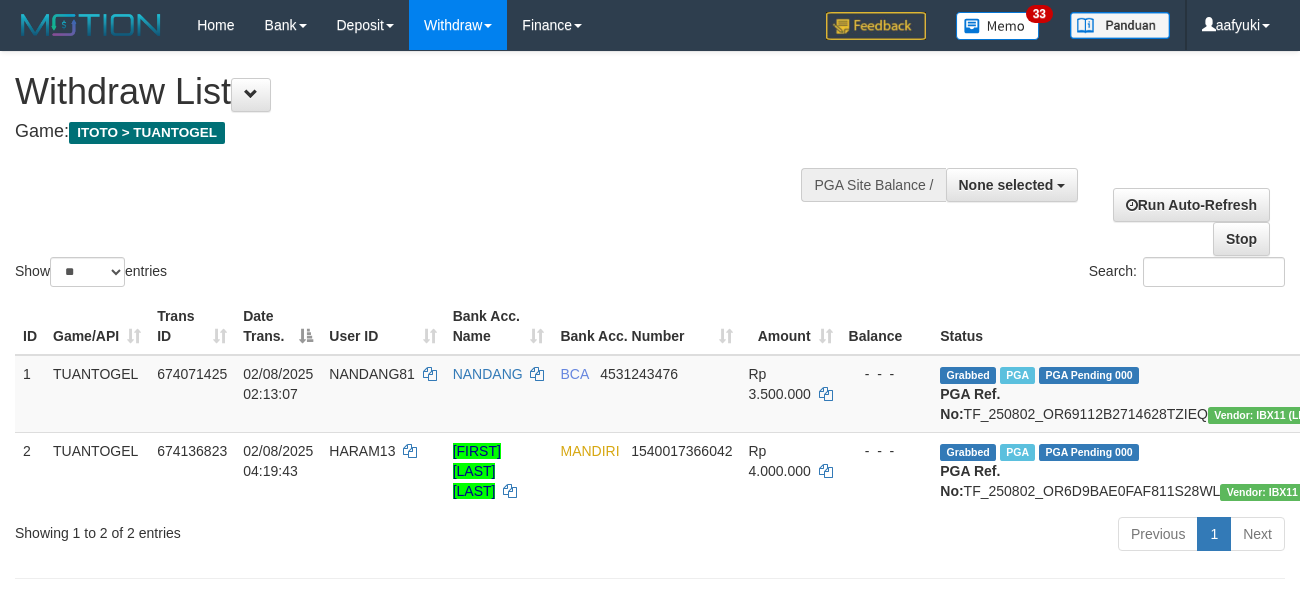 select 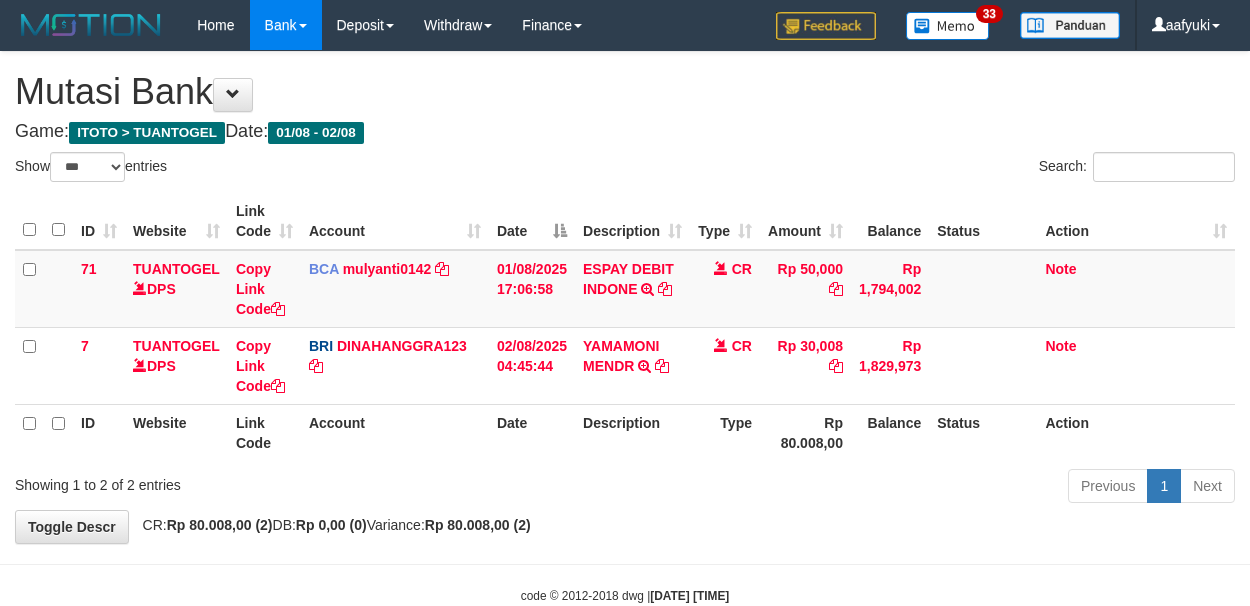 select on "***" 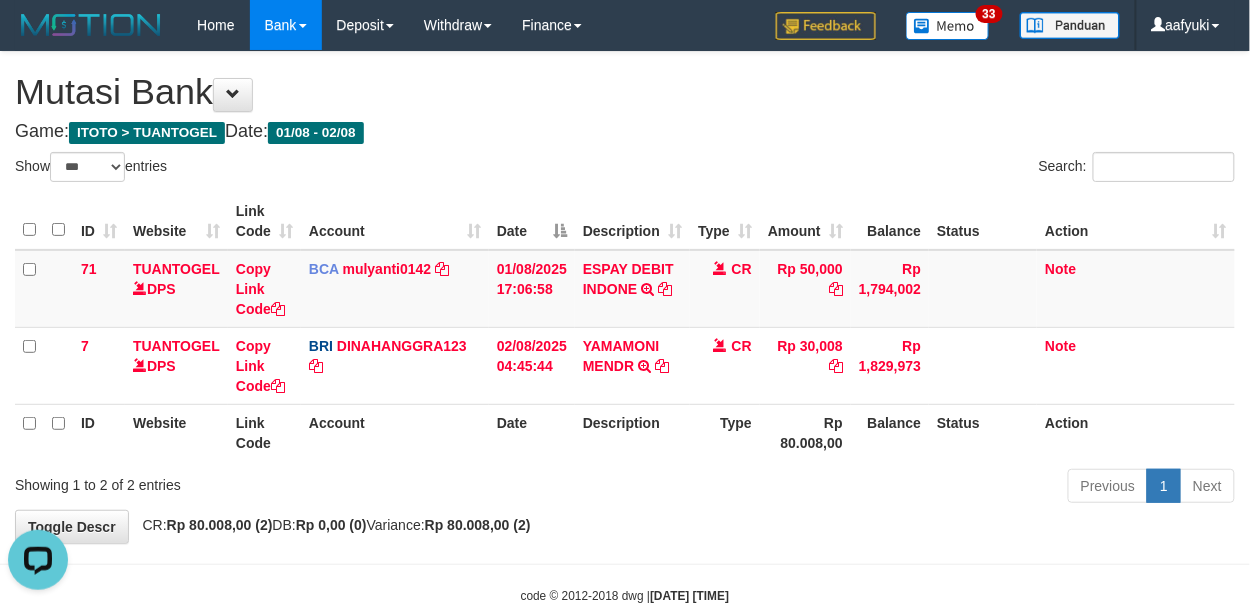 scroll, scrollTop: 0, scrollLeft: 0, axis: both 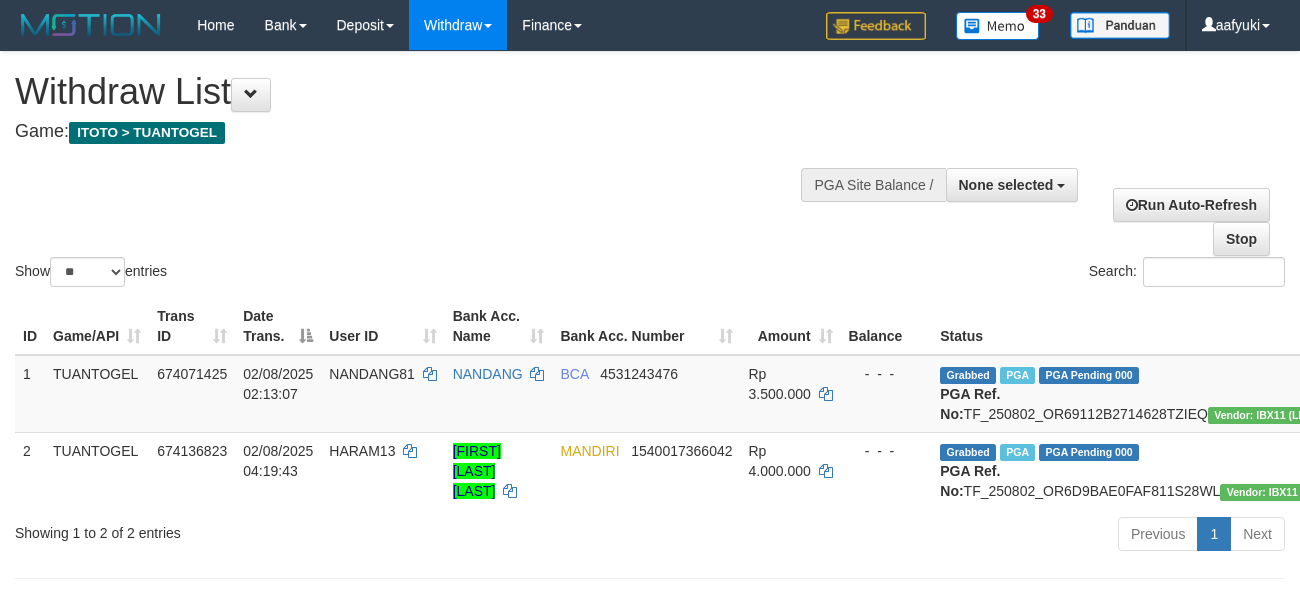 select 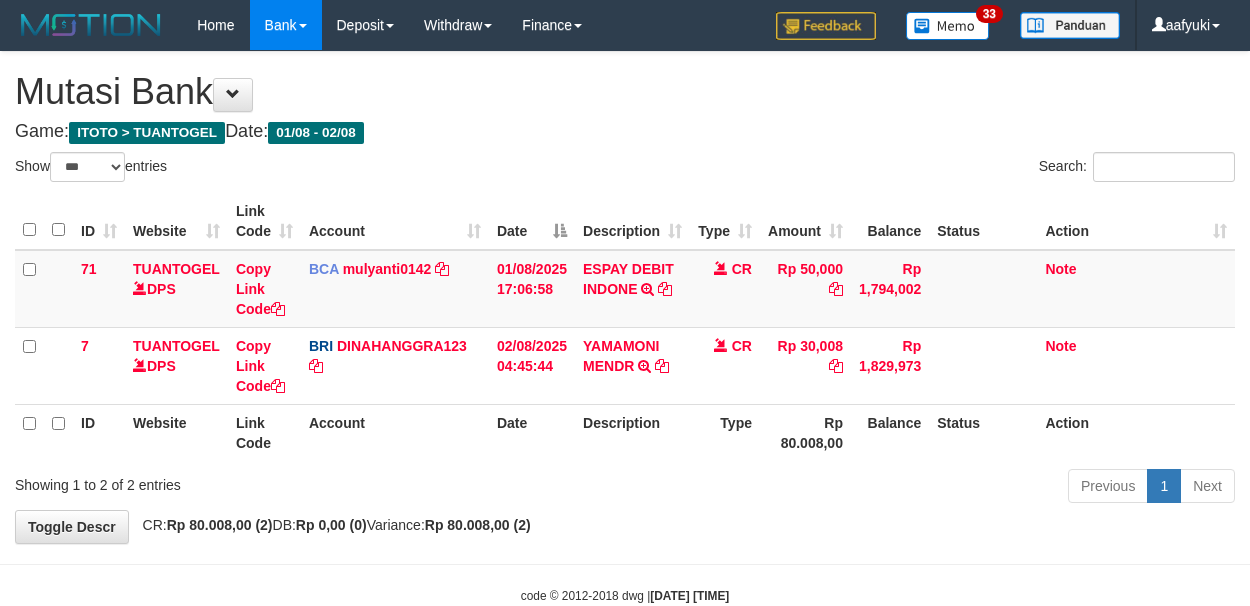 select on "***" 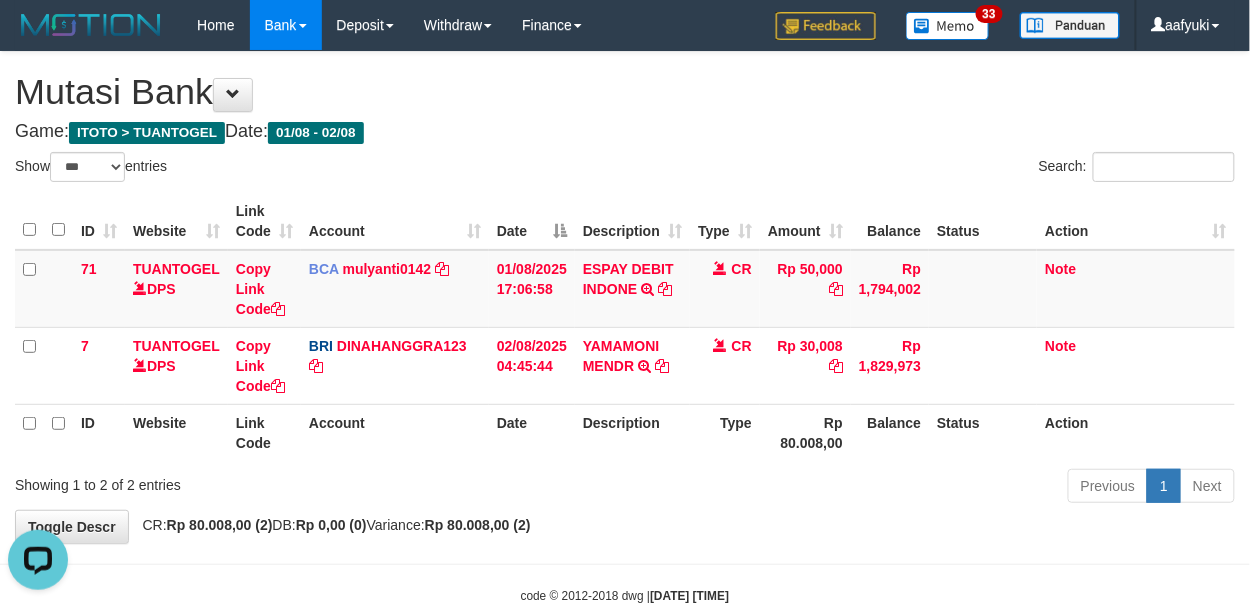 scroll, scrollTop: 0, scrollLeft: 0, axis: both 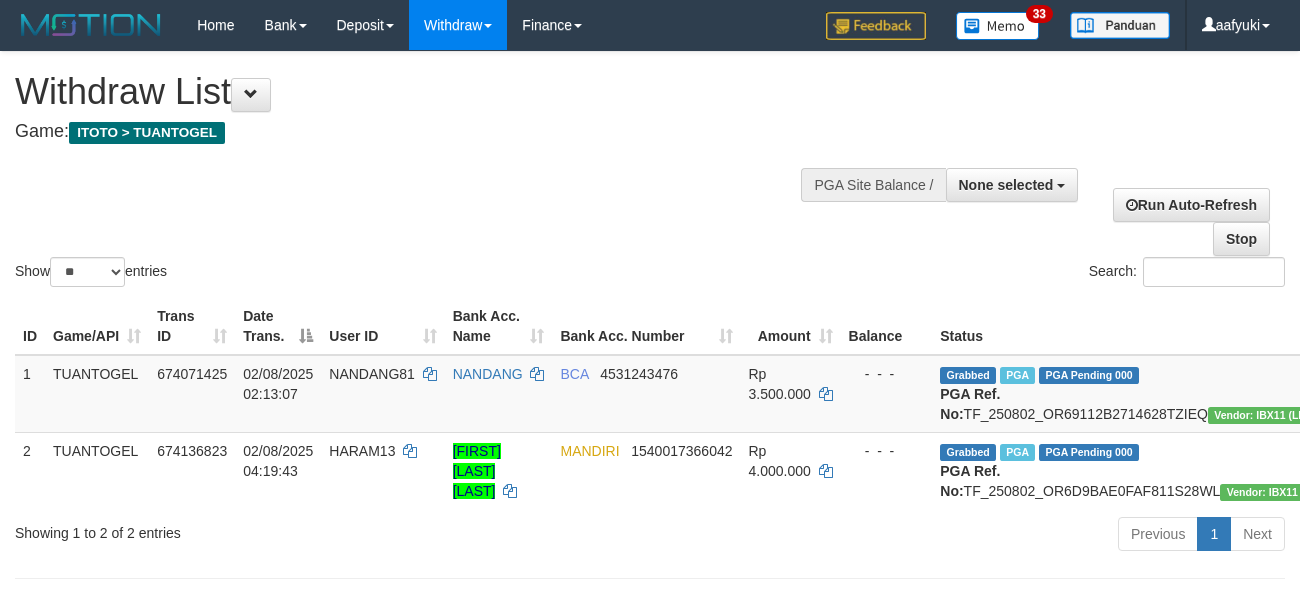 select 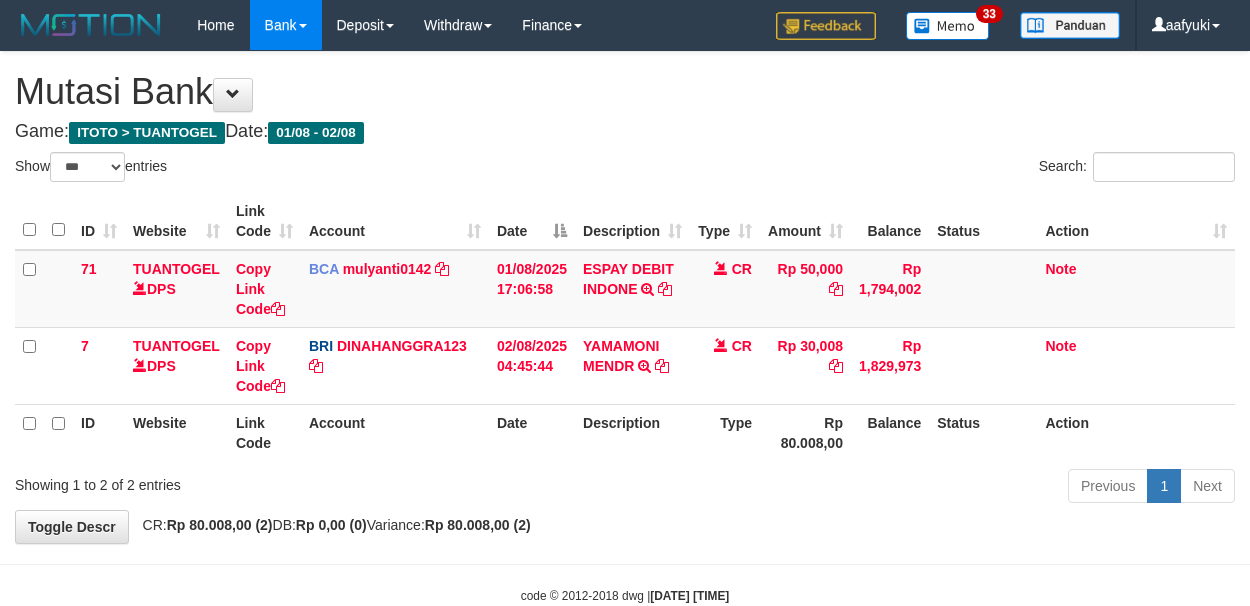 select on "***" 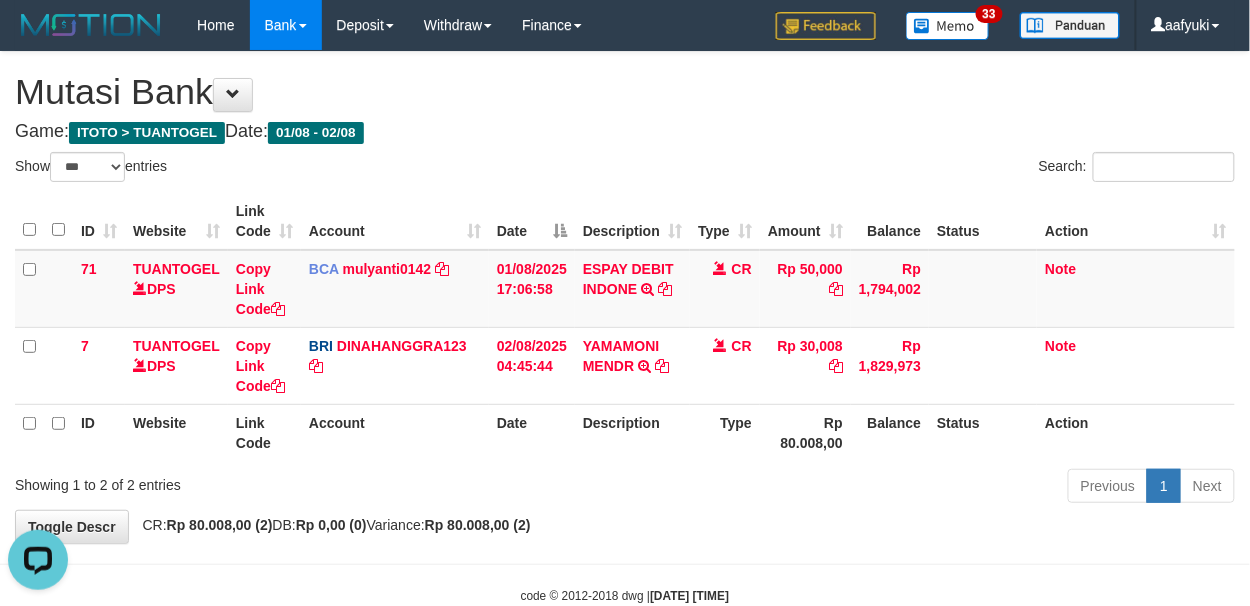 scroll, scrollTop: 0, scrollLeft: 0, axis: both 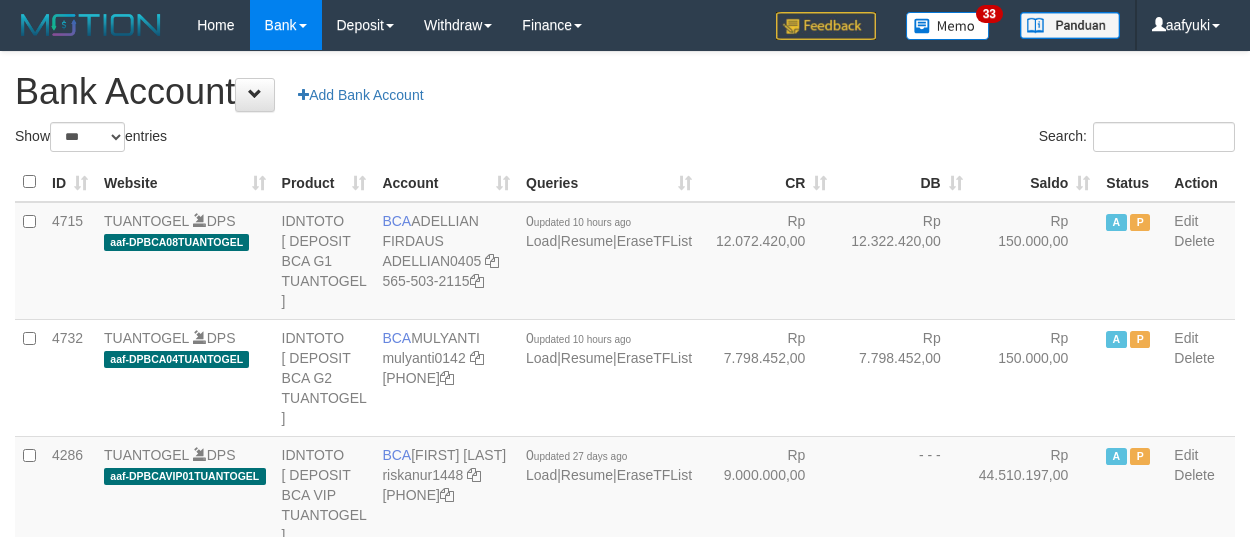 select on "***" 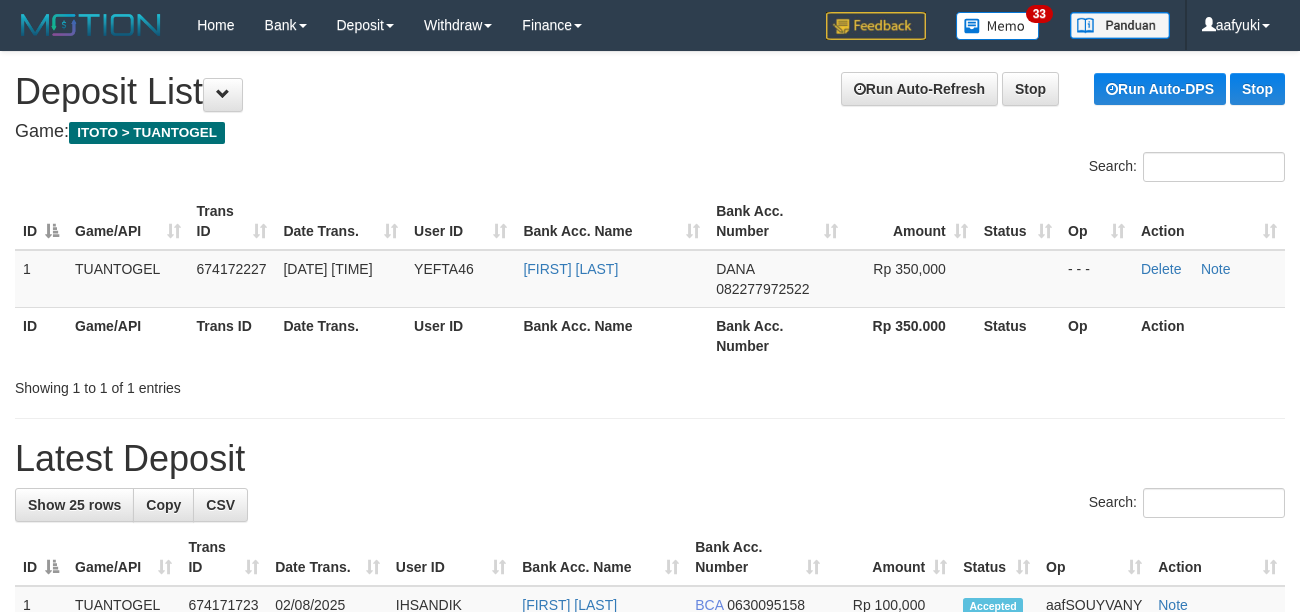 scroll, scrollTop: 0, scrollLeft: 0, axis: both 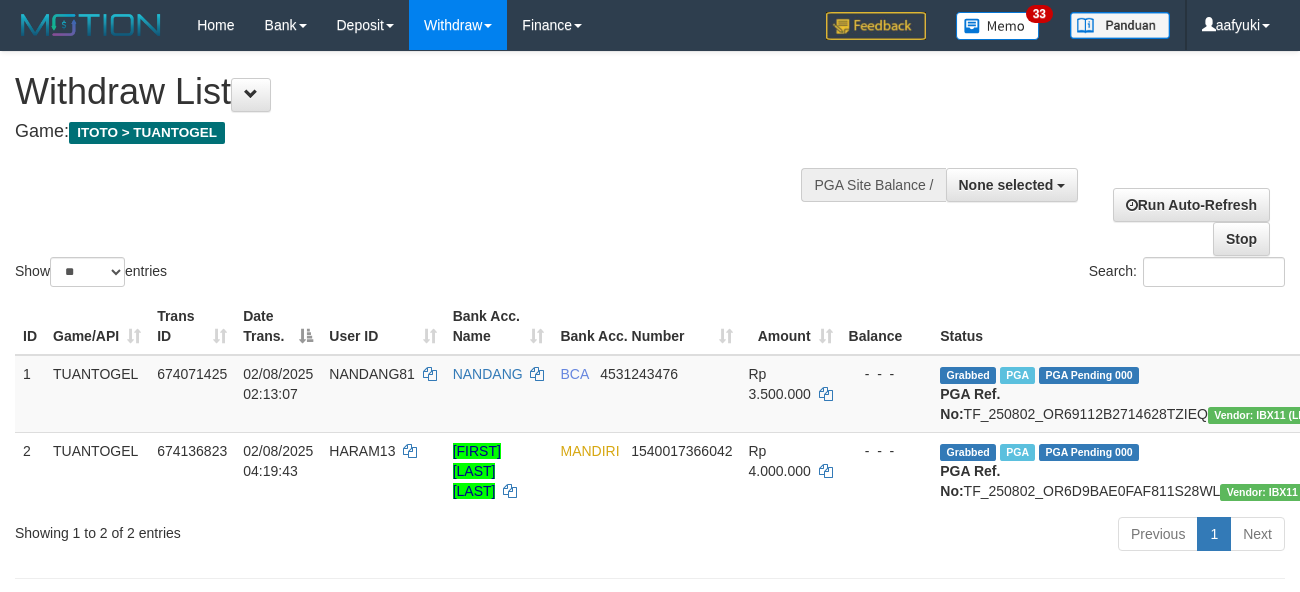 select 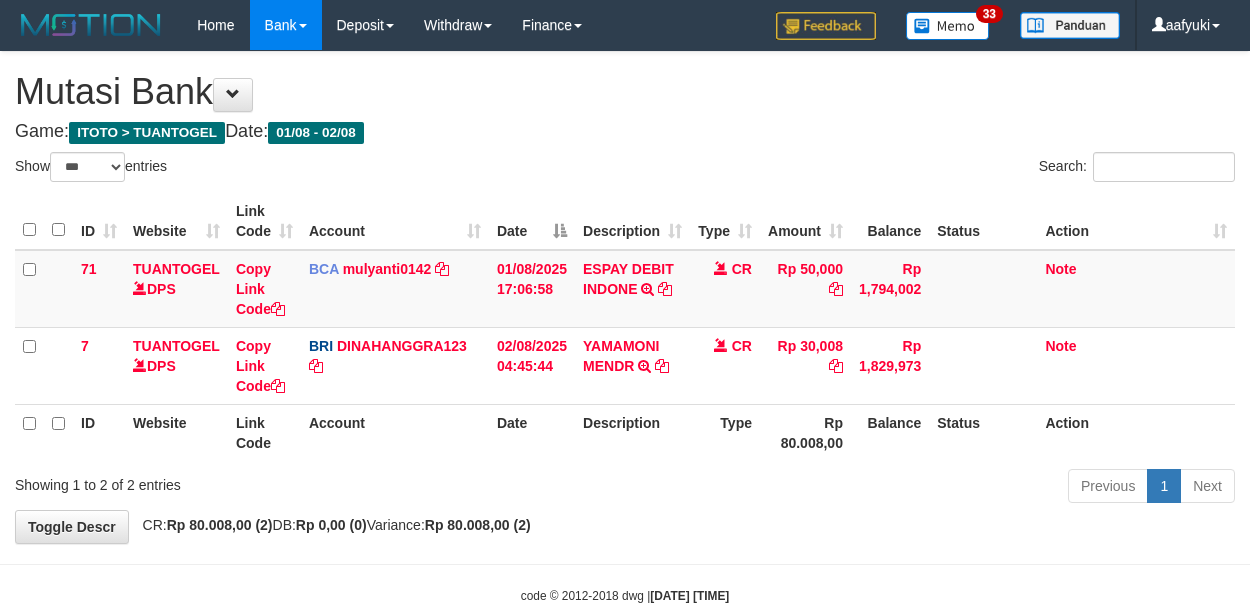select on "***" 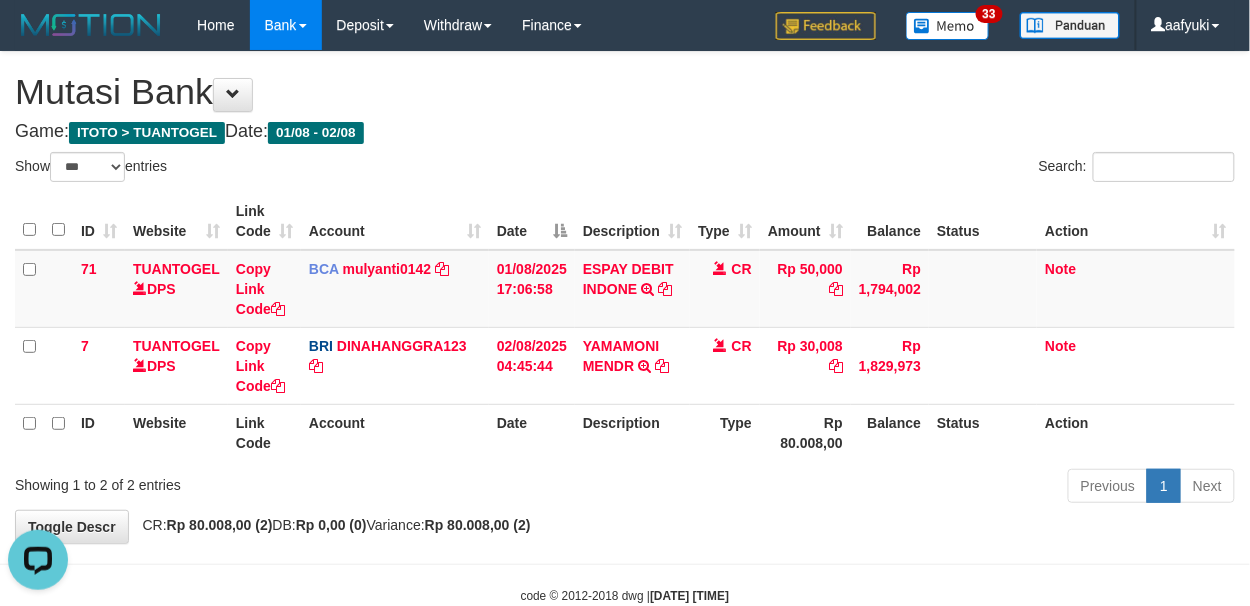 scroll, scrollTop: 0, scrollLeft: 0, axis: both 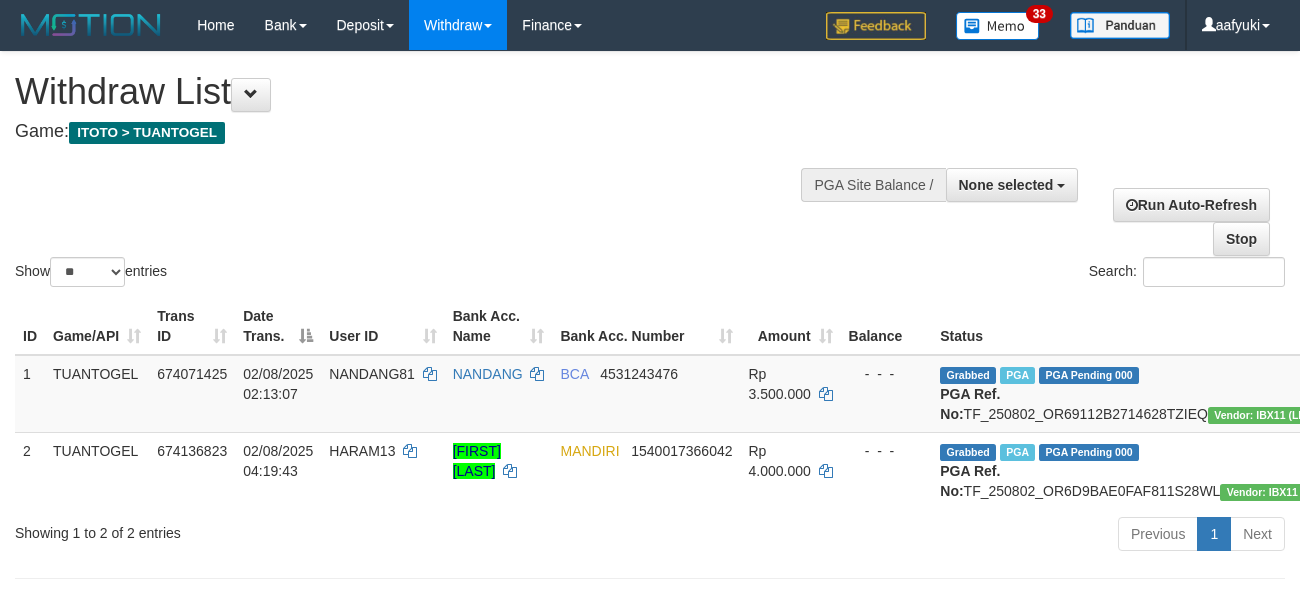 select 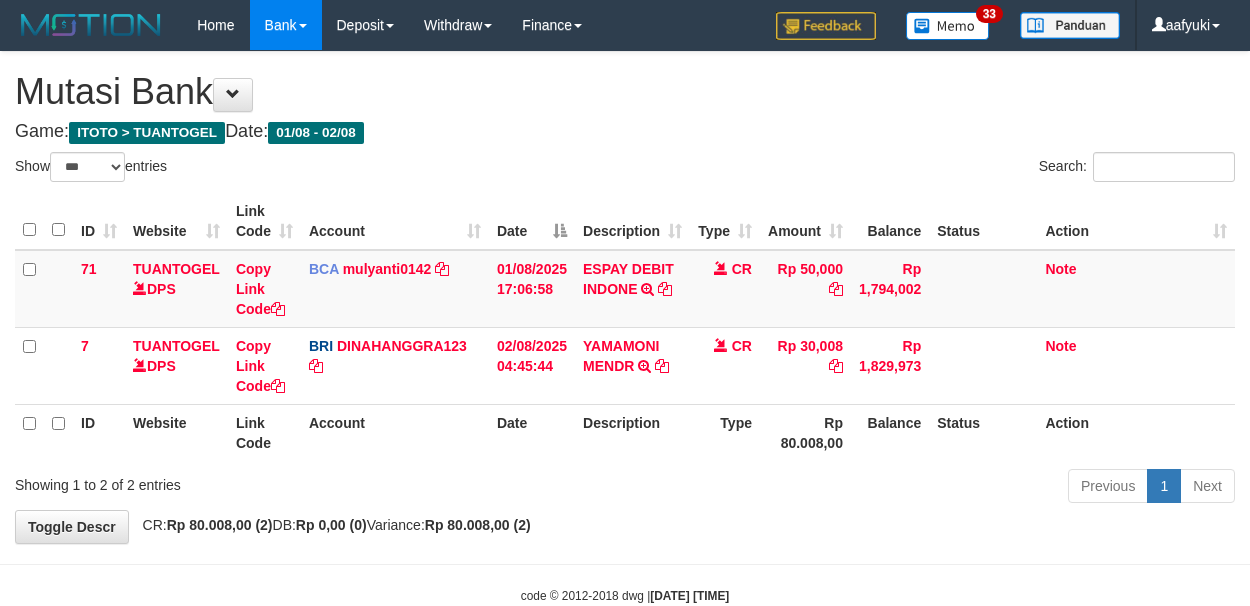 select on "***" 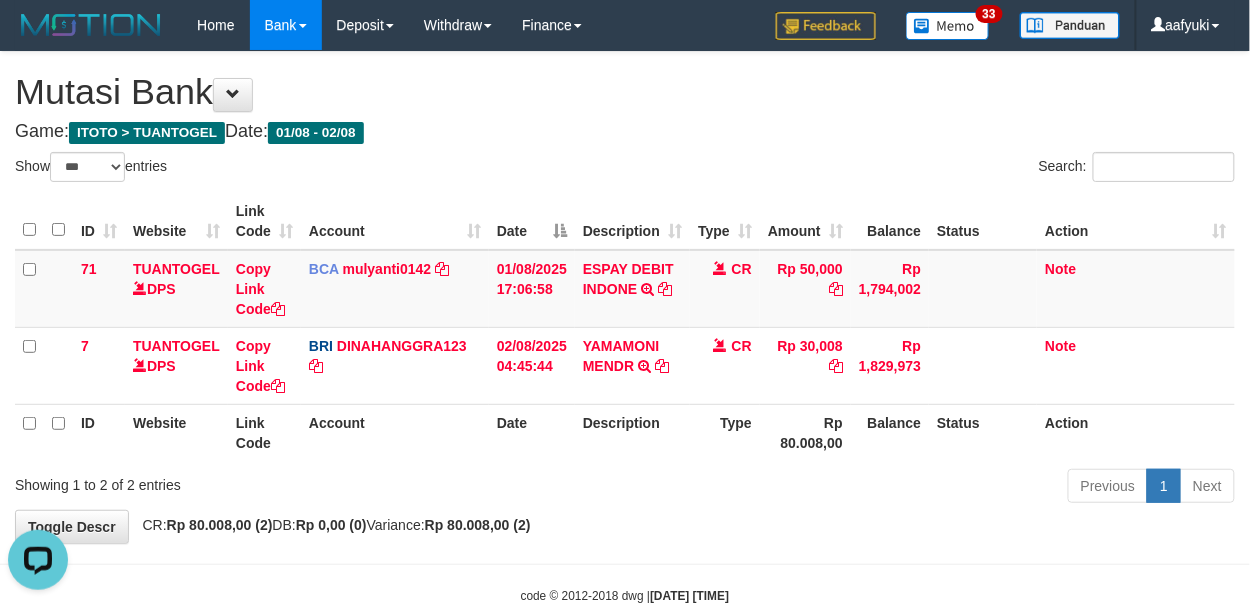 scroll, scrollTop: 0, scrollLeft: 0, axis: both 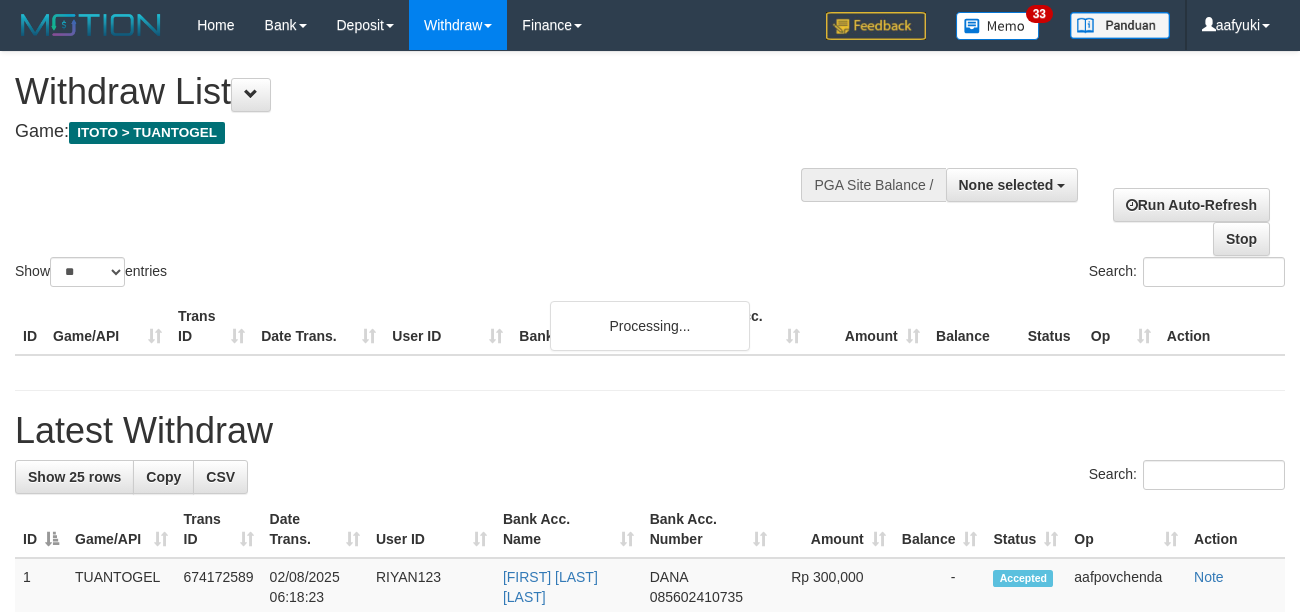 select 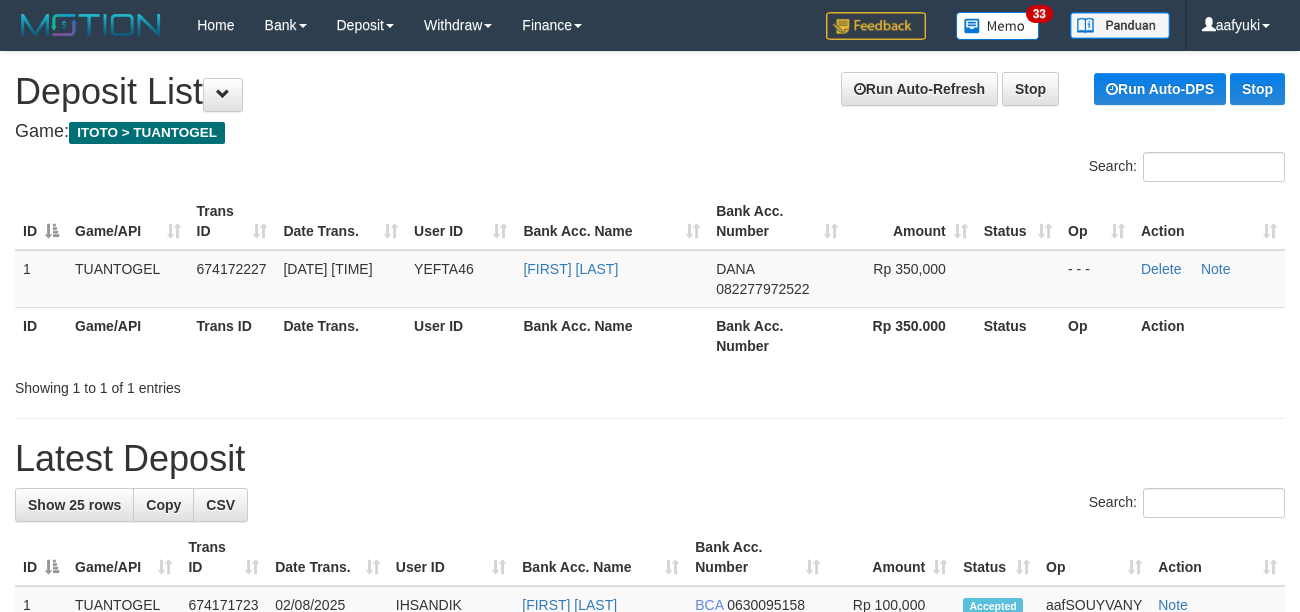 scroll, scrollTop: 0, scrollLeft: 0, axis: both 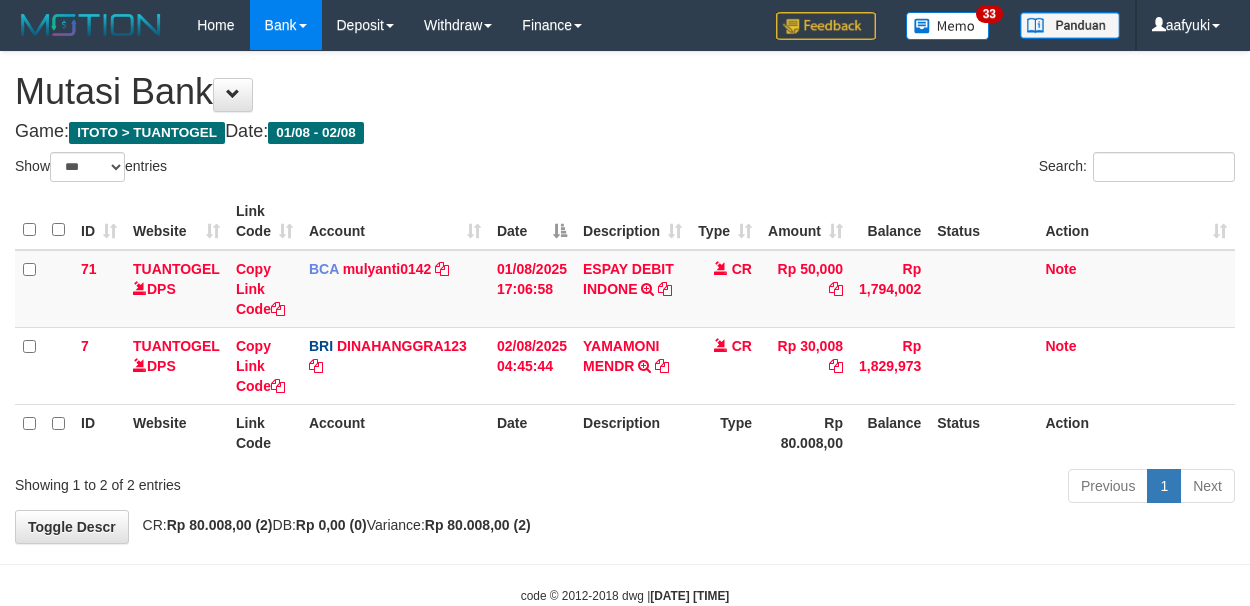 select on "***" 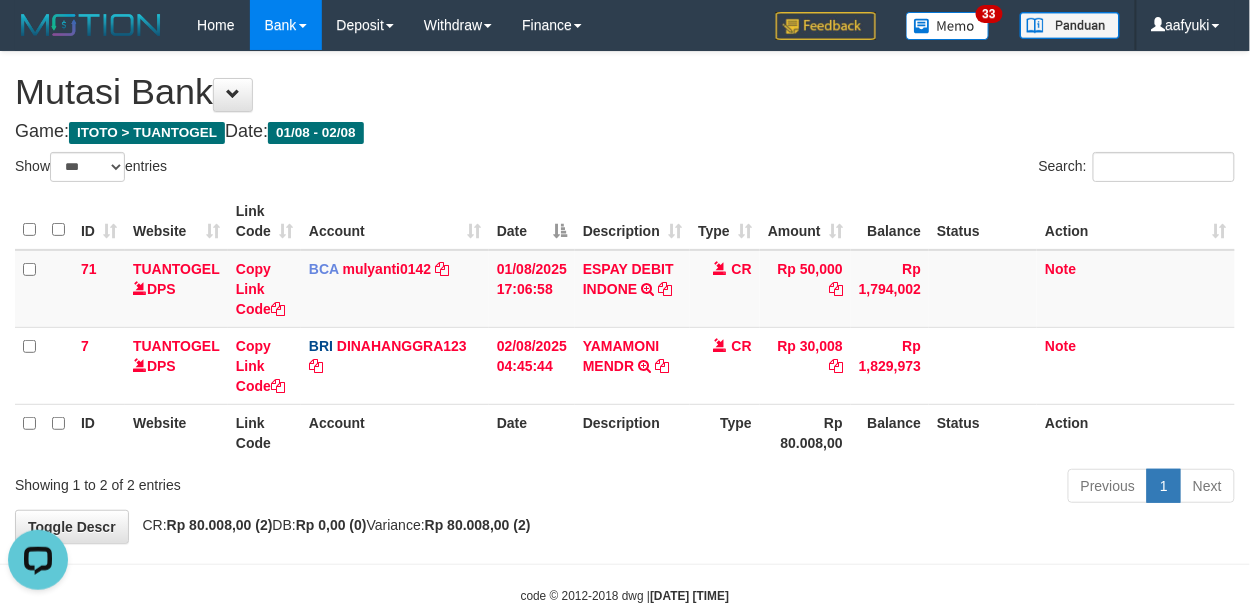 scroll, scrollTop: 0, scrollLeft: 0, axis: both 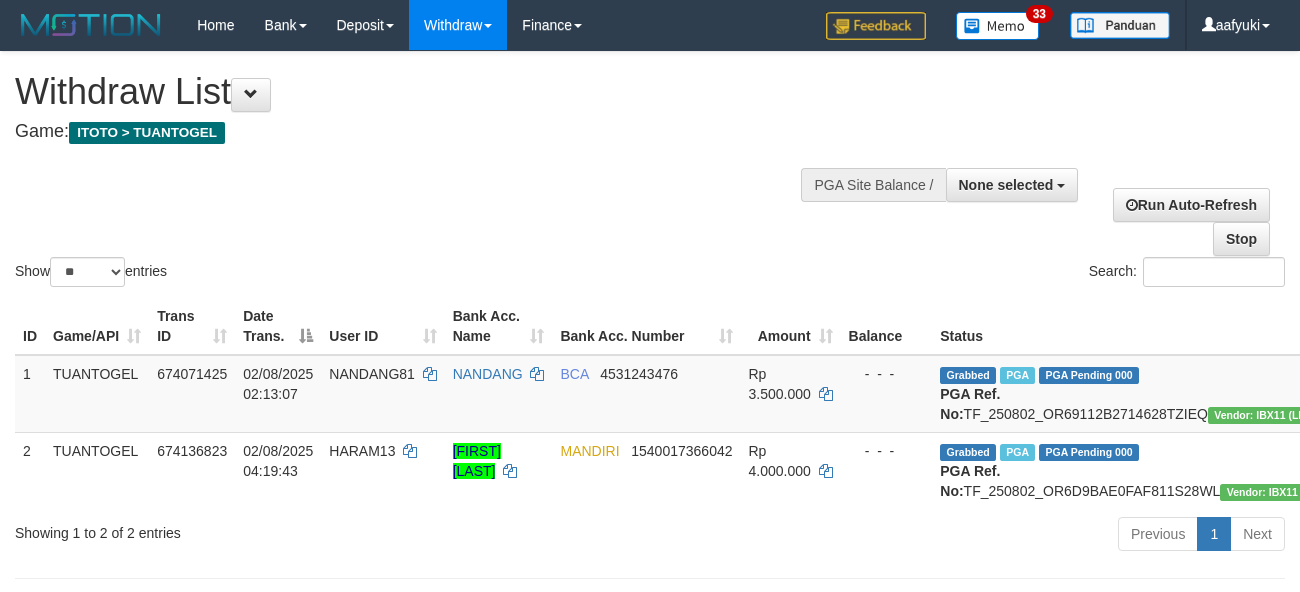 select 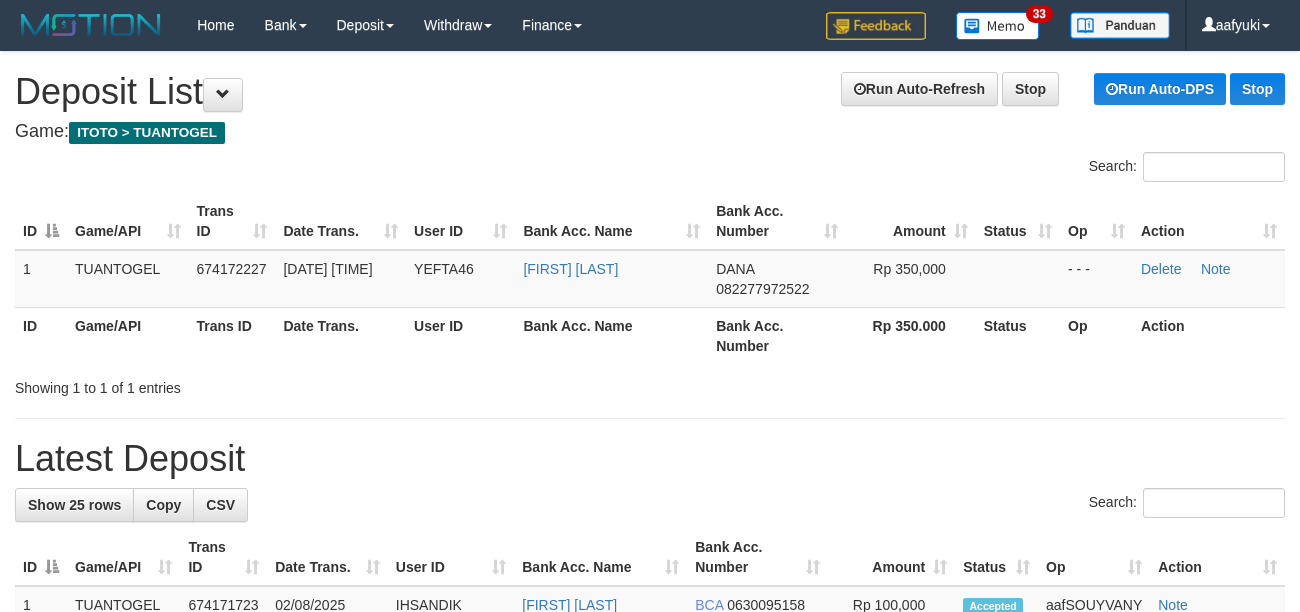 scroll, scrollTop: 0, scrollLeft: 0, axis: both 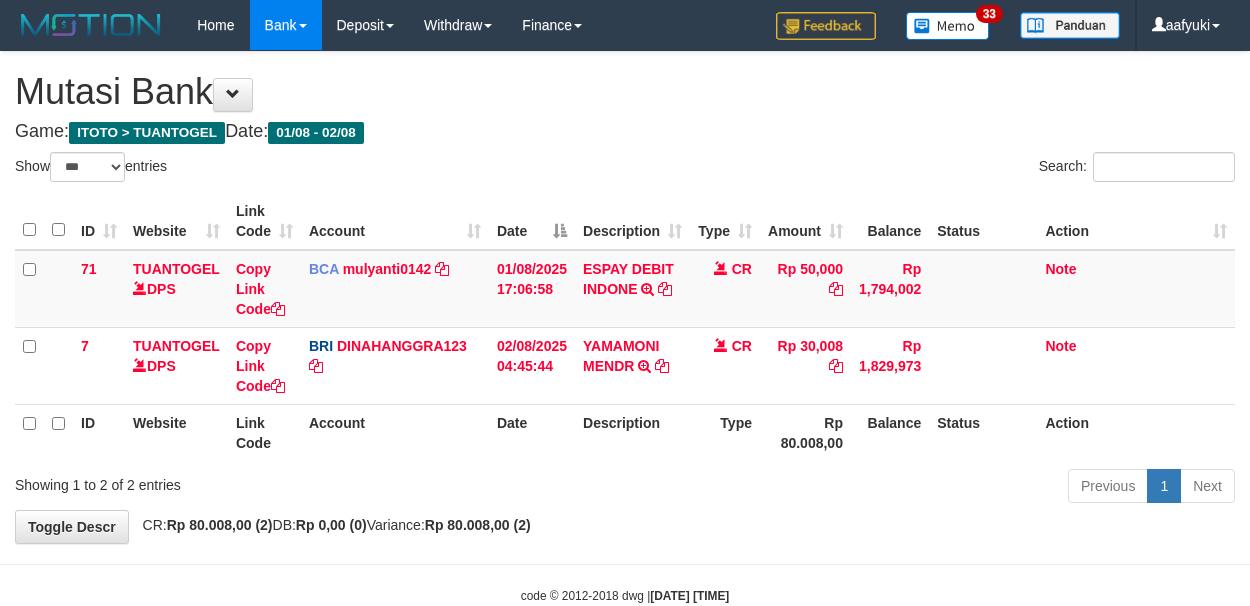 select on "***" 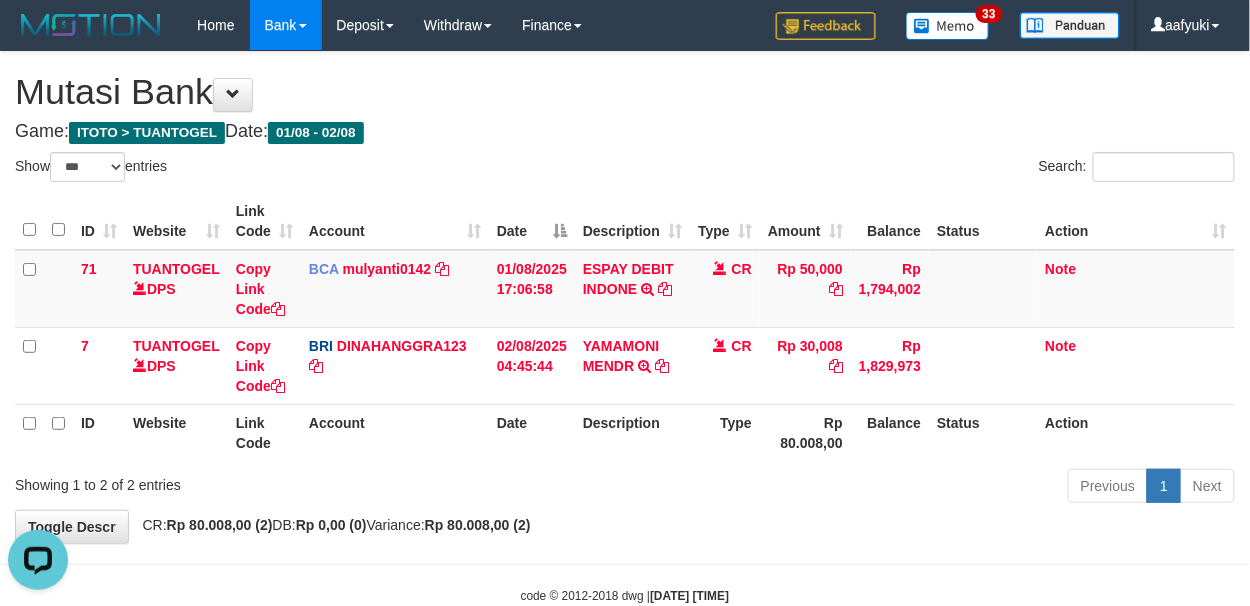 scroll, scrollTop: 0, scrollLeft: 0, axis: both 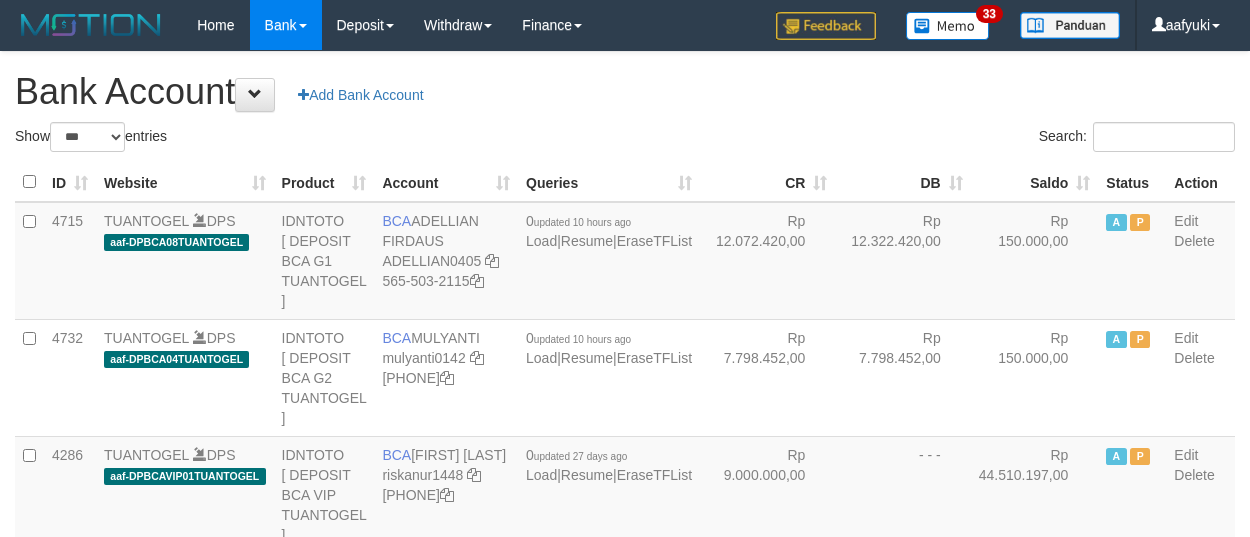 select on "***" 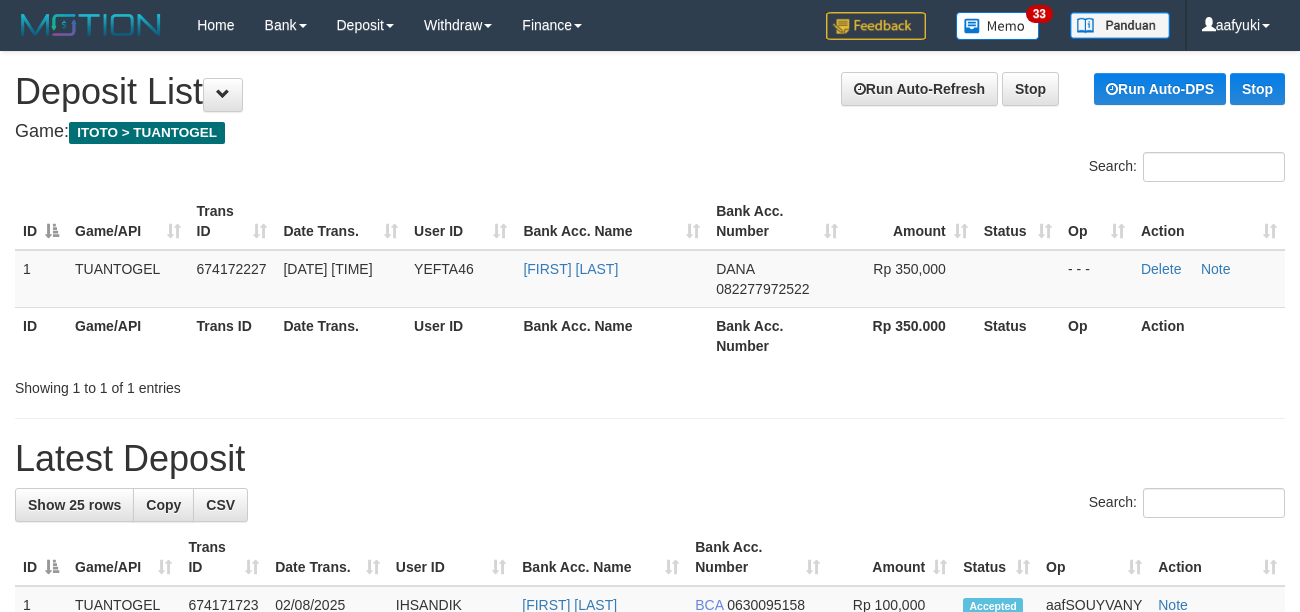 scroll, scrollTop: 0, scrollLeft: 0, axis: both 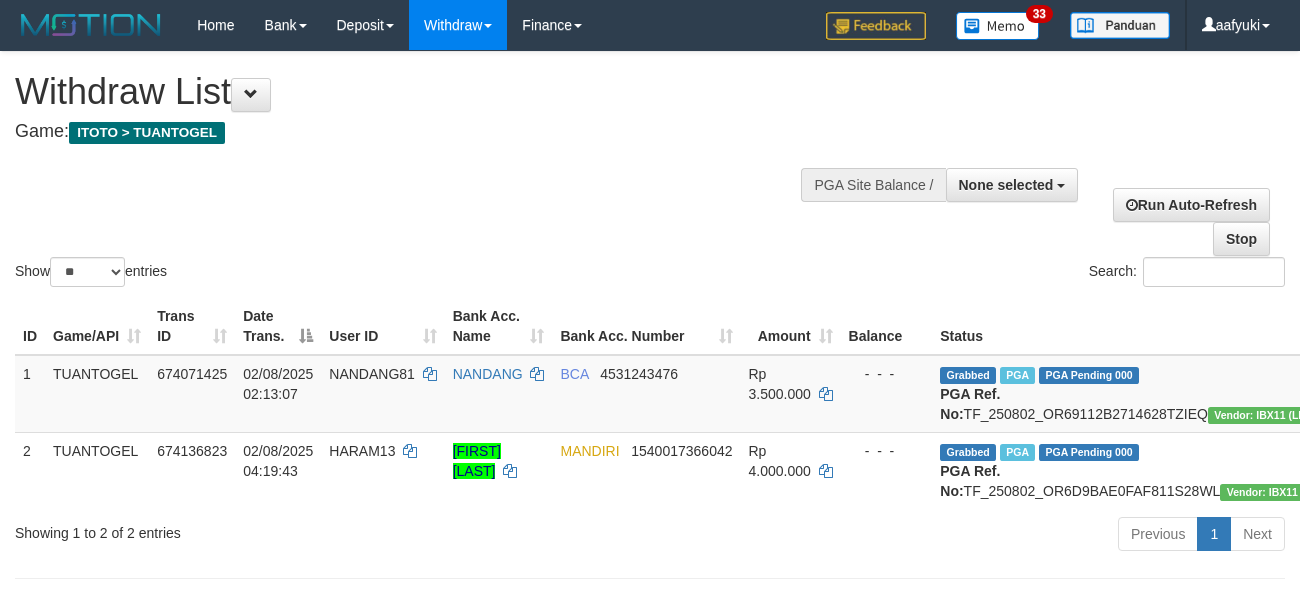 select 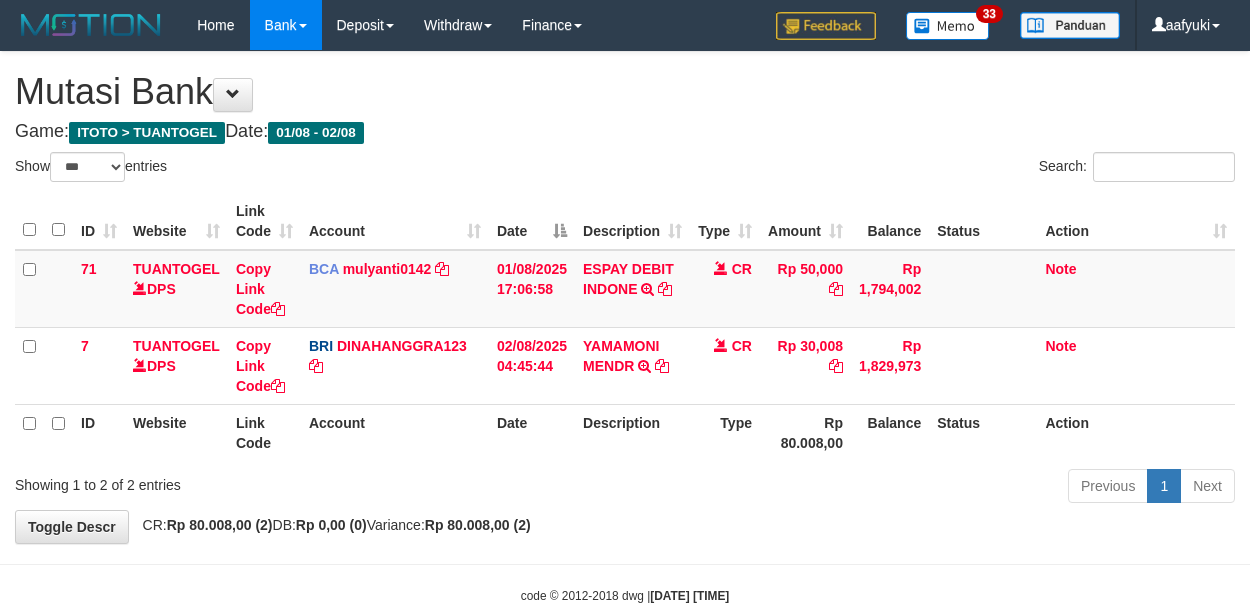 select on "***" 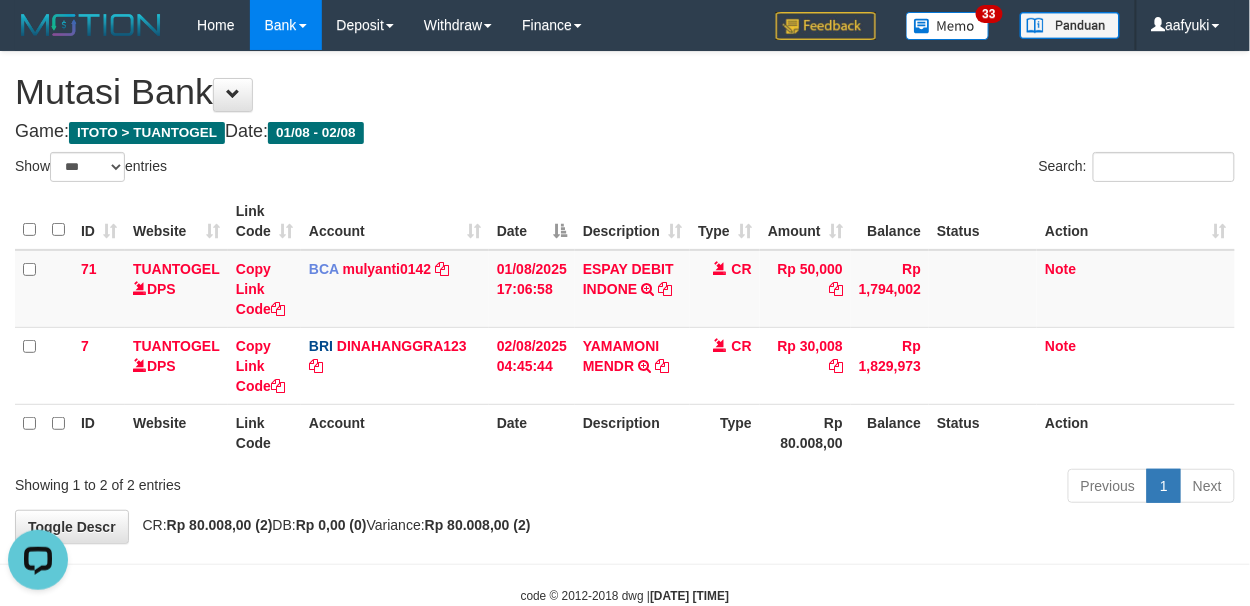 scroll, scrollTop: 0, scrollLeft: 0, axis: both 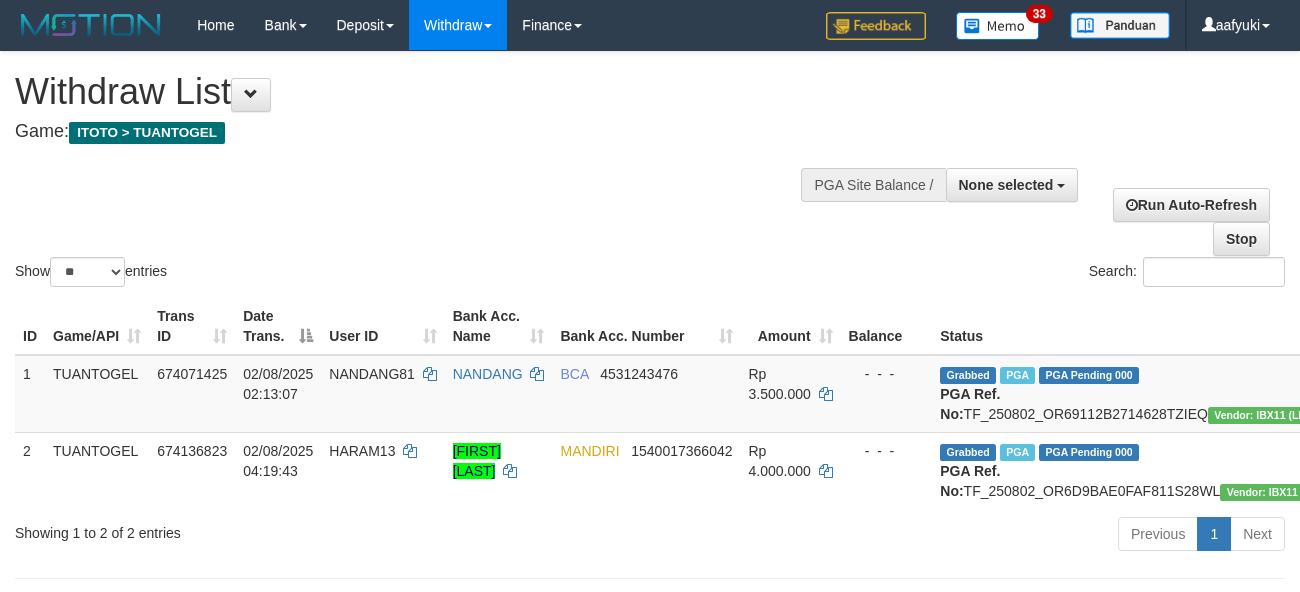 select 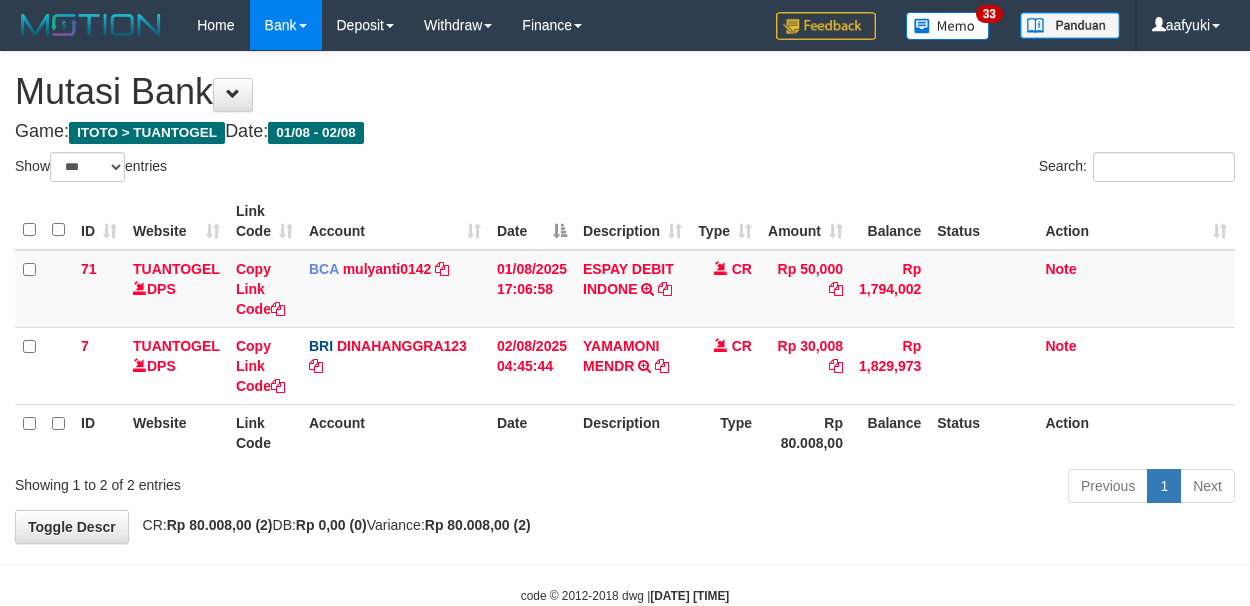 select on "***" 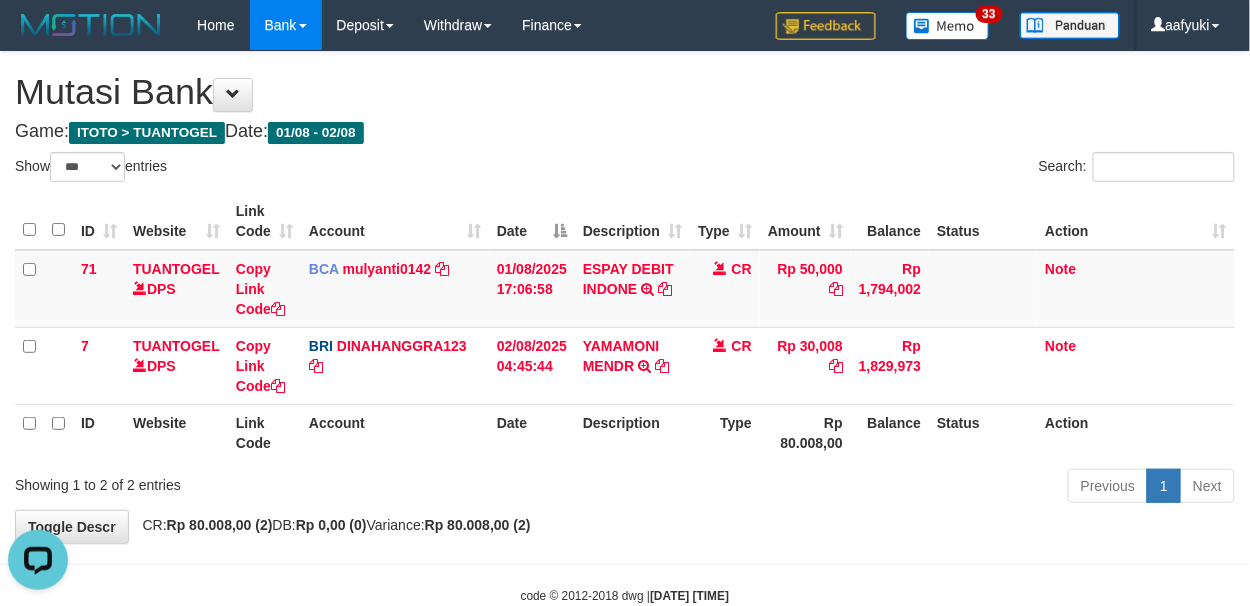 scroll, scrollTop: 0, scrollLeft: 0, axis: both 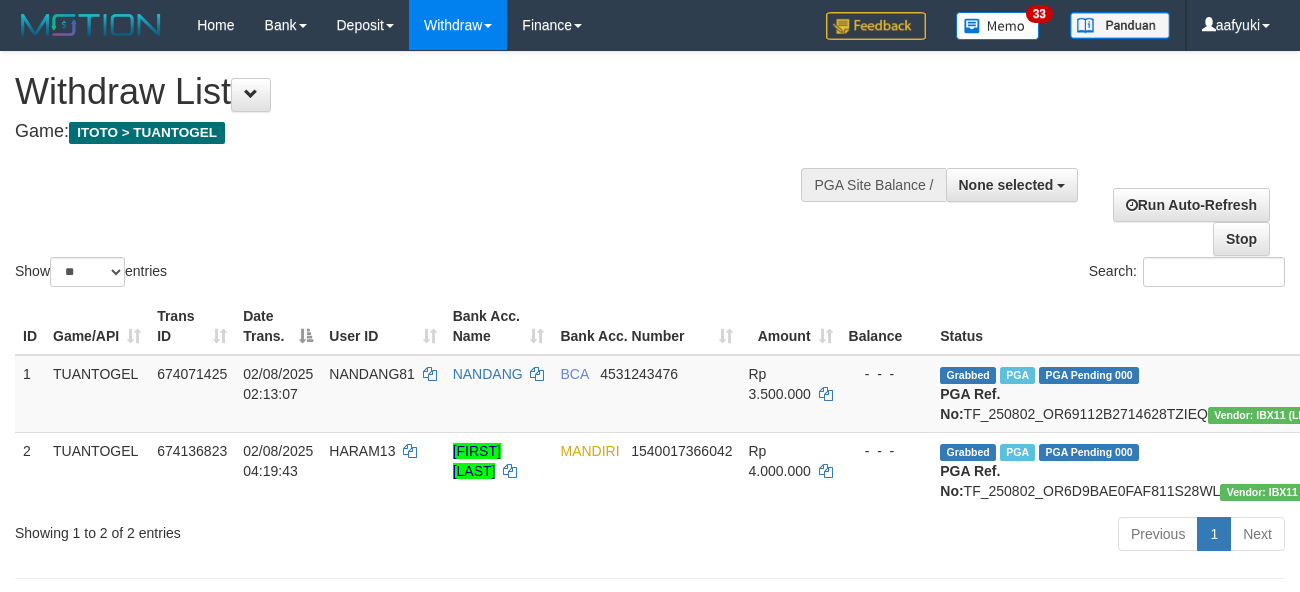 select 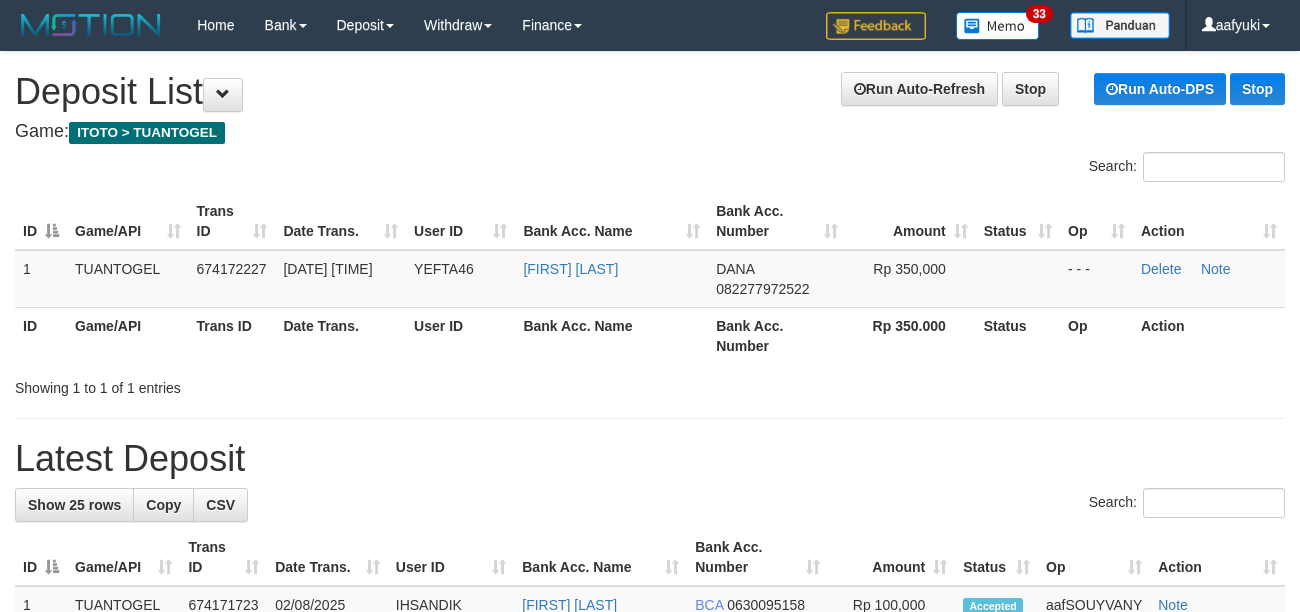 scroll, scrollTop: 0, scrollLeft: 0, axis: both 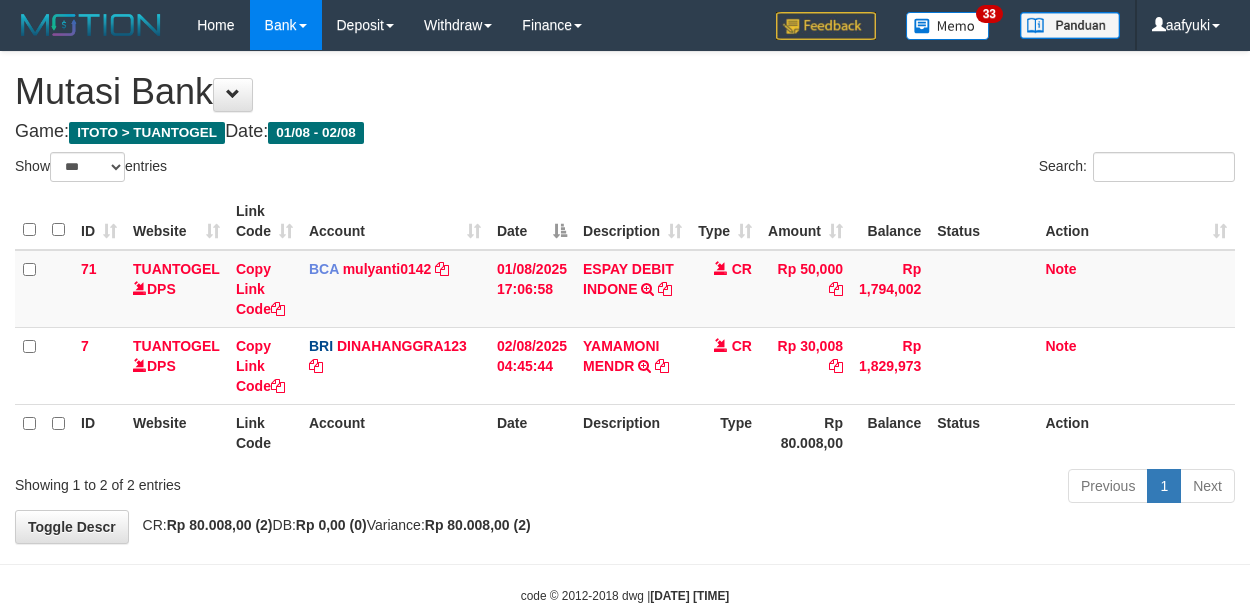select on "***" 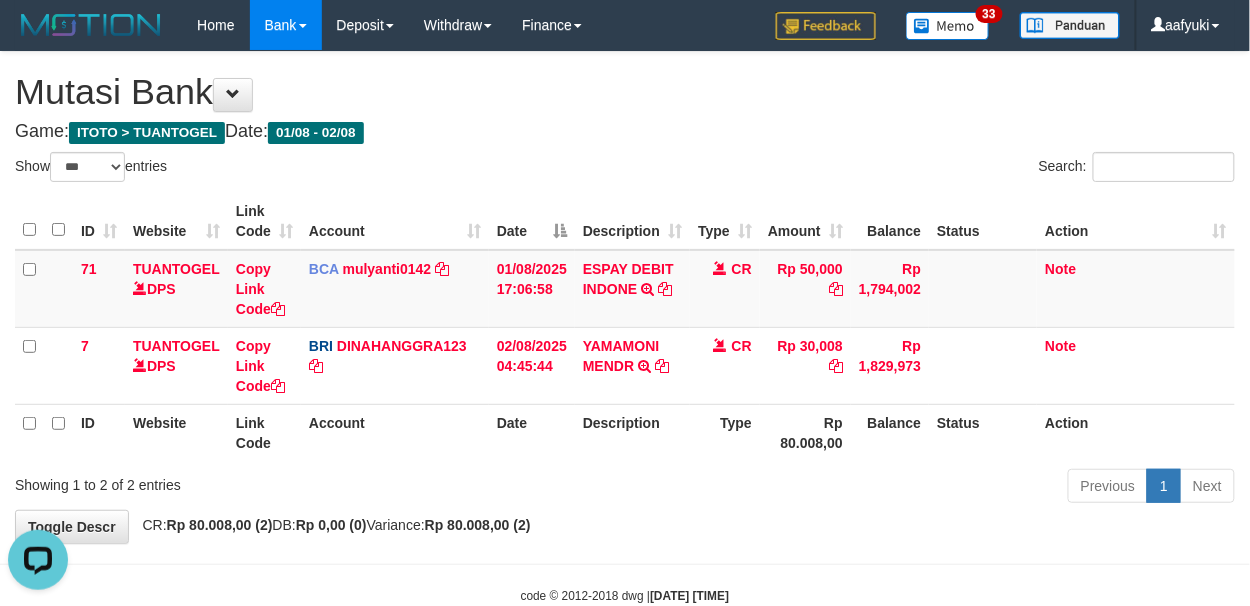 scroll, scrollTop: 0, scrollLeft: 0, axis: both 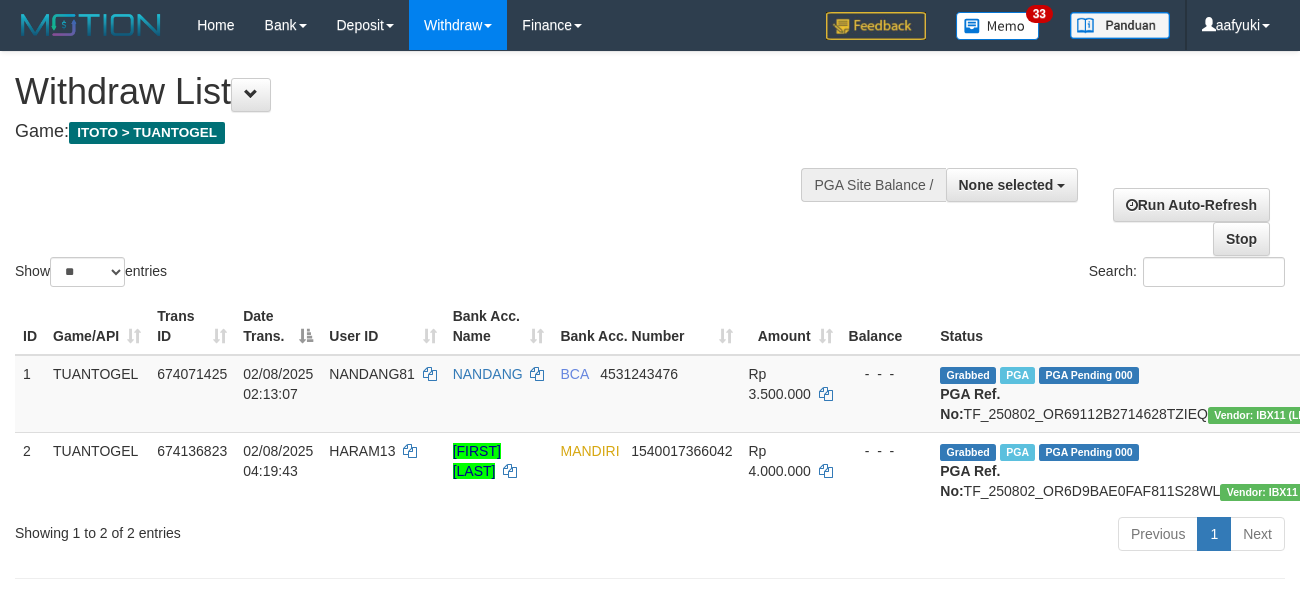 select 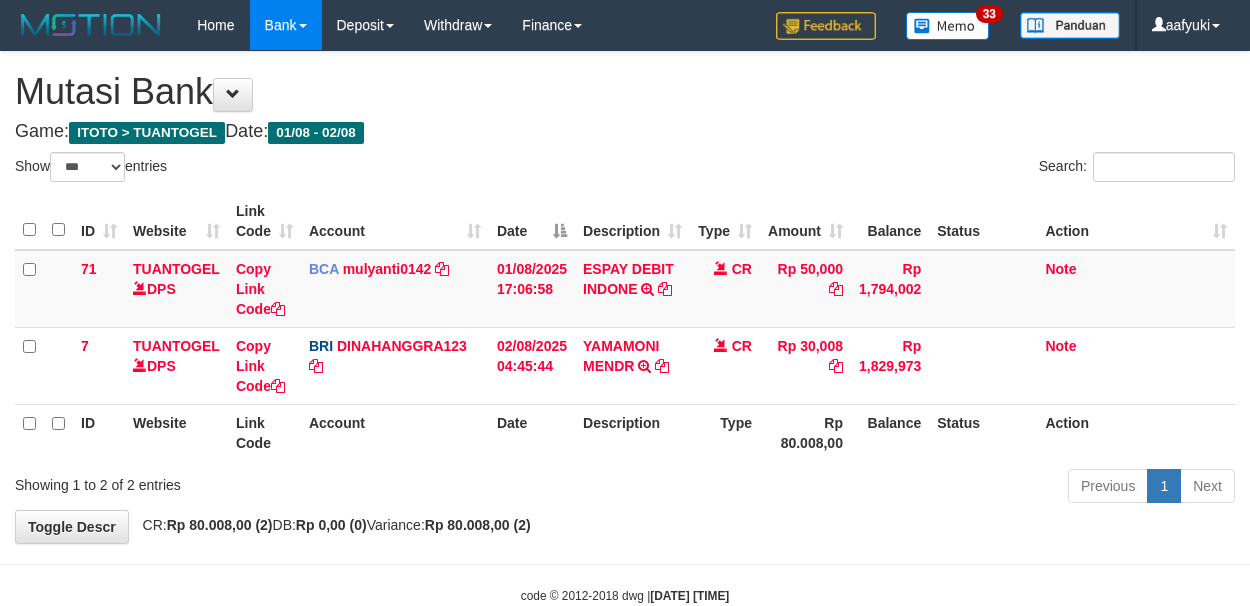 select on "***" 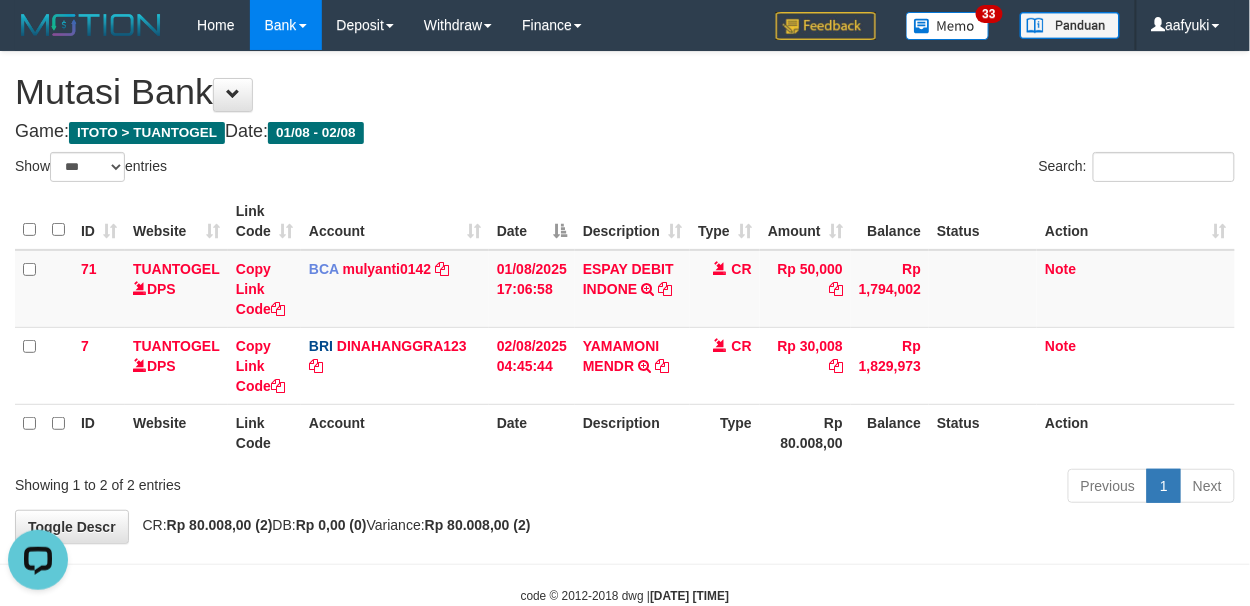 scroll, scrollTop: 0, scrollLeft: 0, axis: both 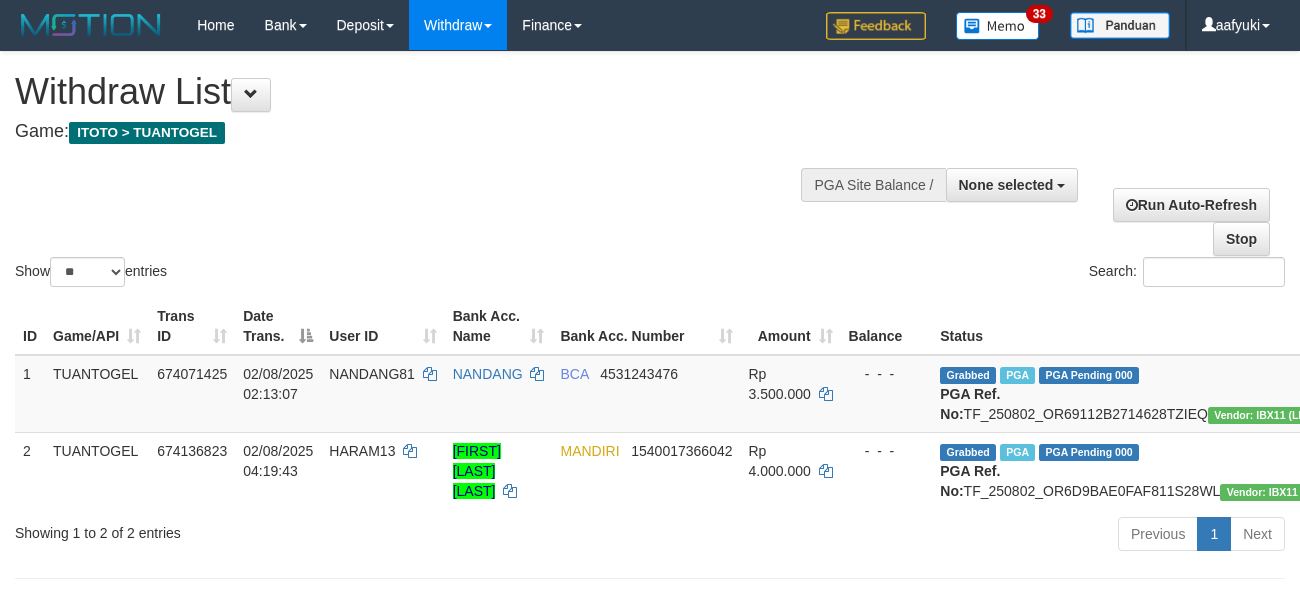 select 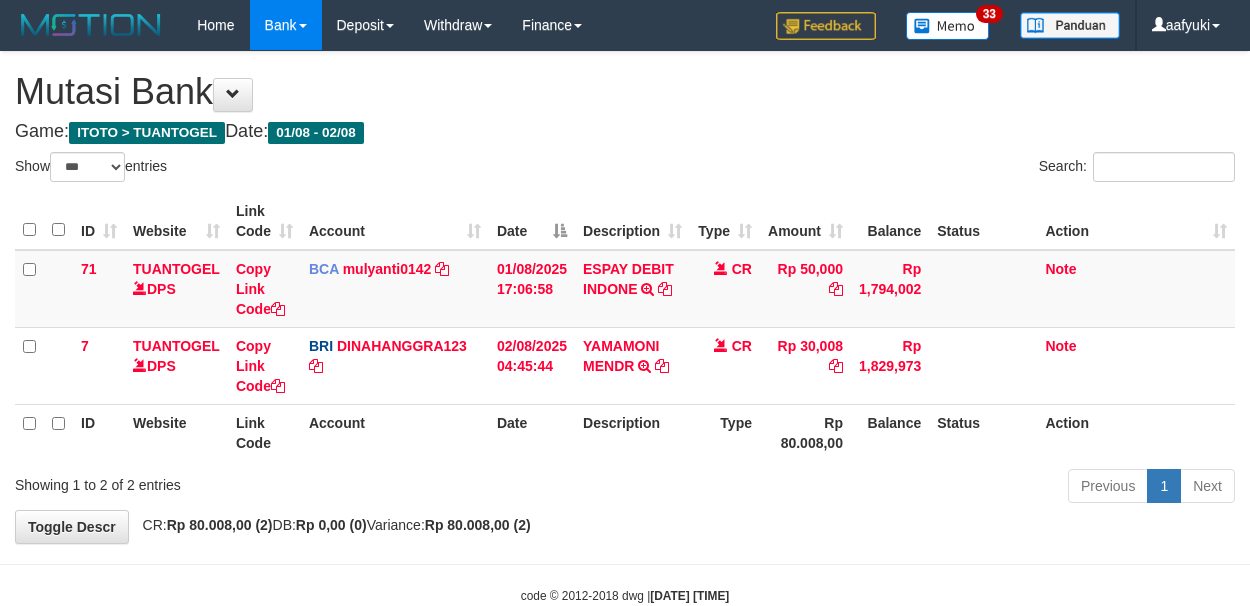 select on "***" 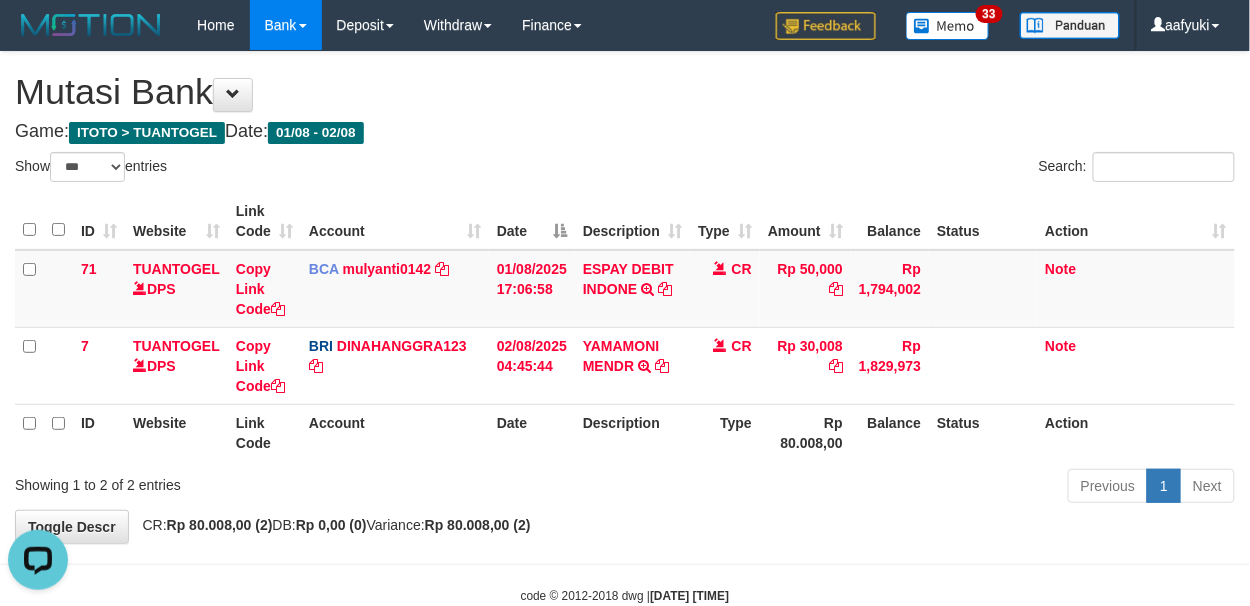 scroll, scrollTop: 0, scrollLeft: 0, axis: both 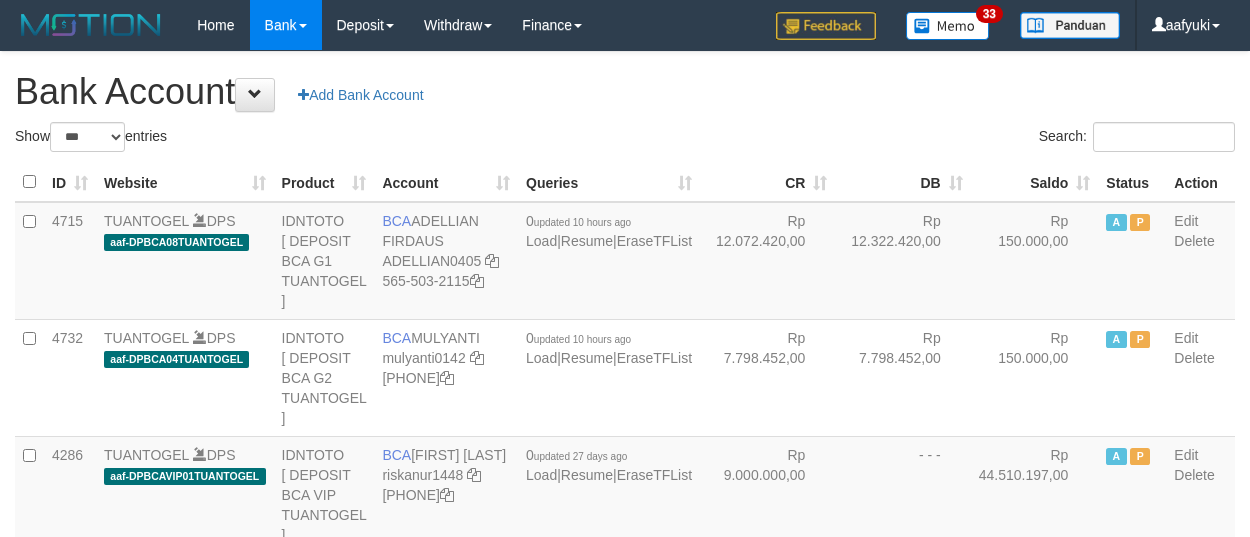 select on "***" 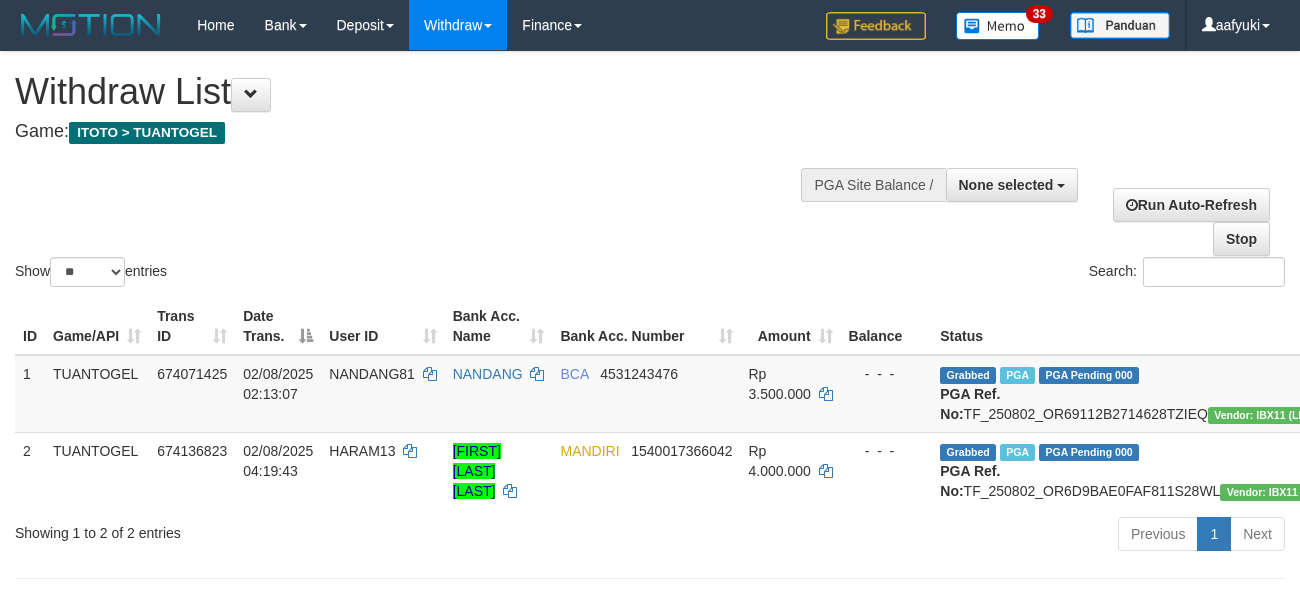 select 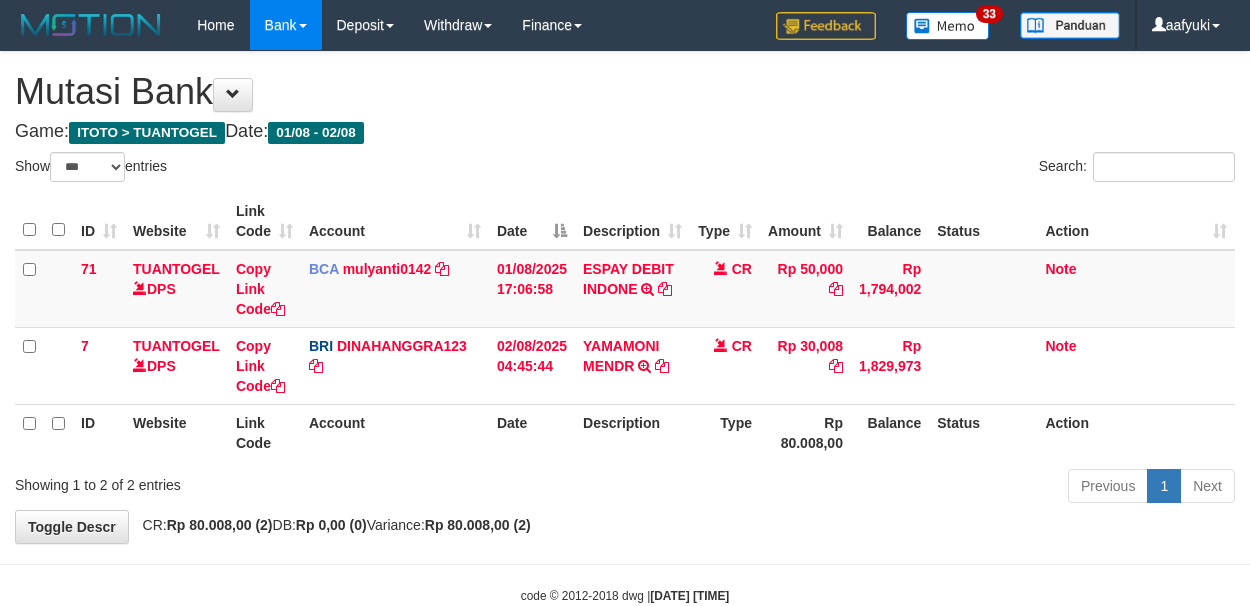 select on "***" 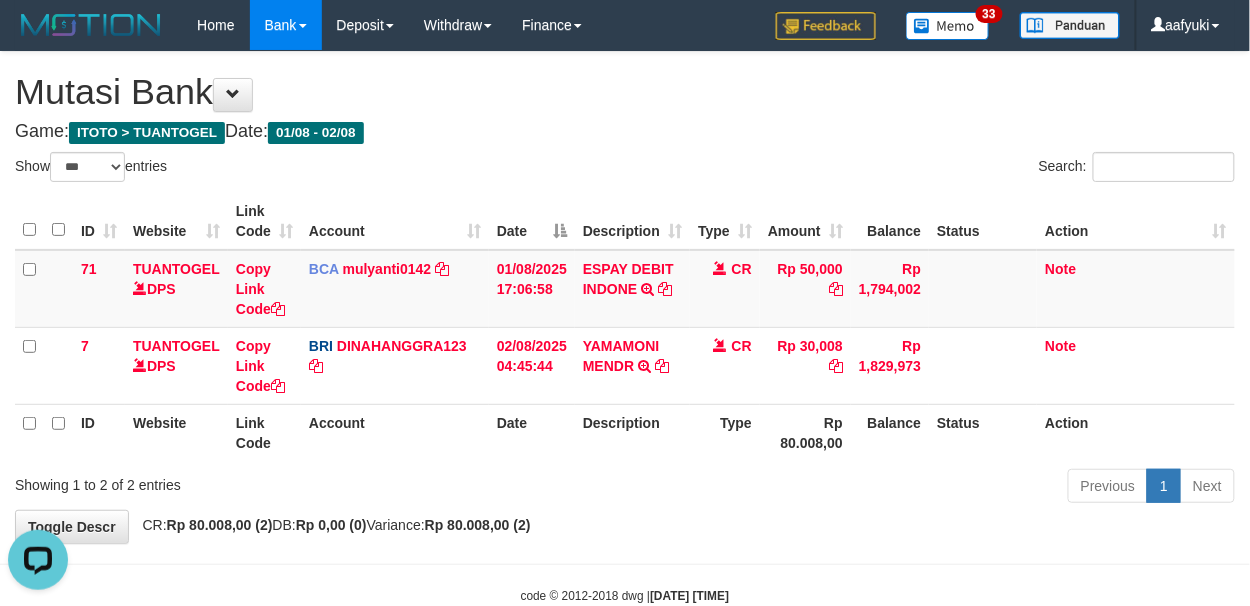 scroll, scrollTop: 0, scrollLeft: 0, axis: both 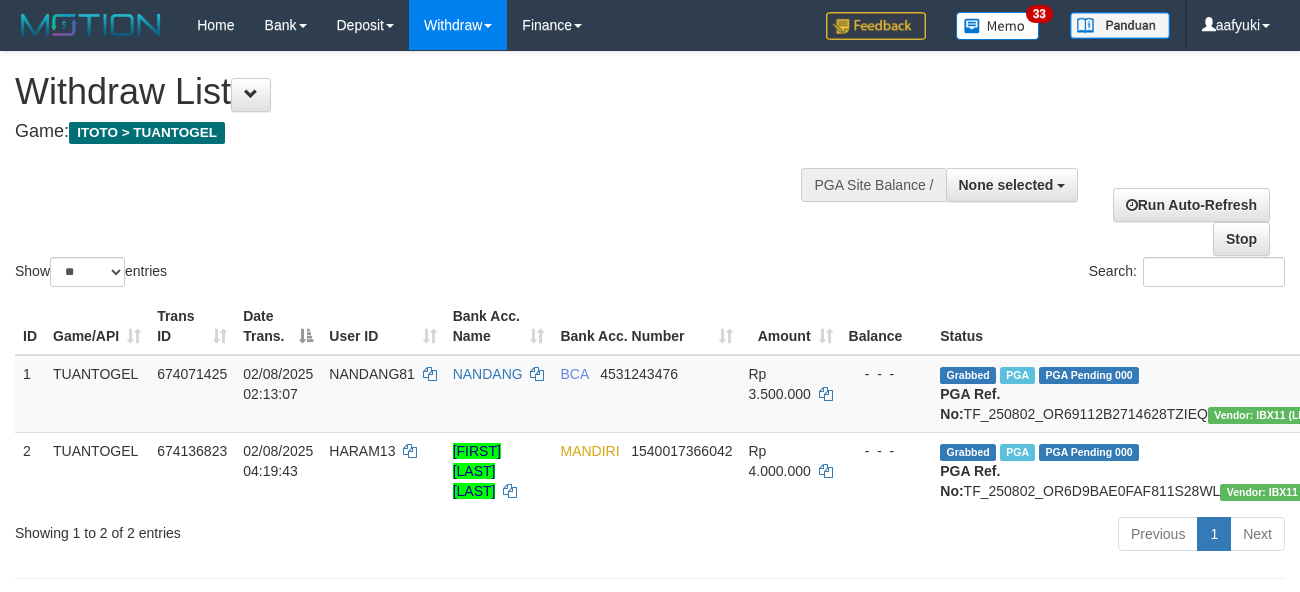 select 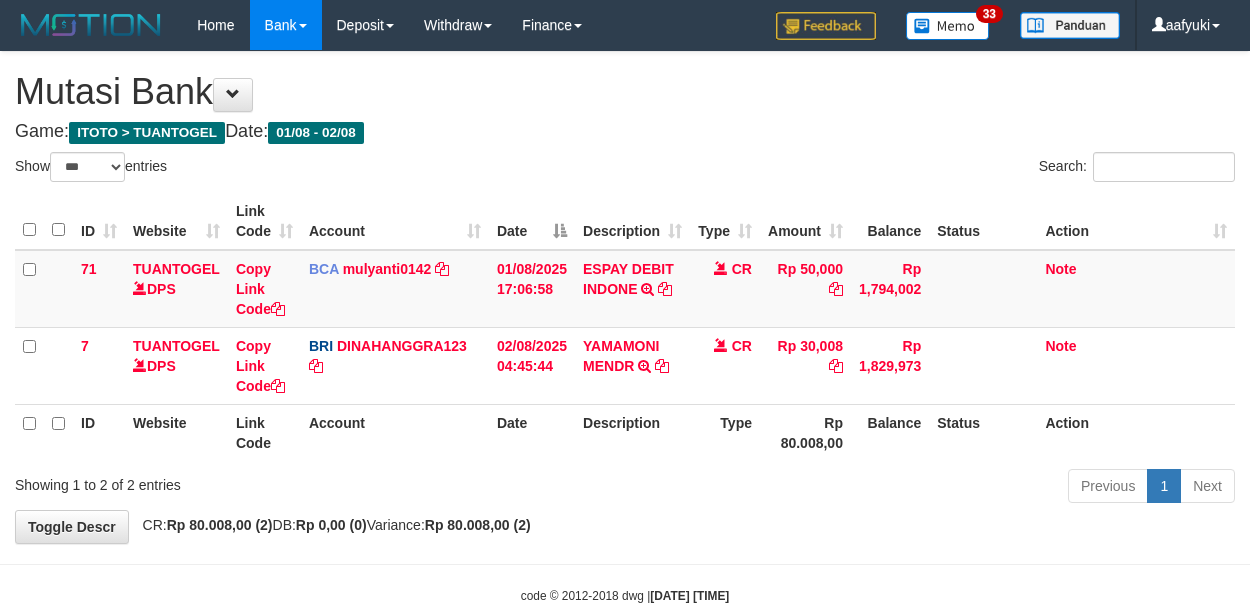 select on "***" 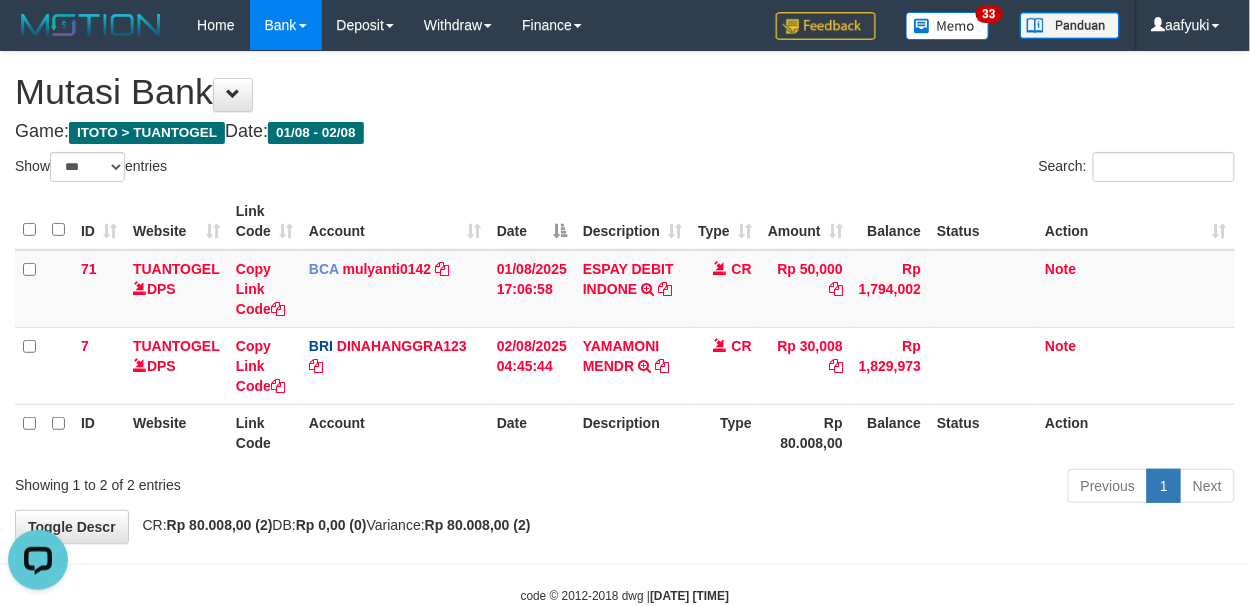 scroll, scrollTop: 0, scrollLeft: 0, axis: both 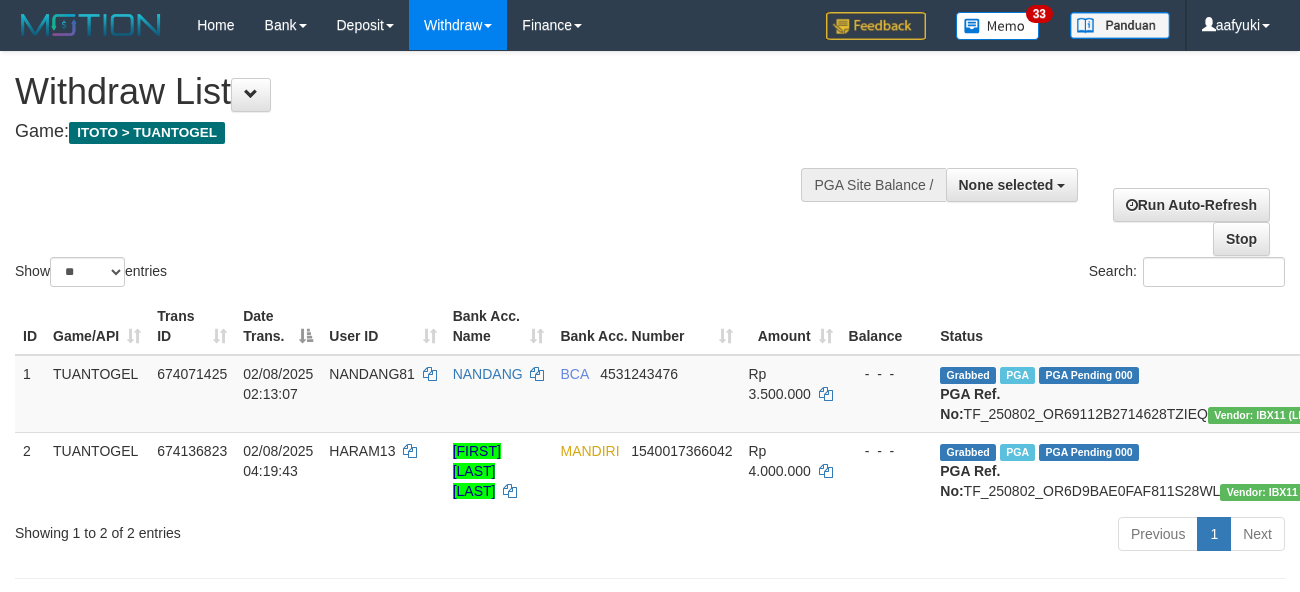 select 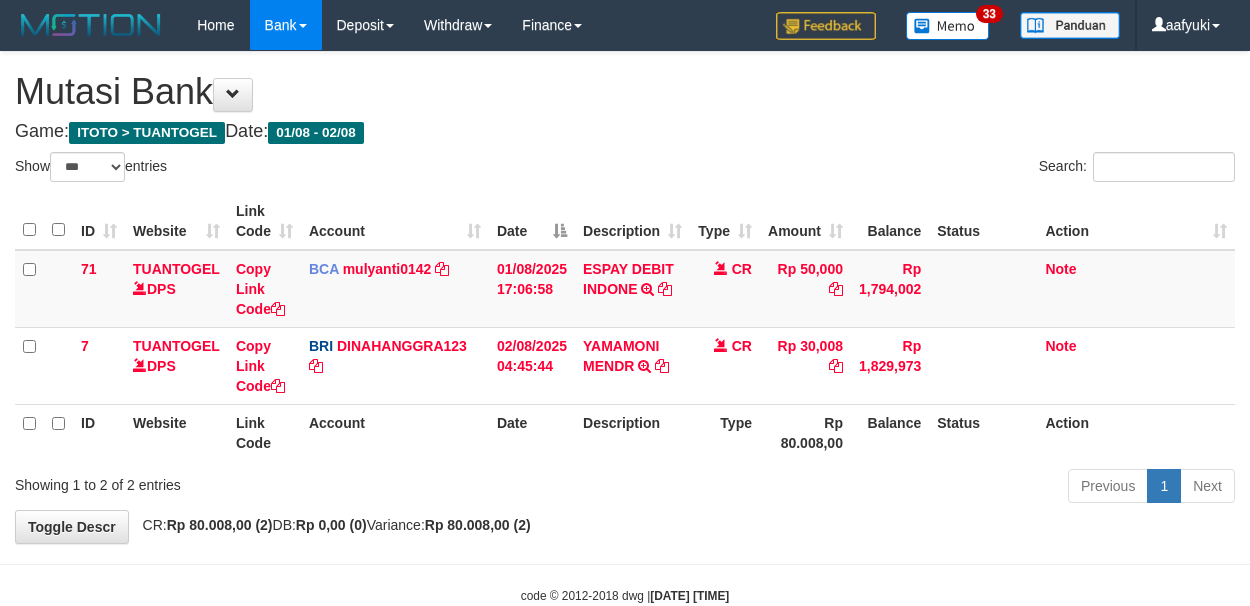 select on "***" 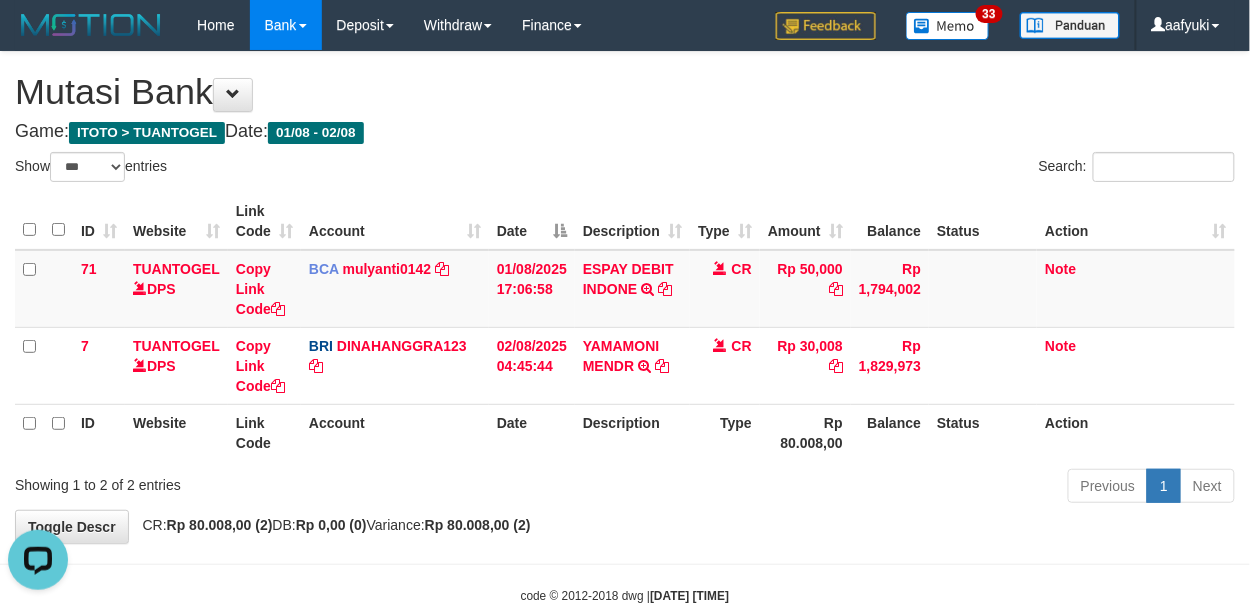 scroll, scrollTop: 0, scrollLeft: 0, axis: both 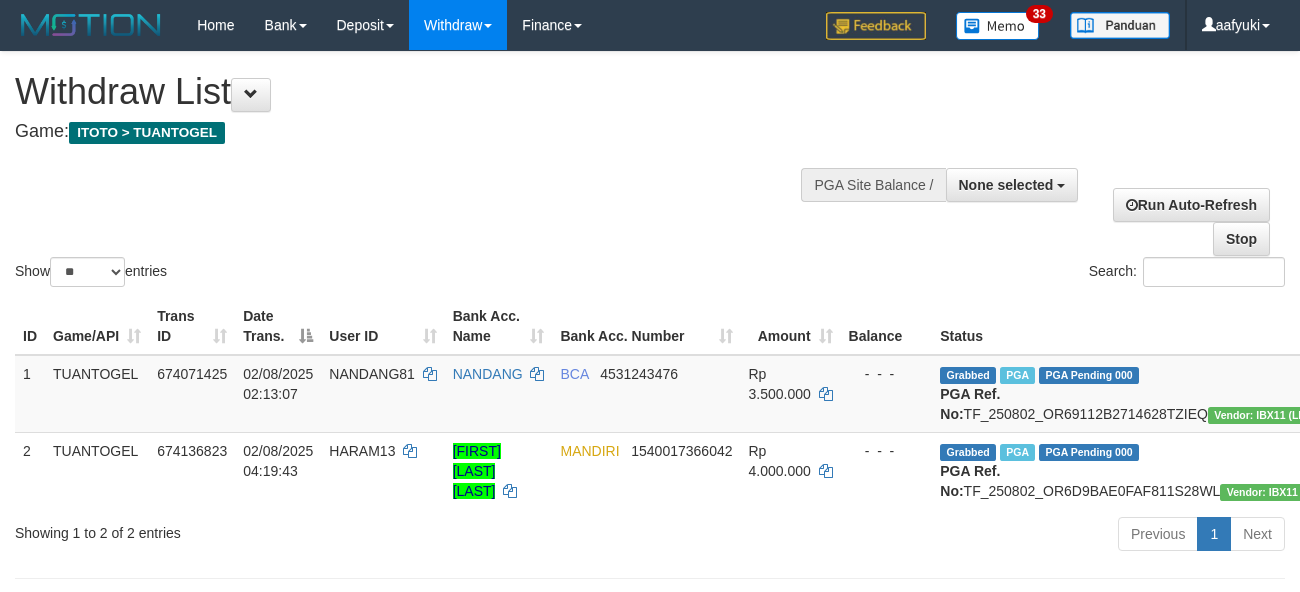 select 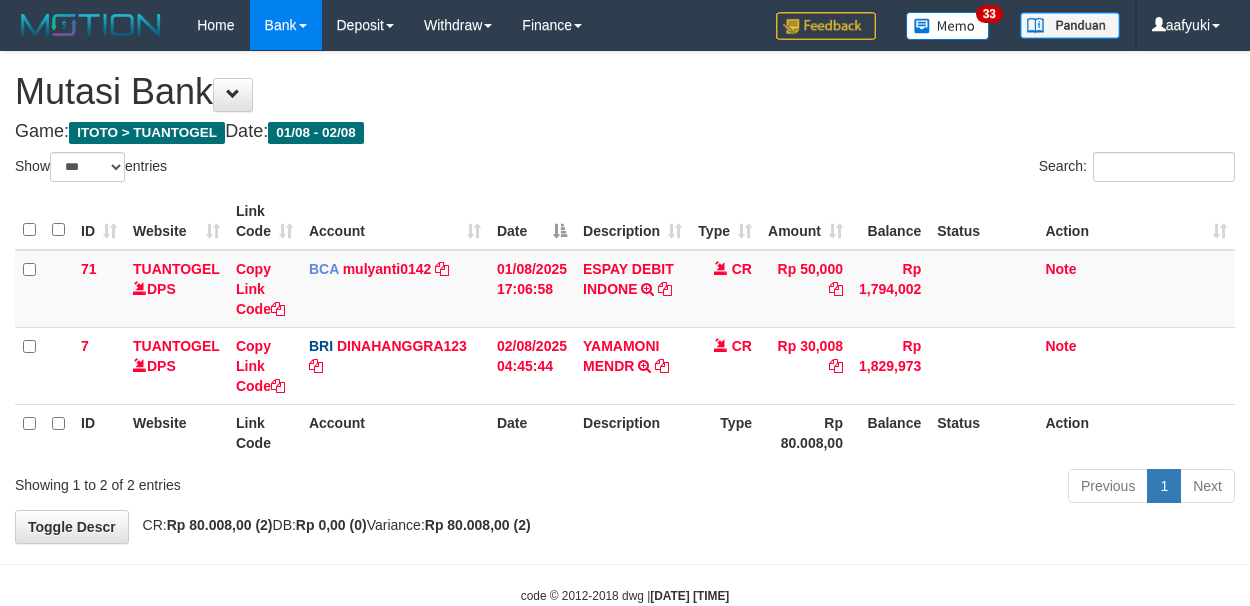 select on "***" 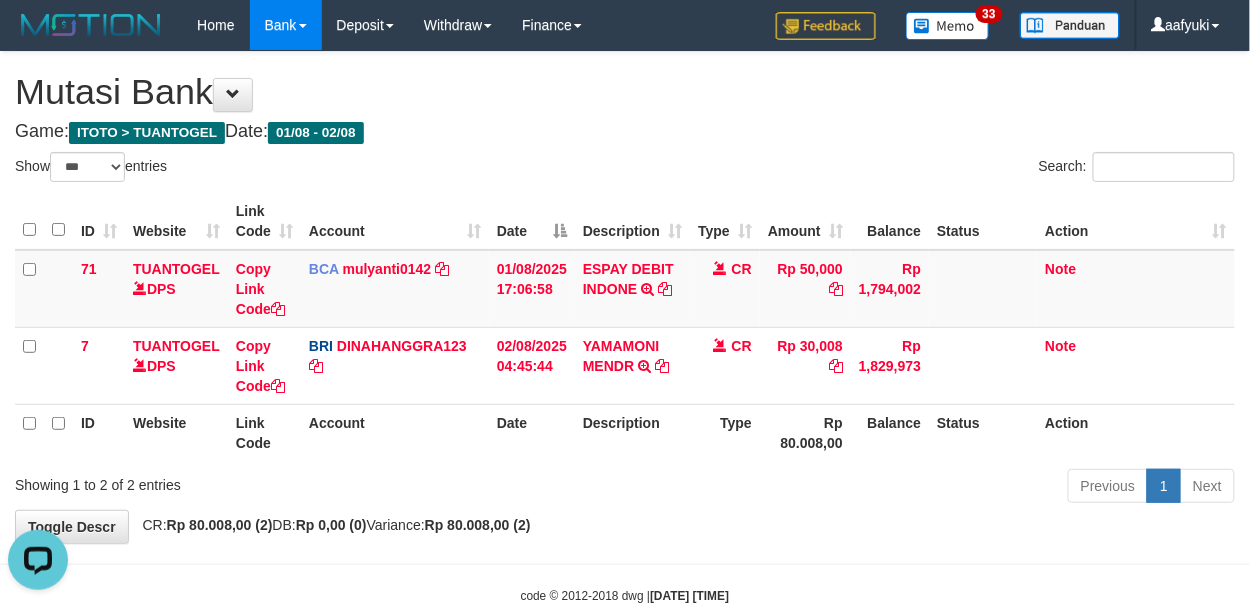 scroll, scrollTop: 0, scrollLeft: 0, axis: both 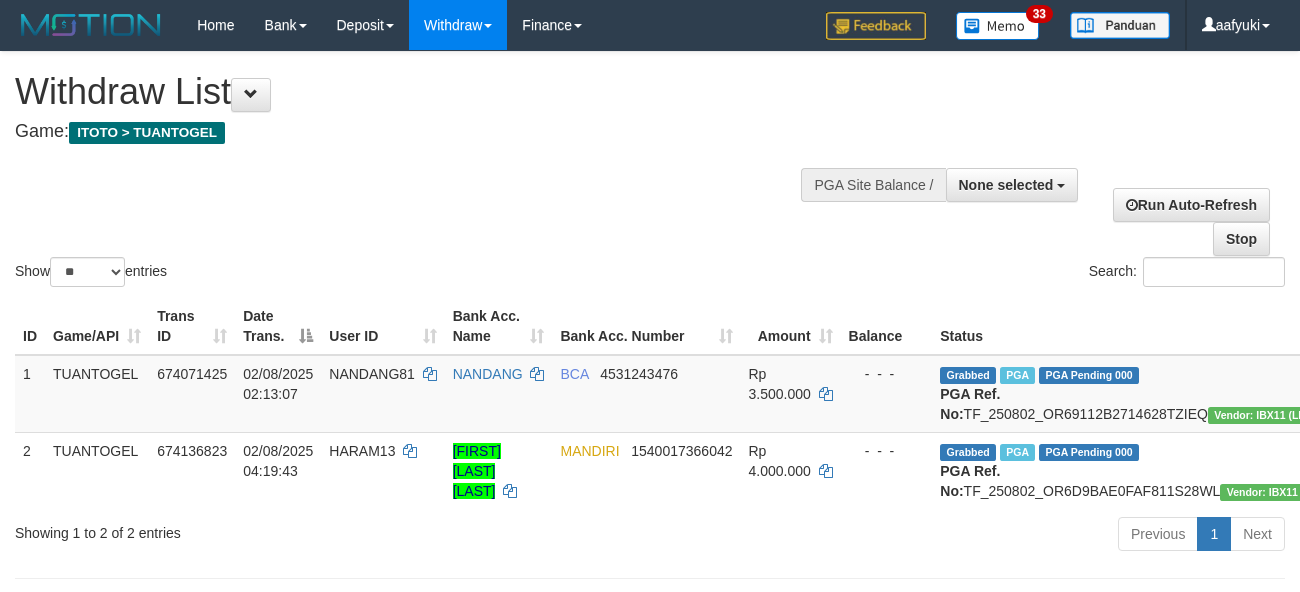 select 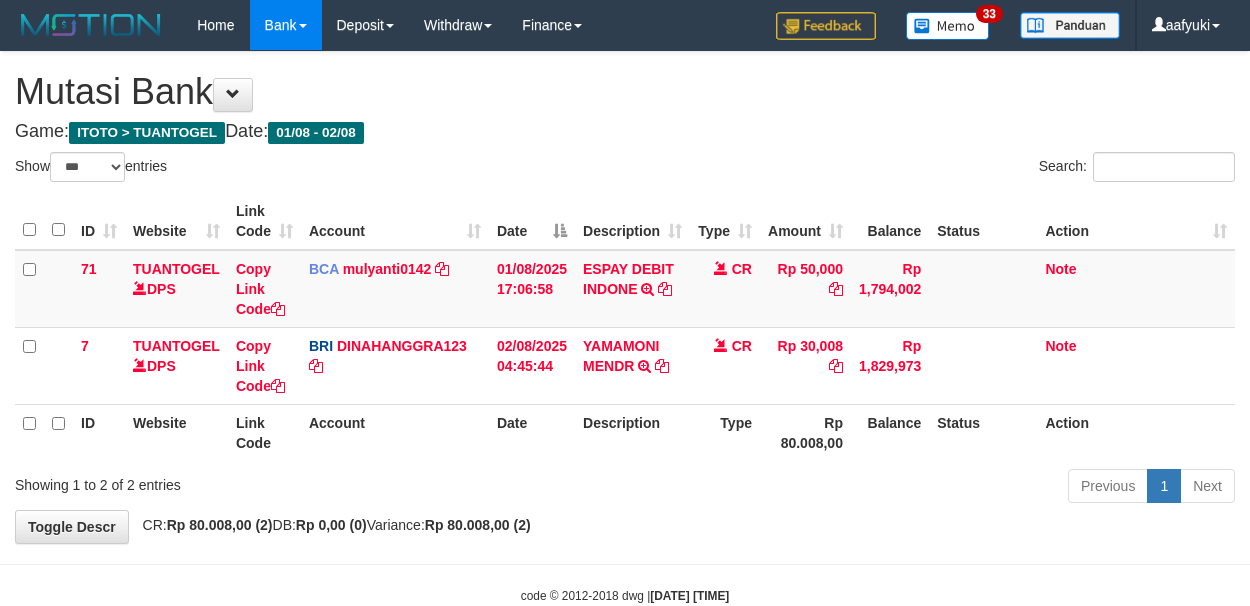select on "***" 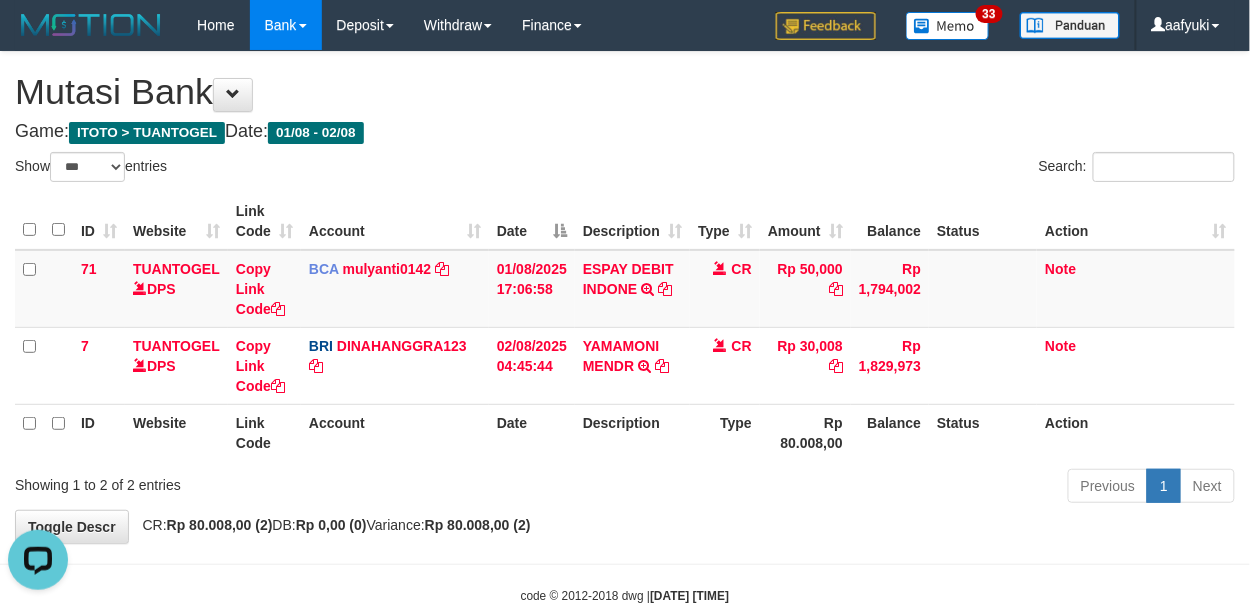 scroll, scrollTop: 0, scrollLeft: 0, axis: both 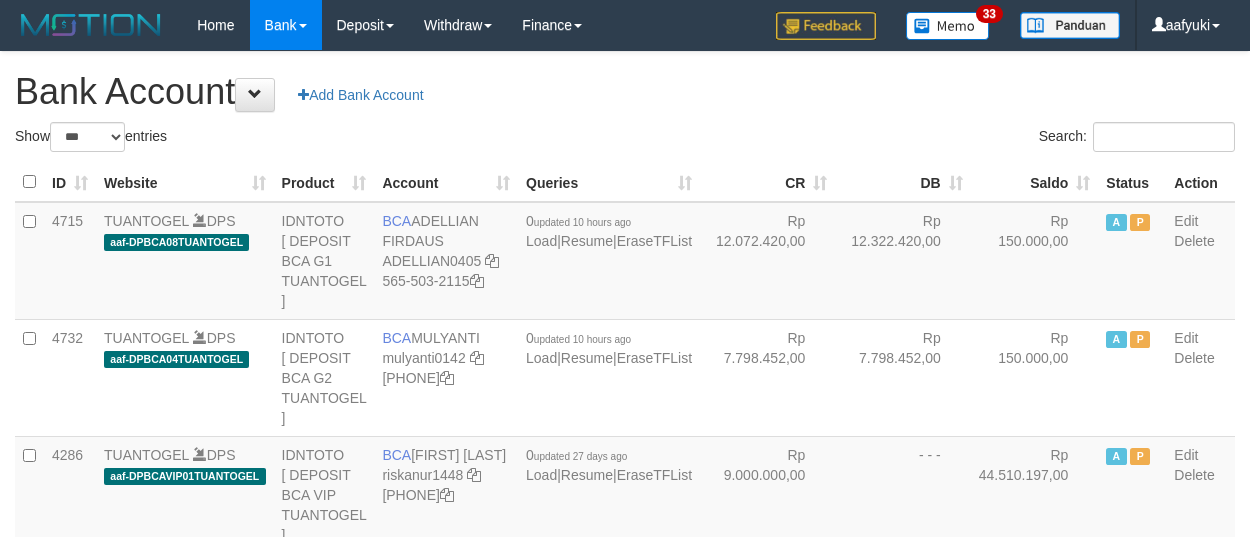 select on "***" 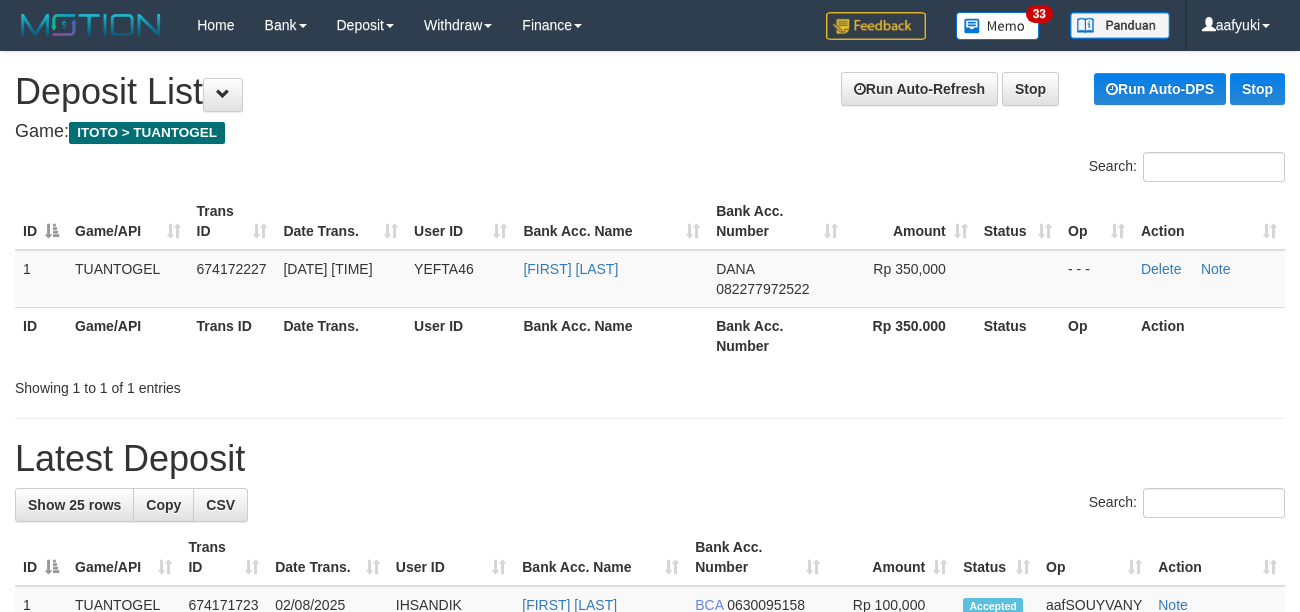 scroll, scrollTop: 0, scrollLeft: 0, axis: both 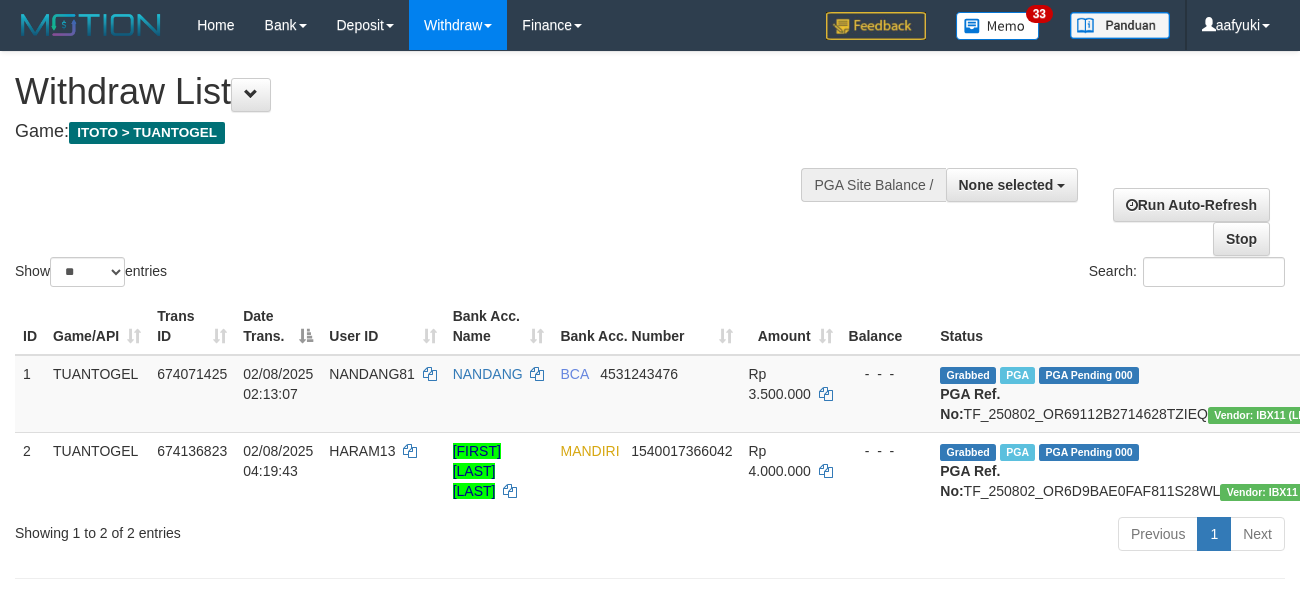 select 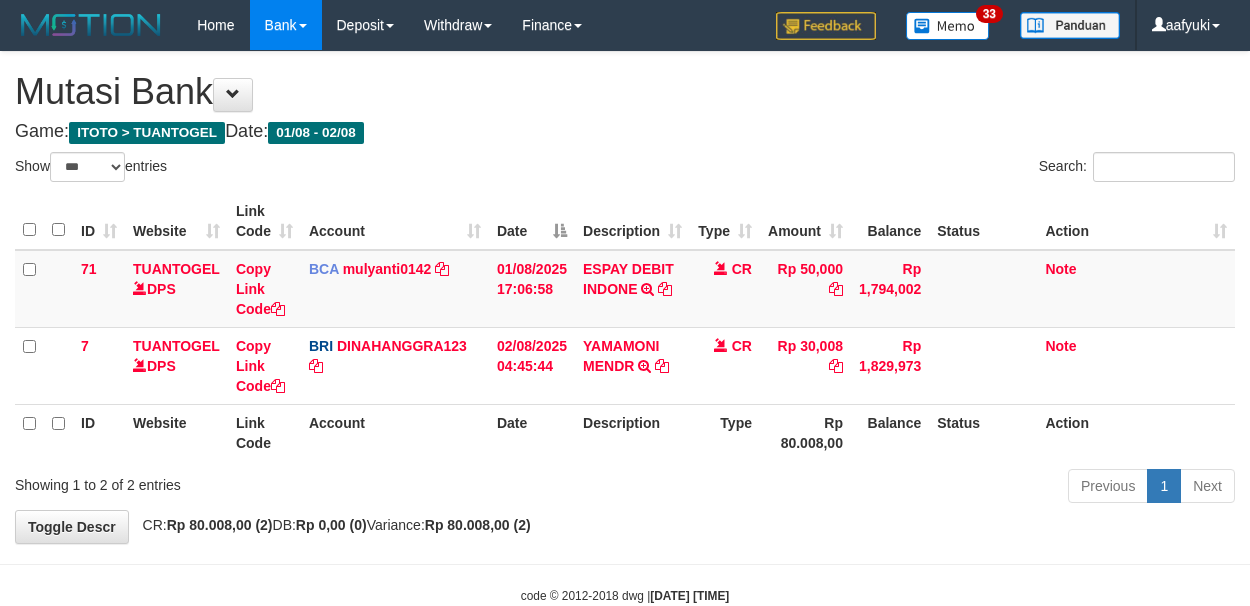select on "***" 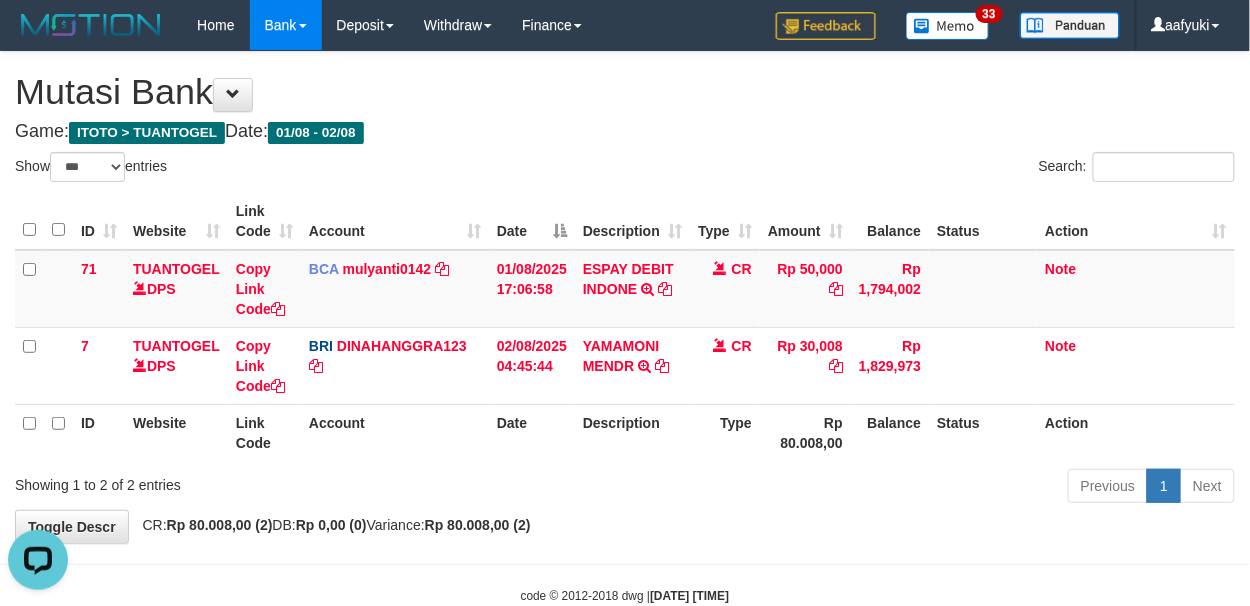 scroll, scrollTop: 0, scrollLeft: 0, axis: both 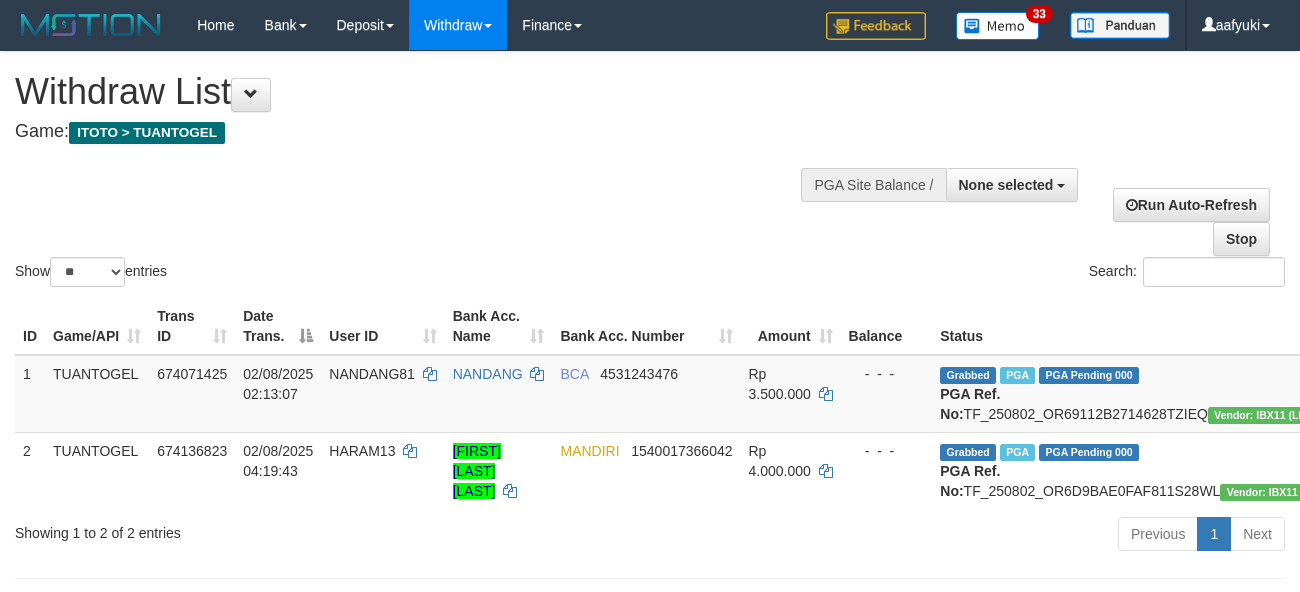 select 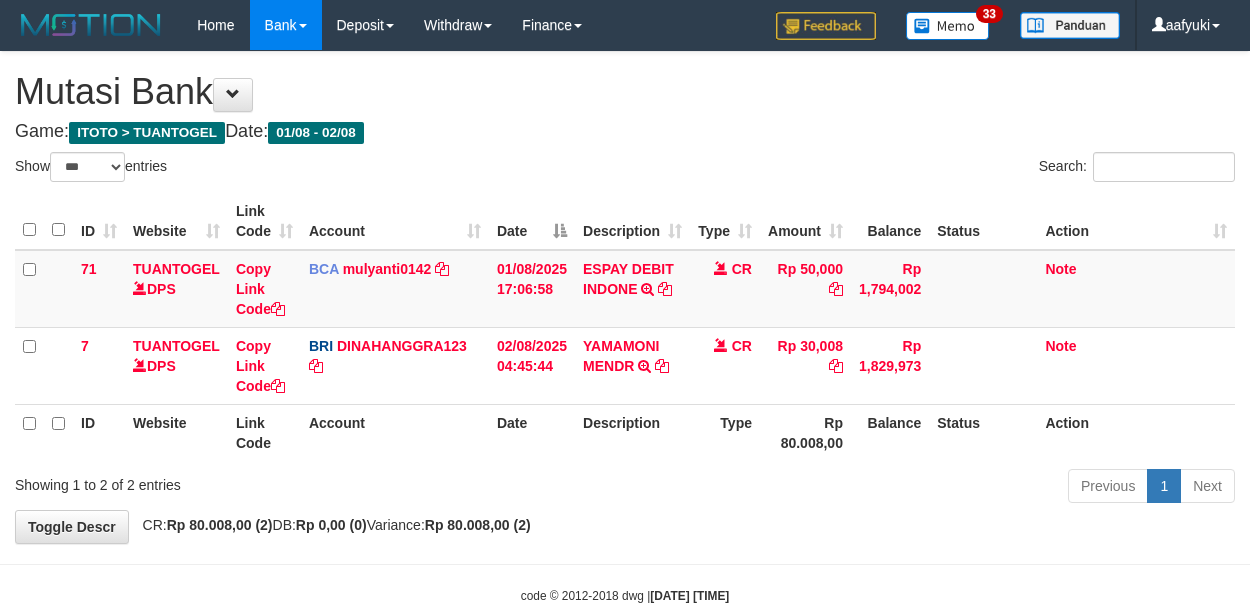 select on "***" 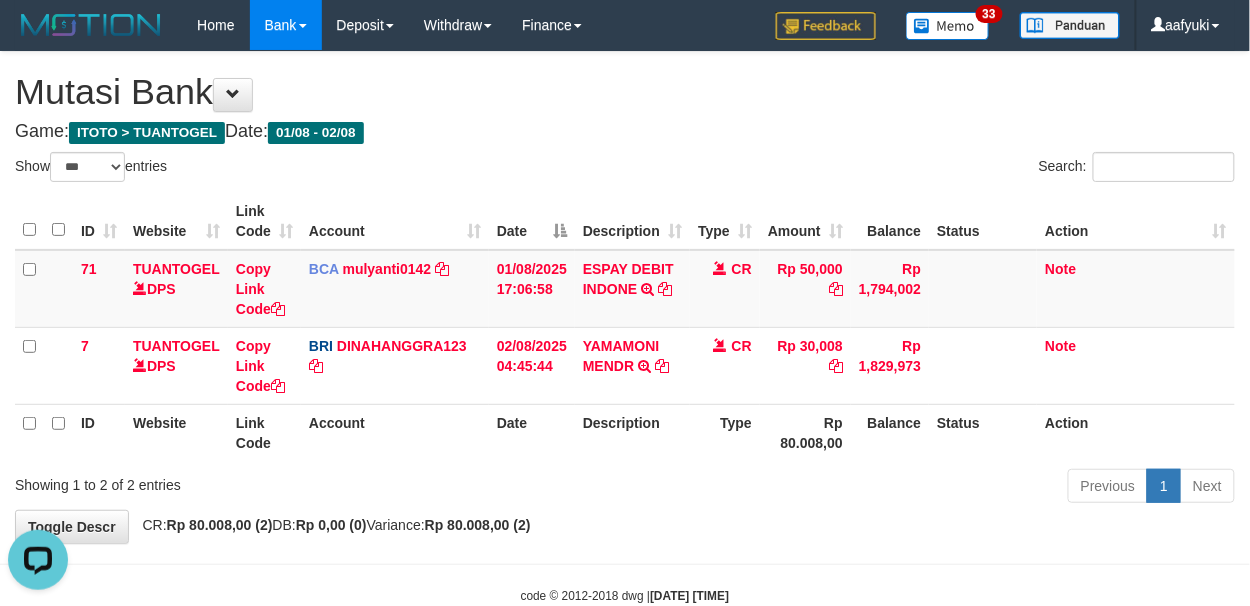 scroll, scrollTop: 0, scrollLeft: 0, axis: both 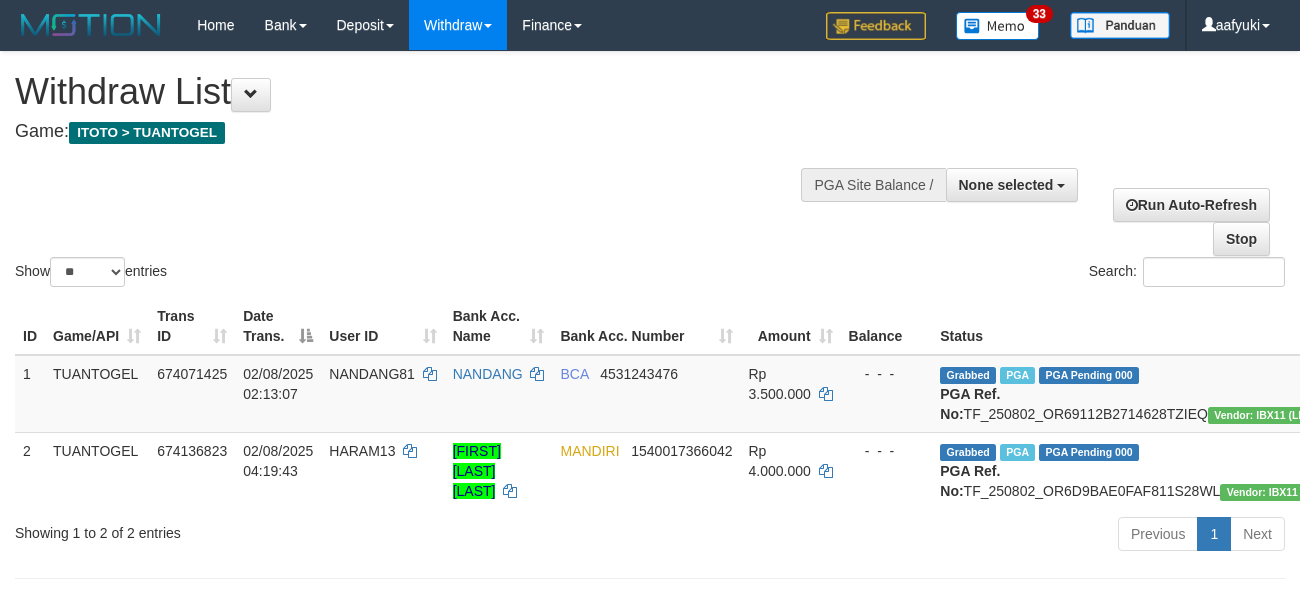 select 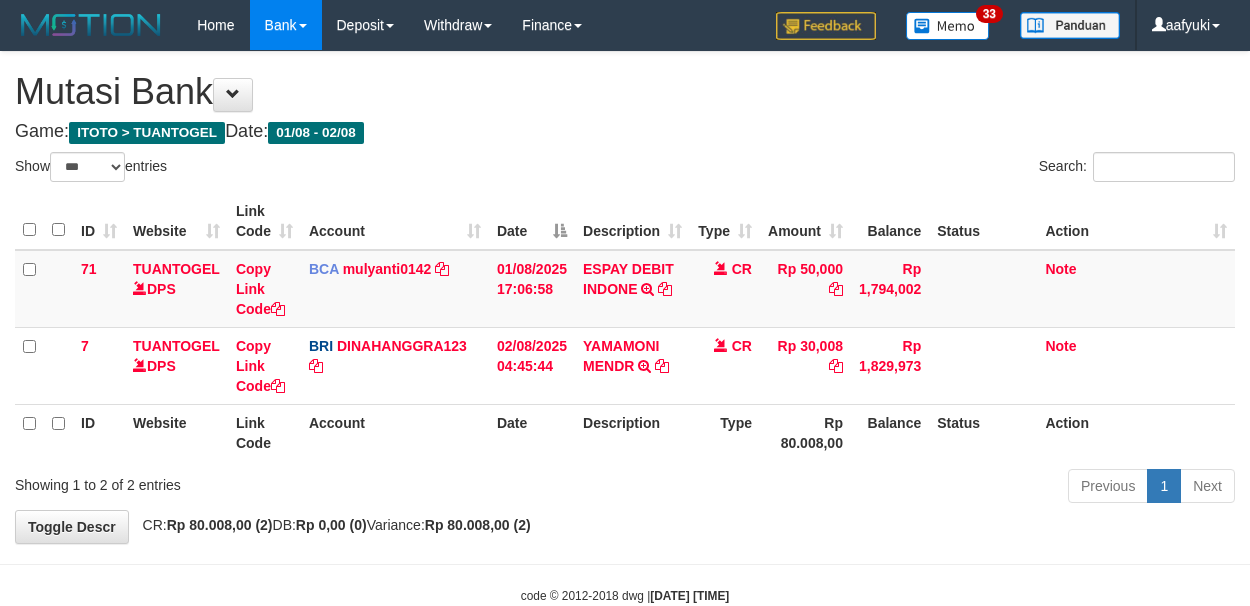 select on "***" 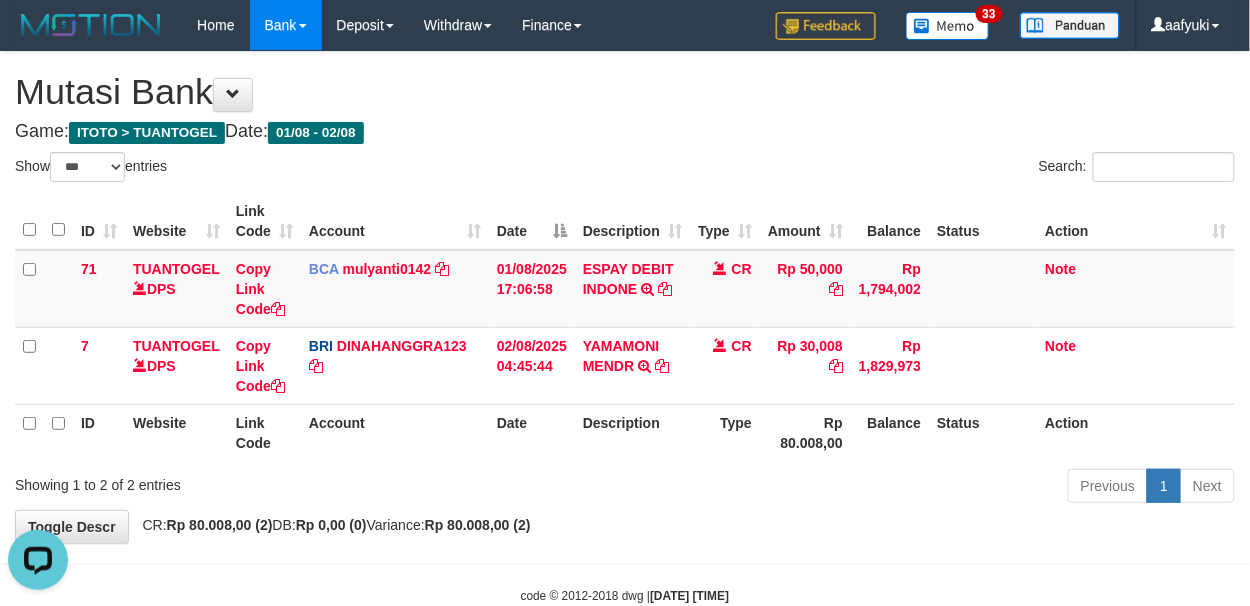 scroll, scrollTop: 0, scrollLeft: 0, axis: both 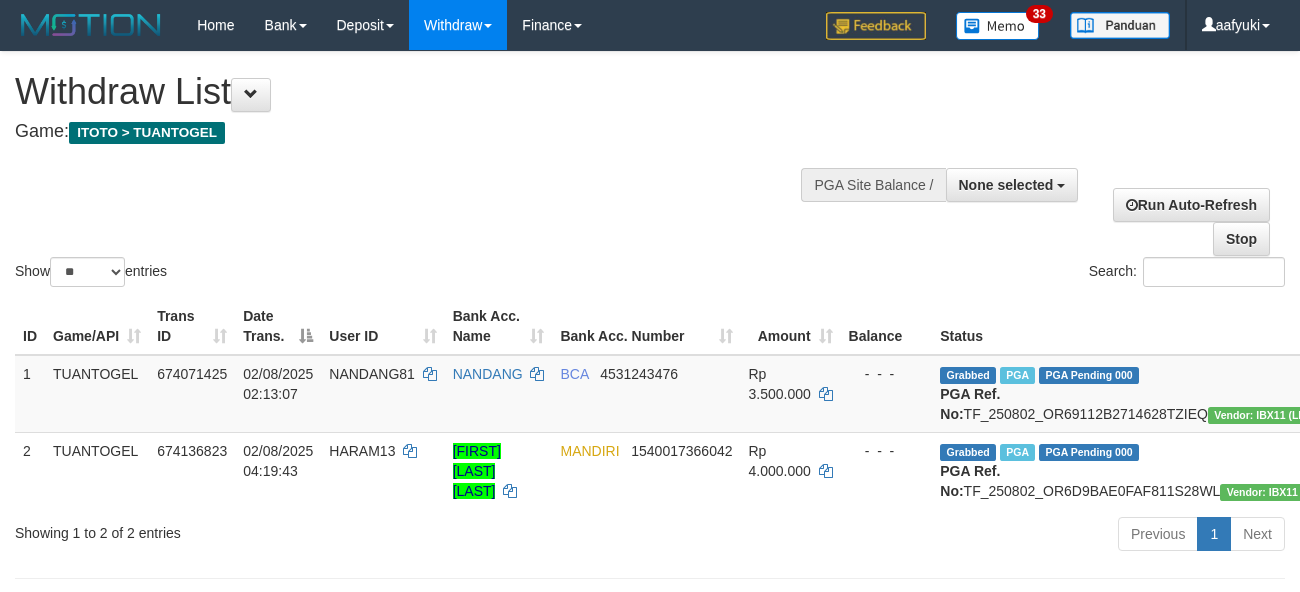 select 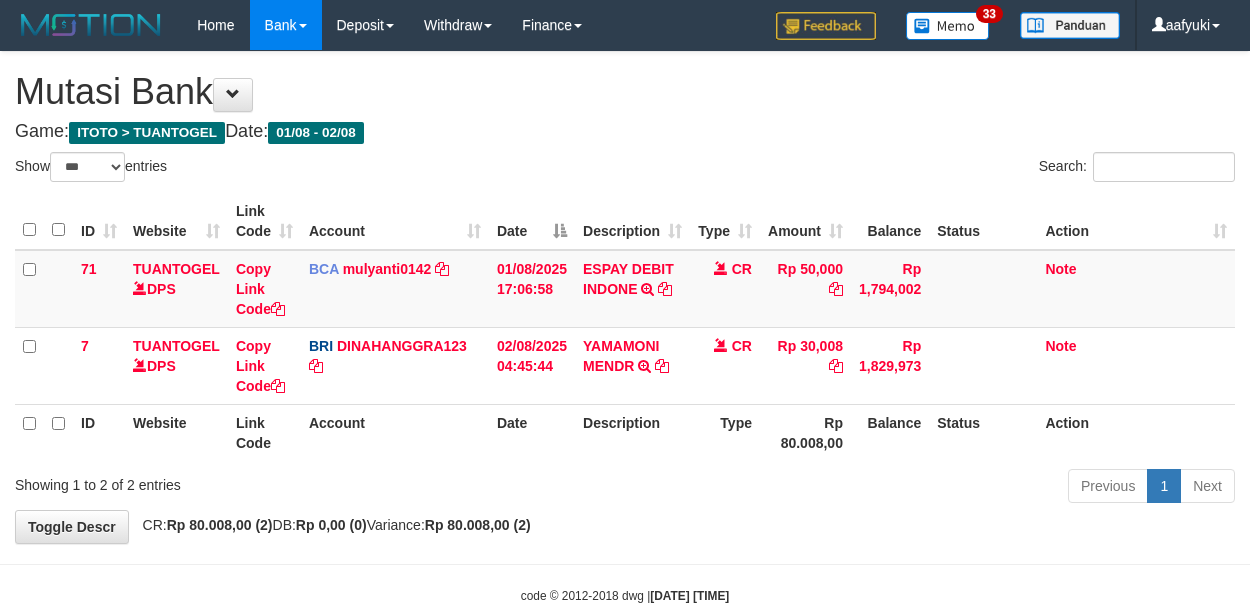 select on "***" 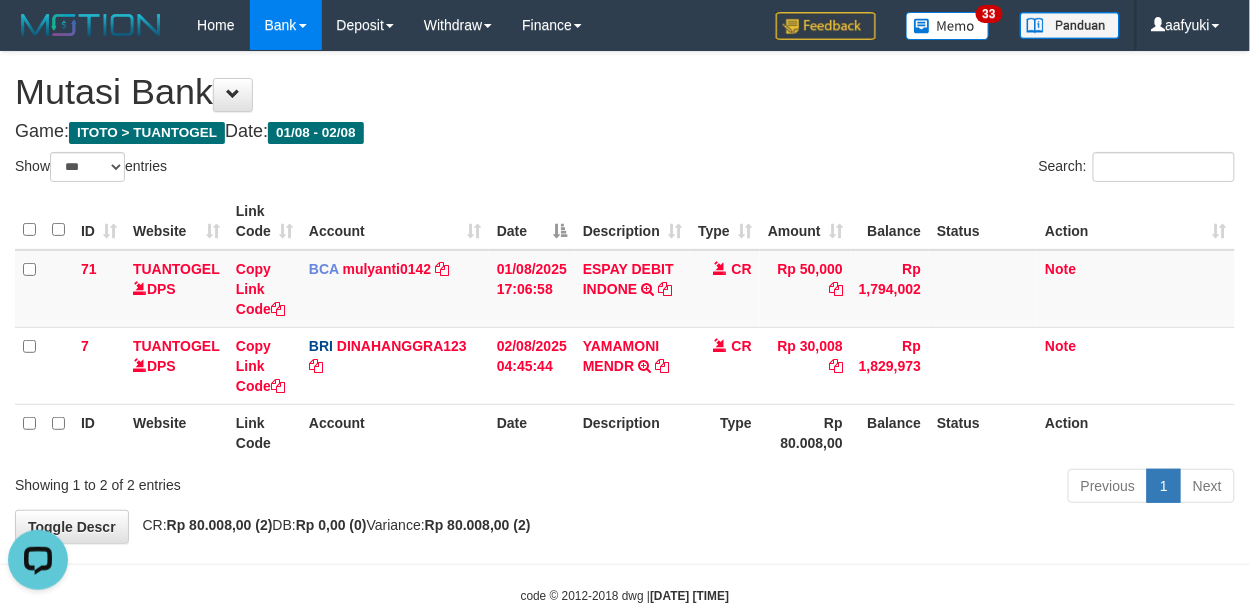 scroll, scrollTop: 0, scrollLeft: 0, axis: both 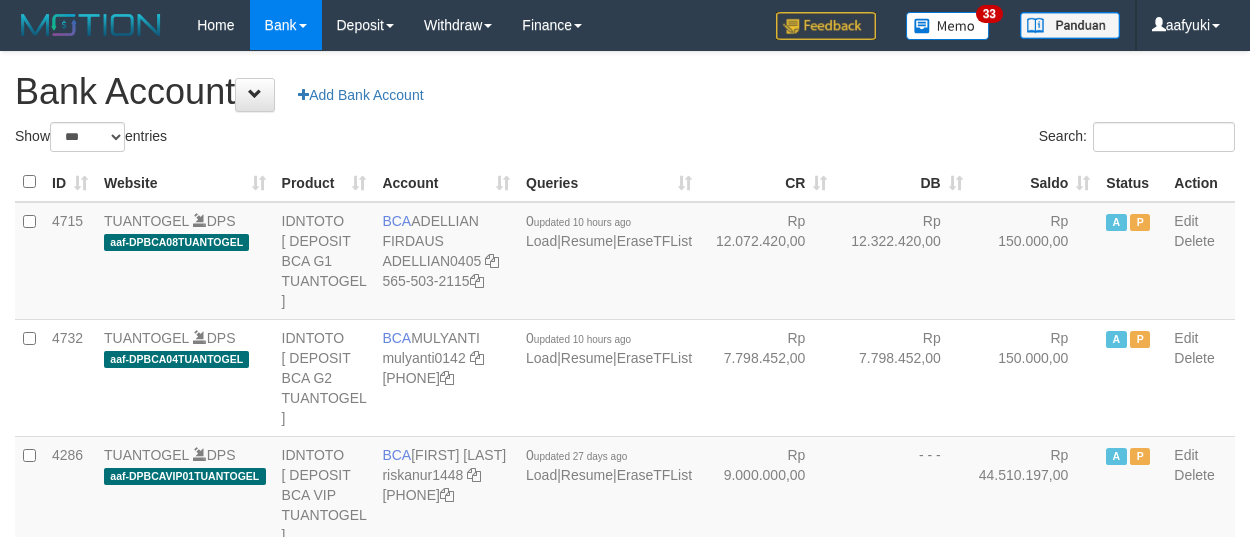 select on "***" 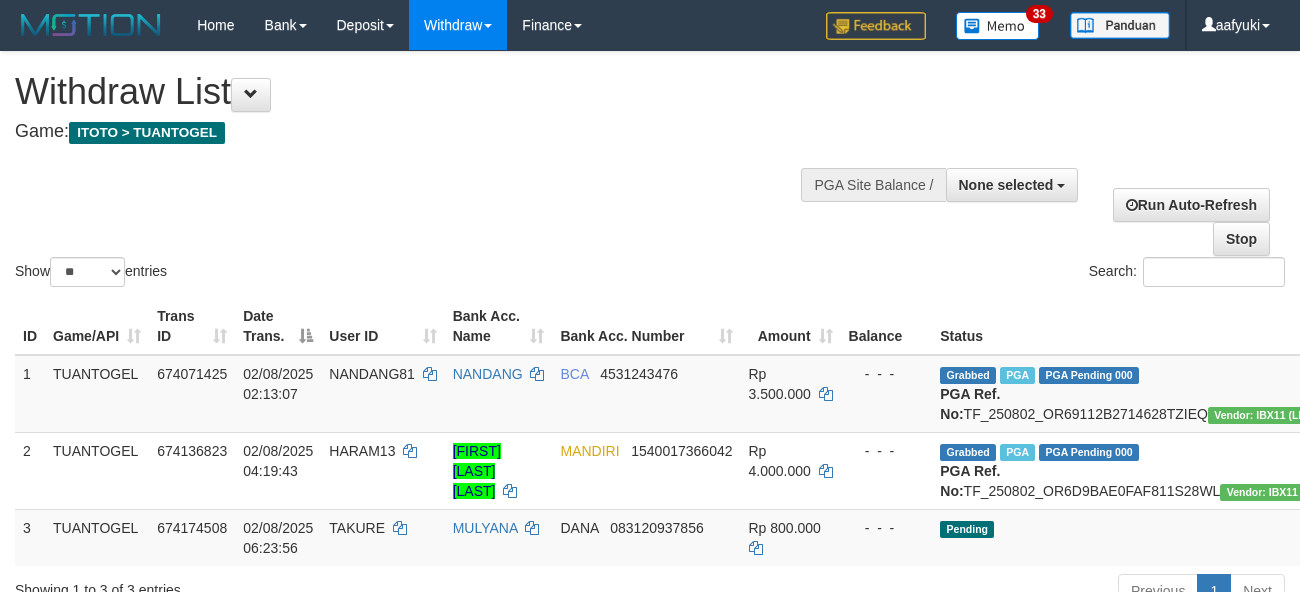 select 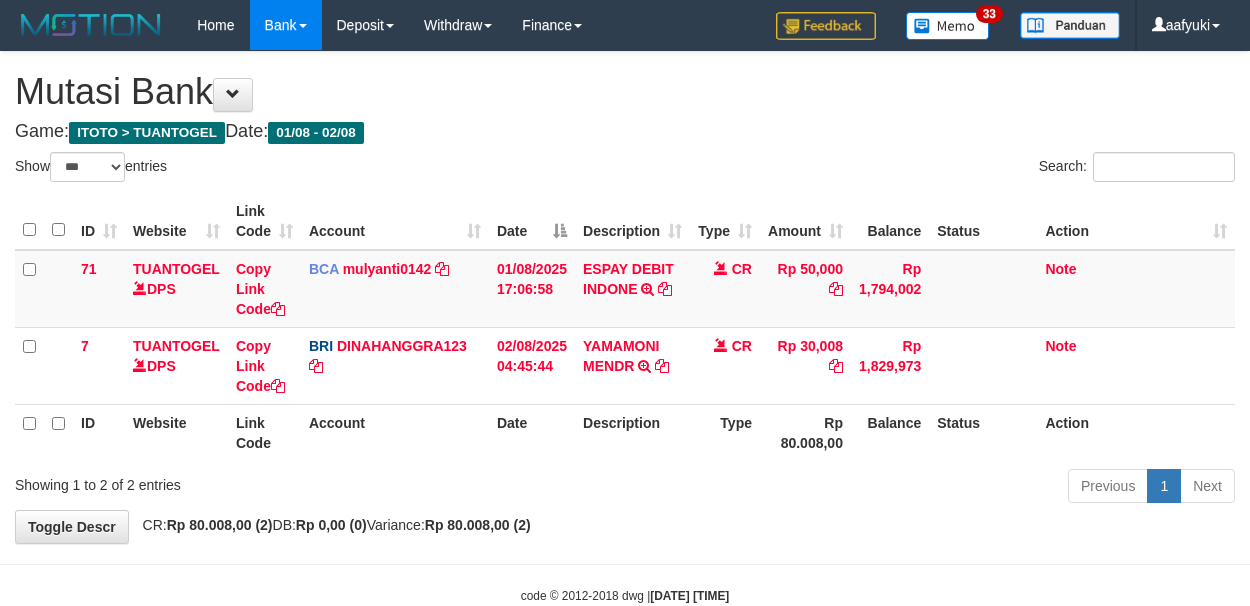 select on "***" 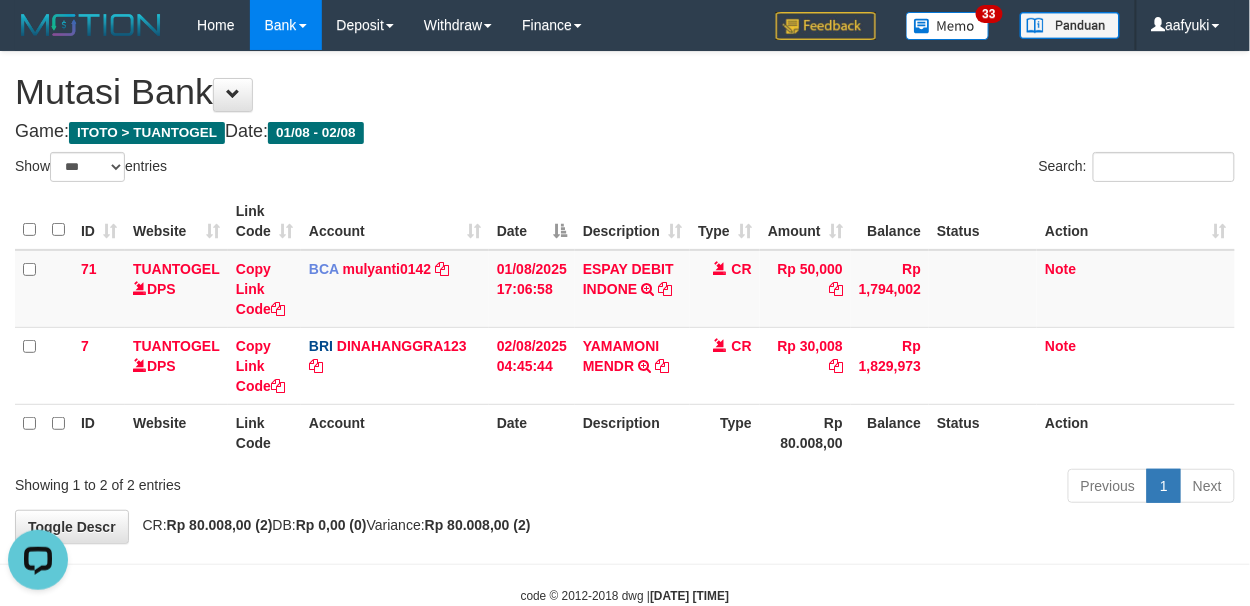 scroll, scrollTop: 0, scrollLeft: 0, axis: both 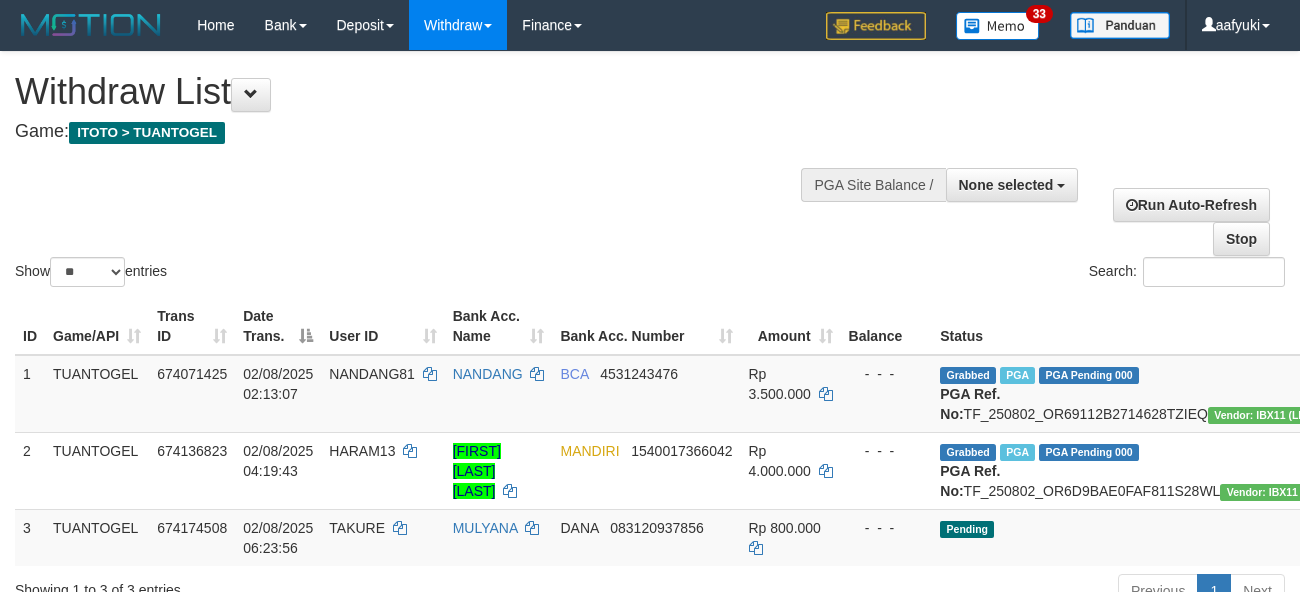 select 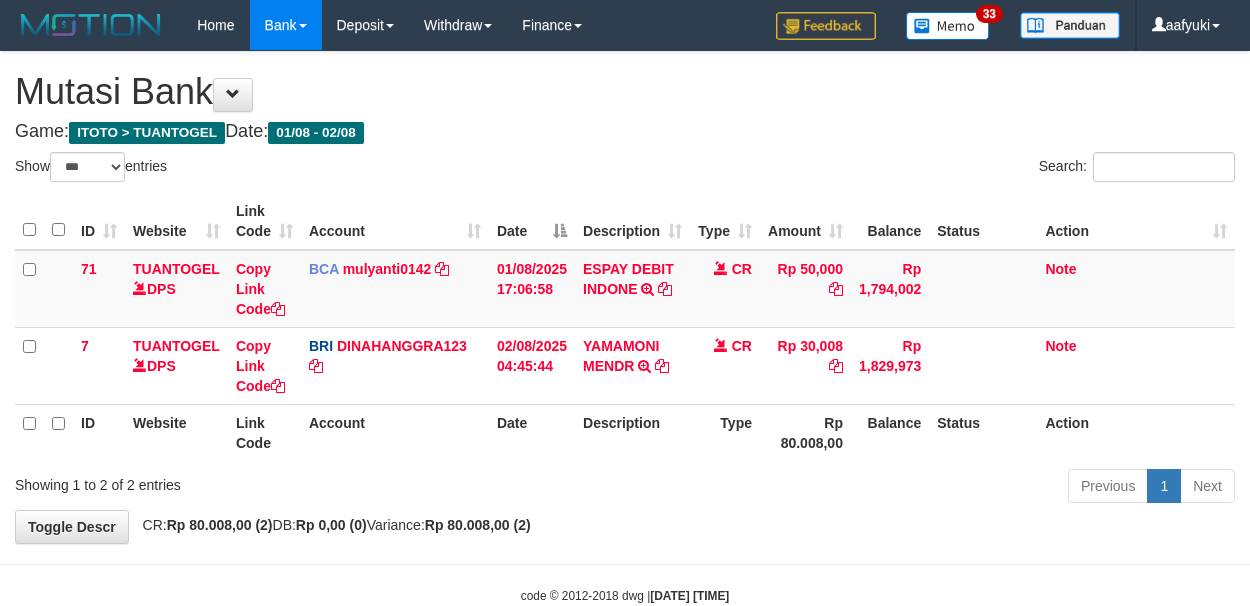 select on "***" 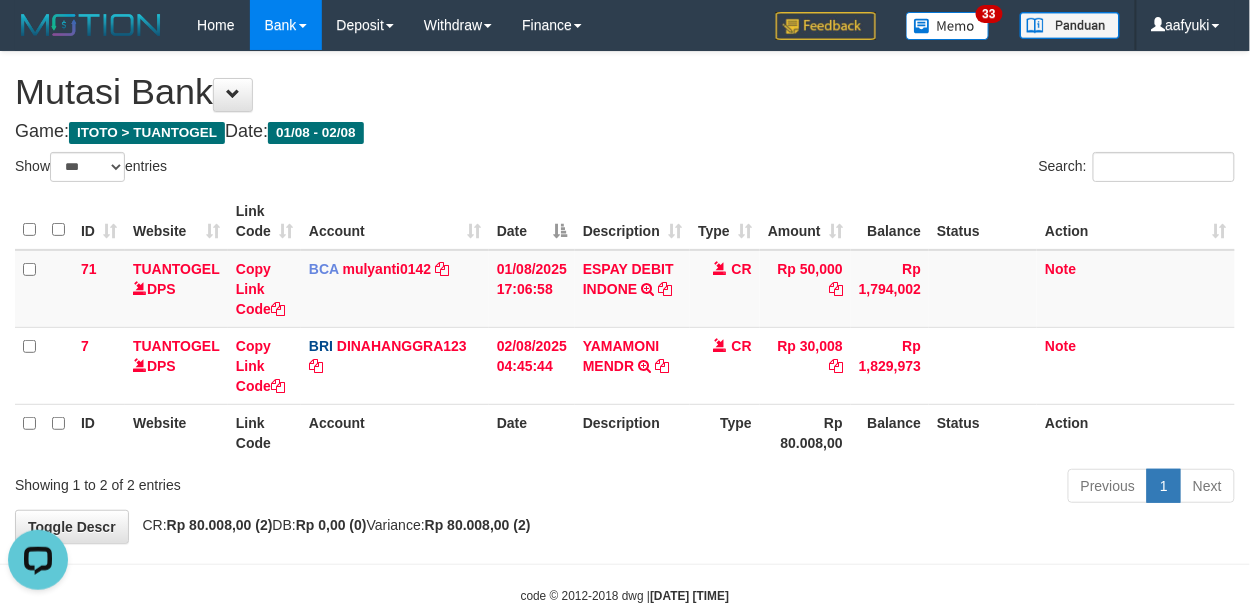 scroll, scrollTop: 0, scrollLeft: 0, axis: both 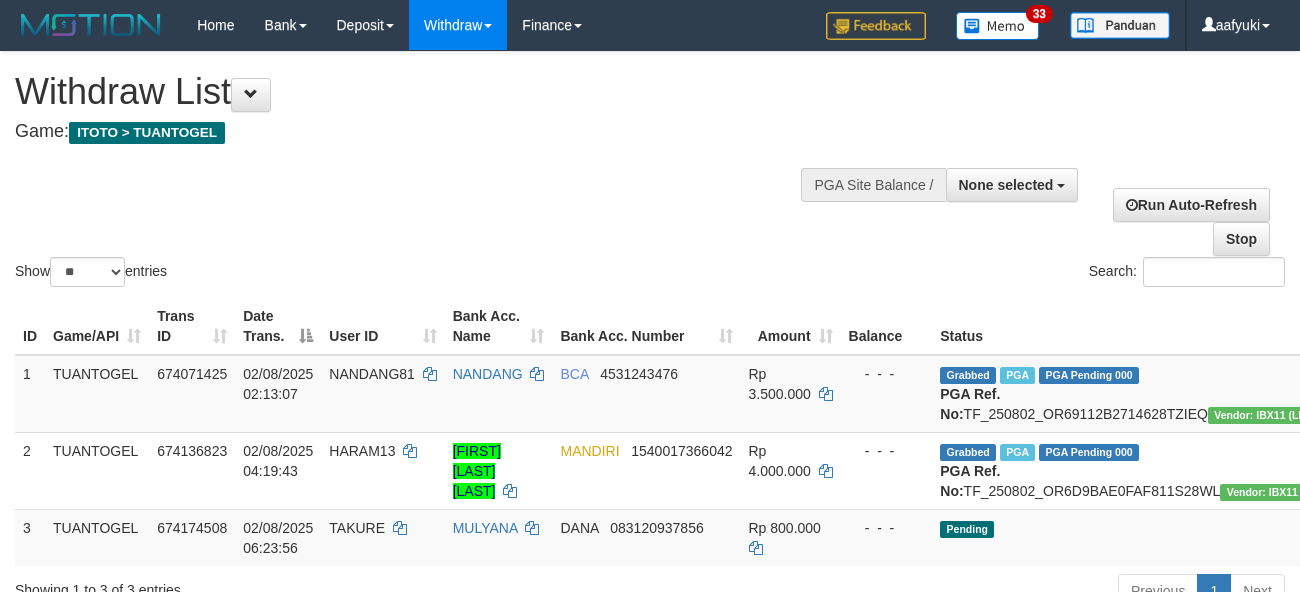 select 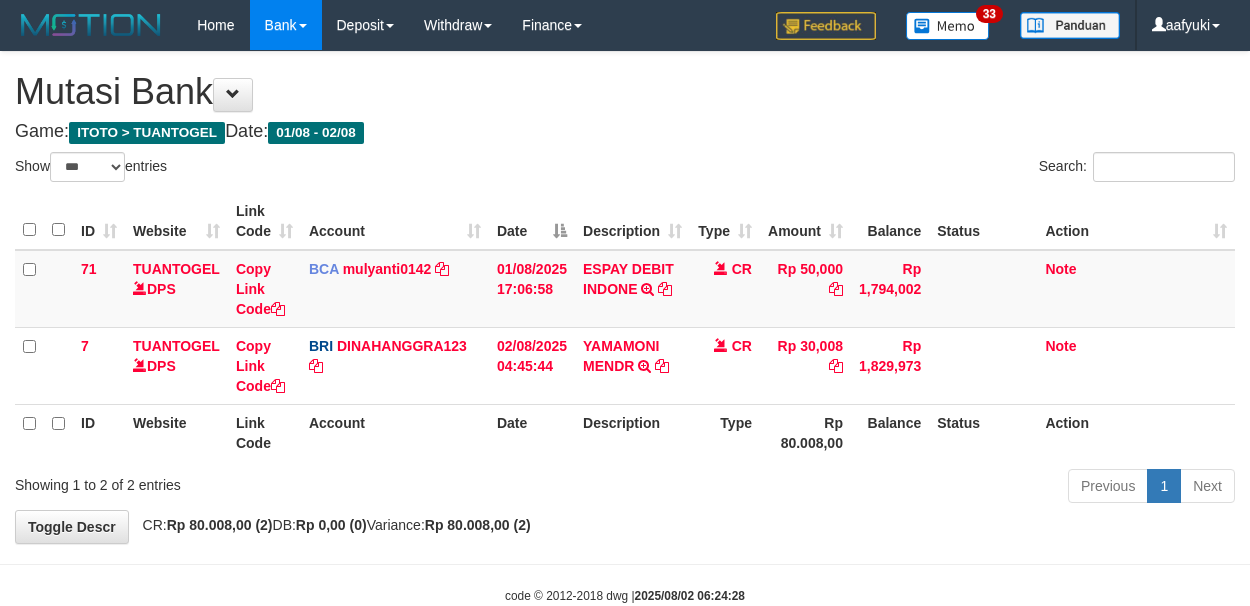 select on "***" 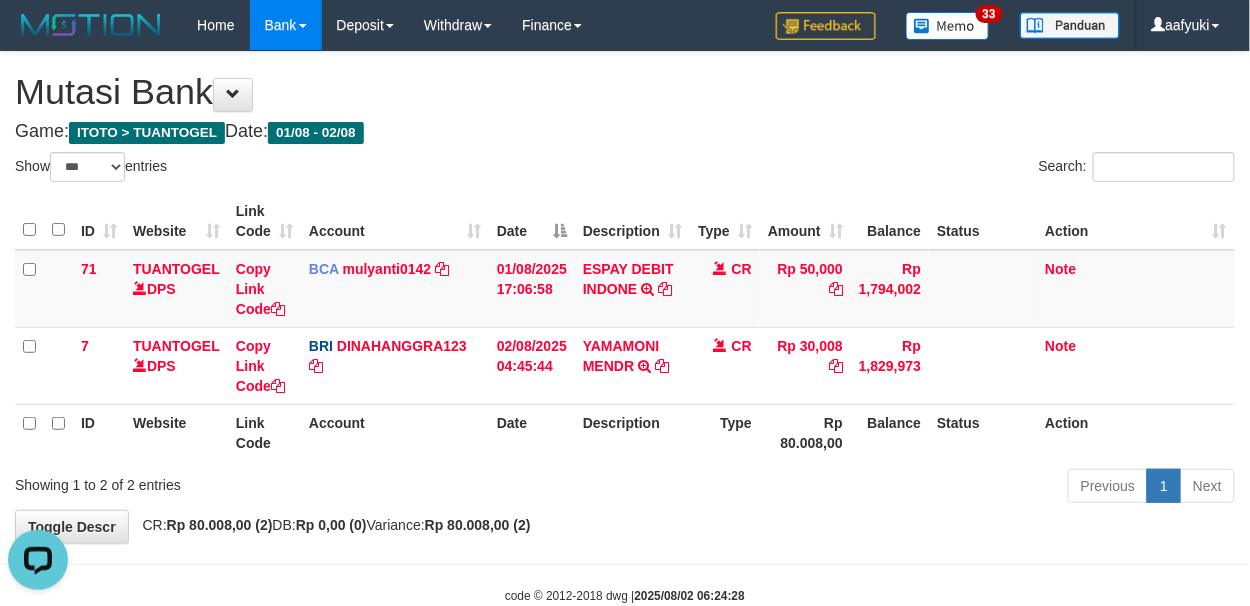 scroll, scrollTop: 0, scrollLeft: 0, axis: both 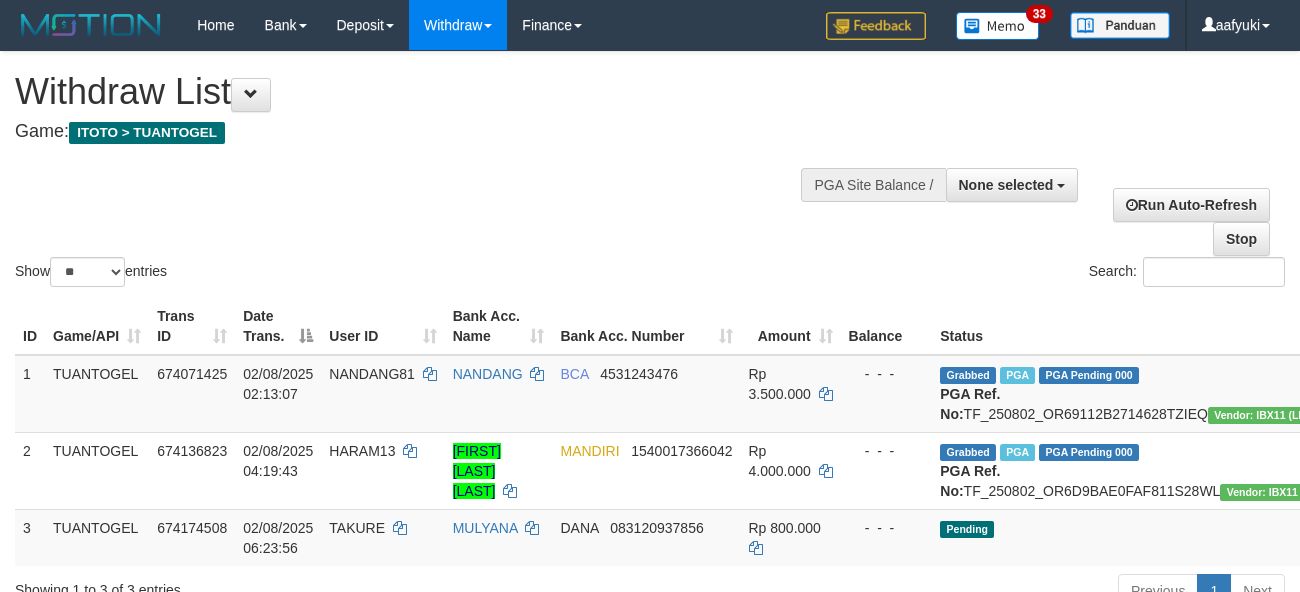 select 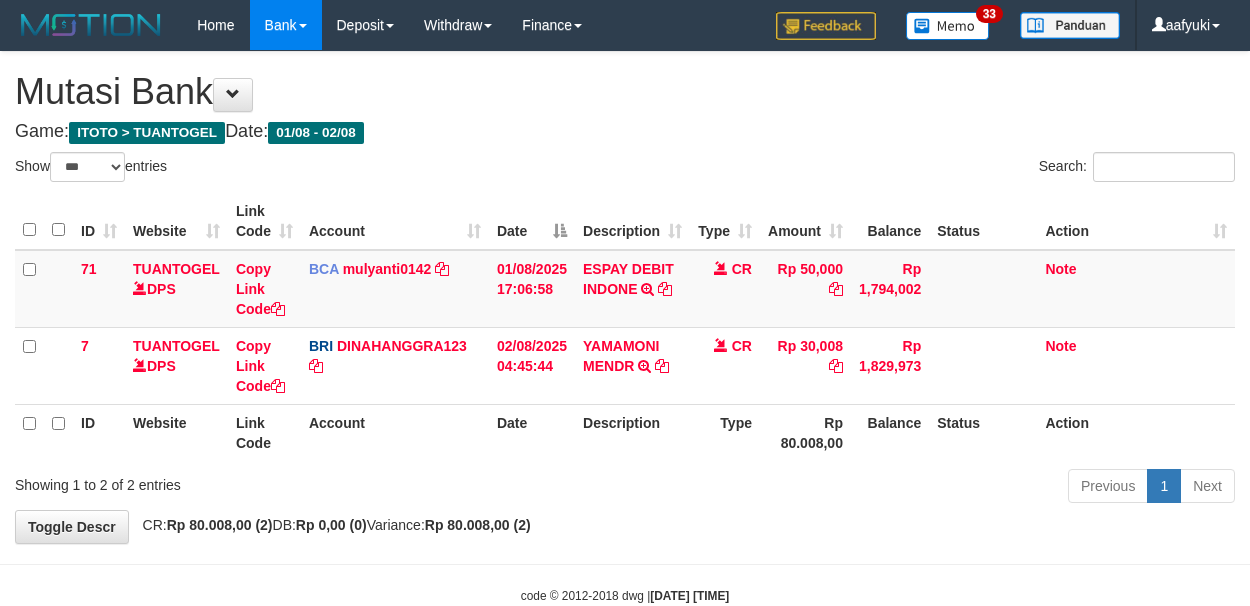 select on "***" 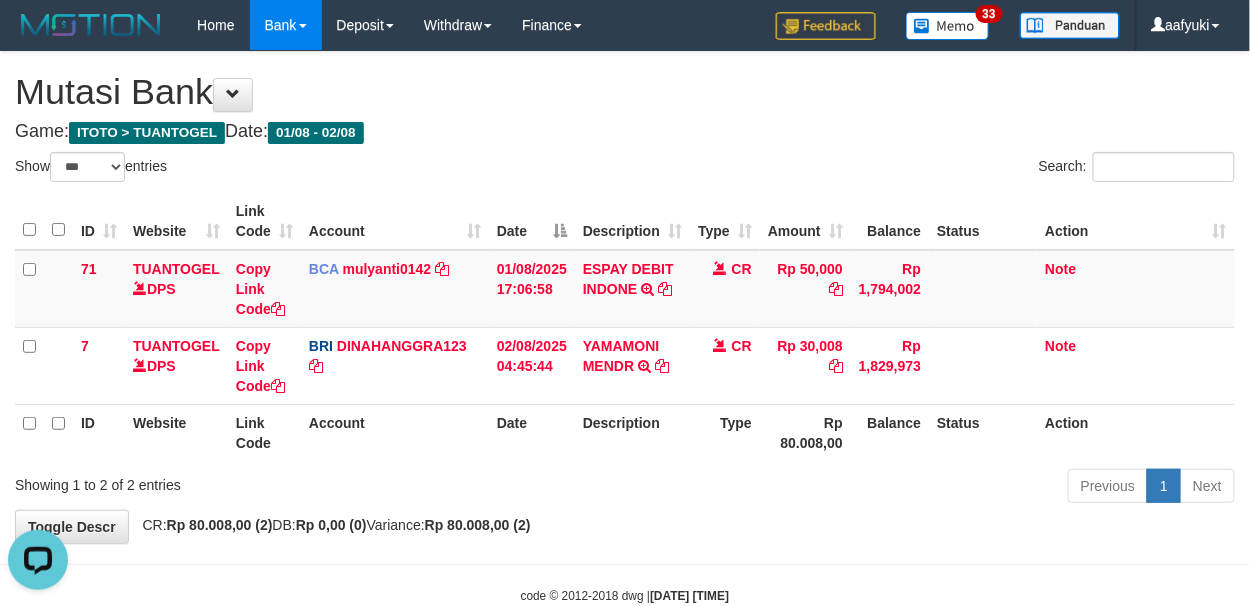 scroll, scrollTop: 0, scrollLeft: 0, axis: both 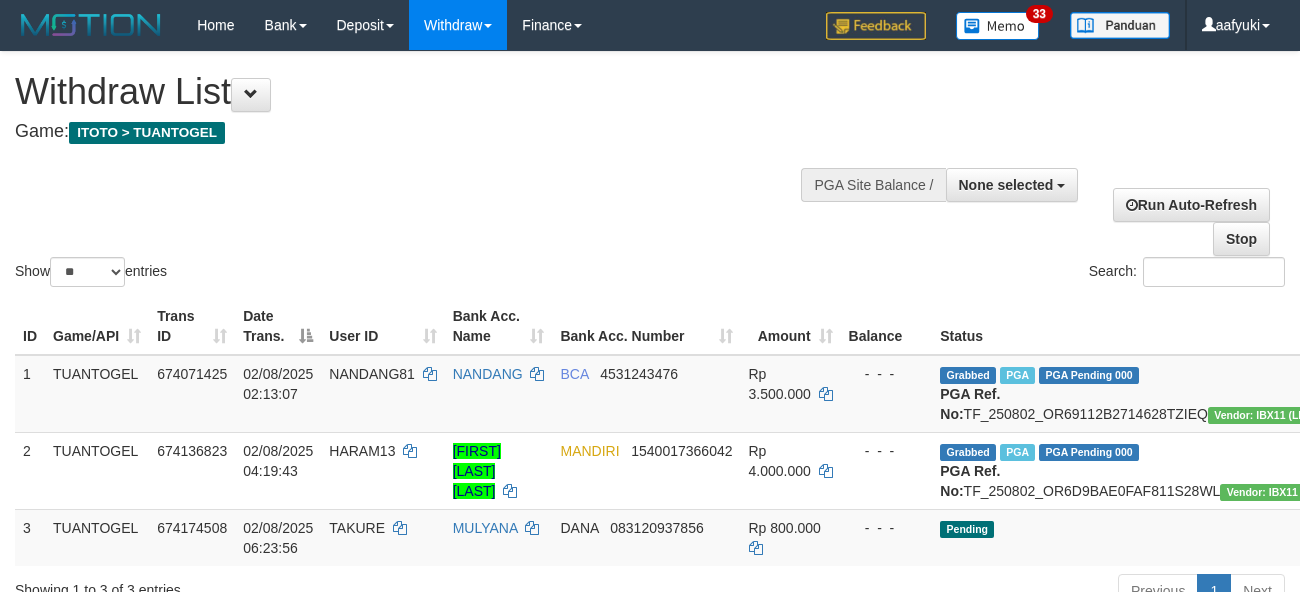 select 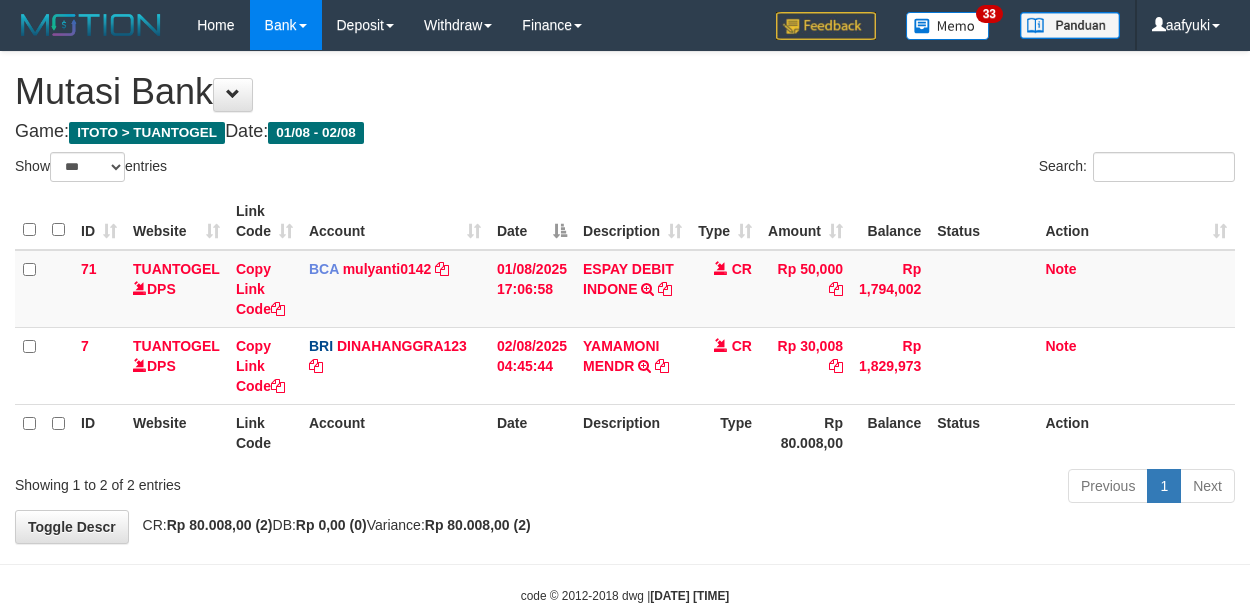 select on "***" 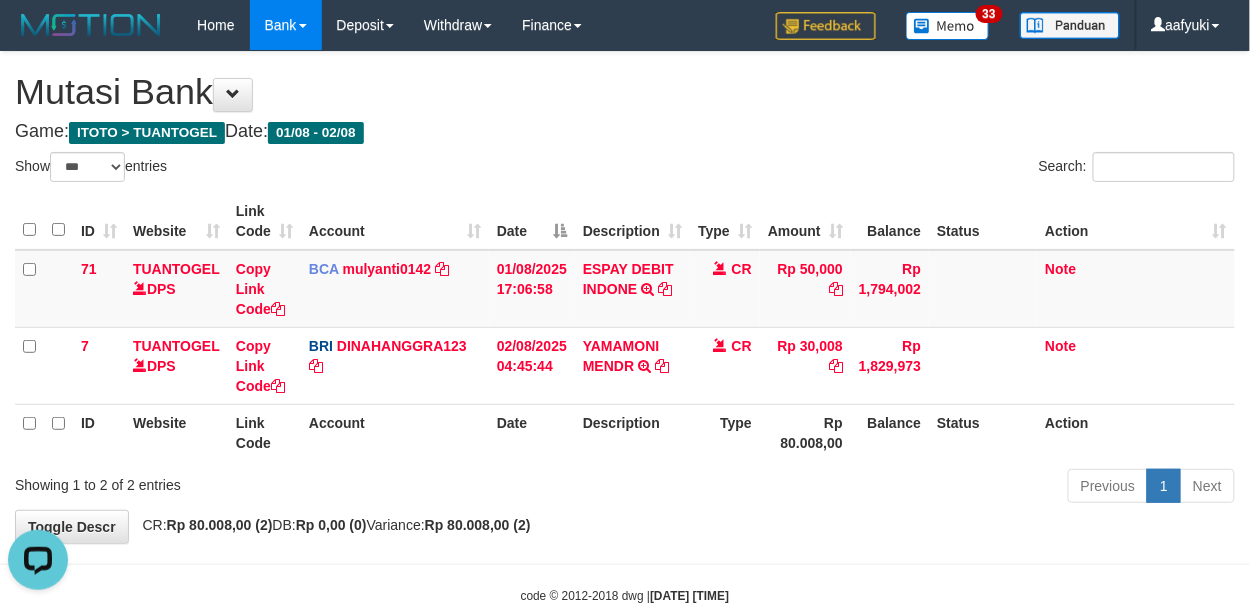 scroll, scrollTop: 0, scrollLeft: 0, axis: both 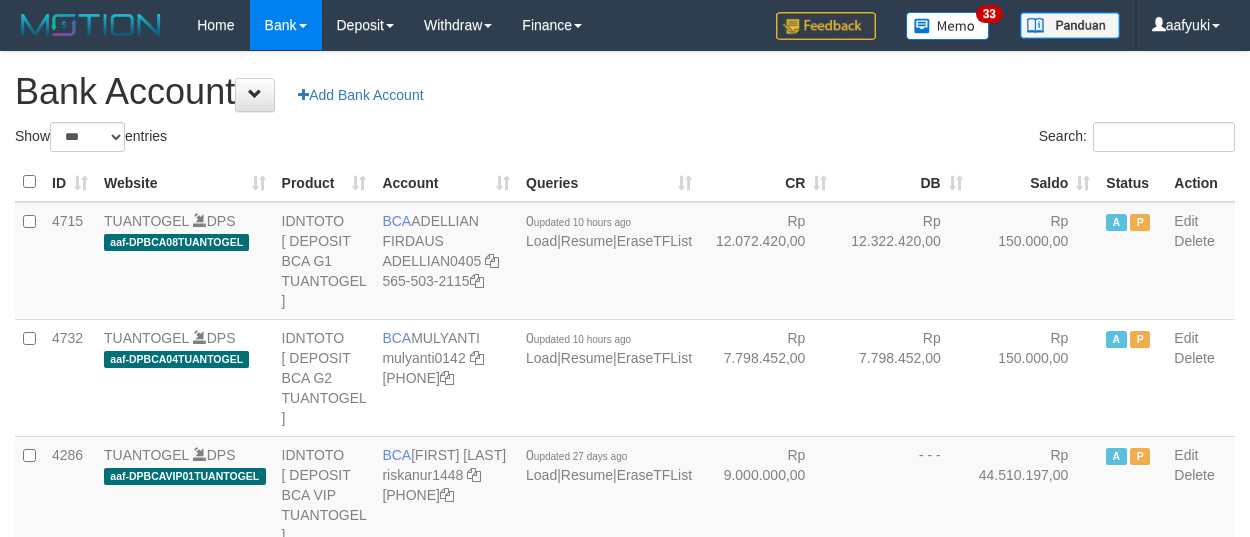 select on "***" 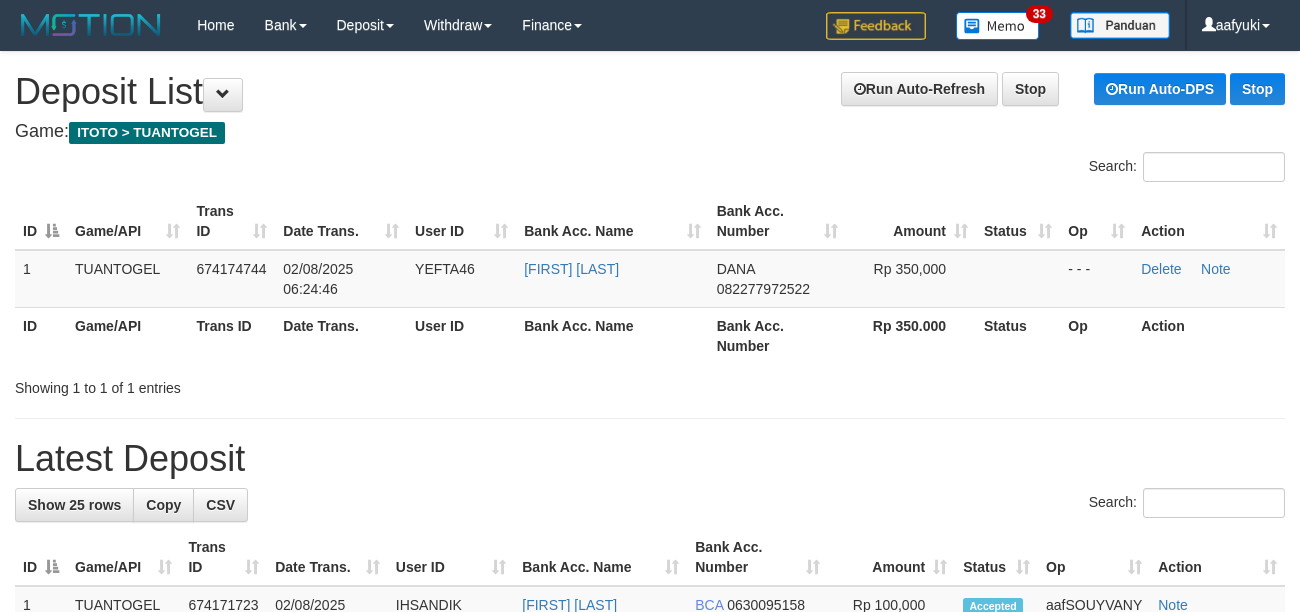 scroll, scrollTop: 0, scrollLeft: 0, axis: both 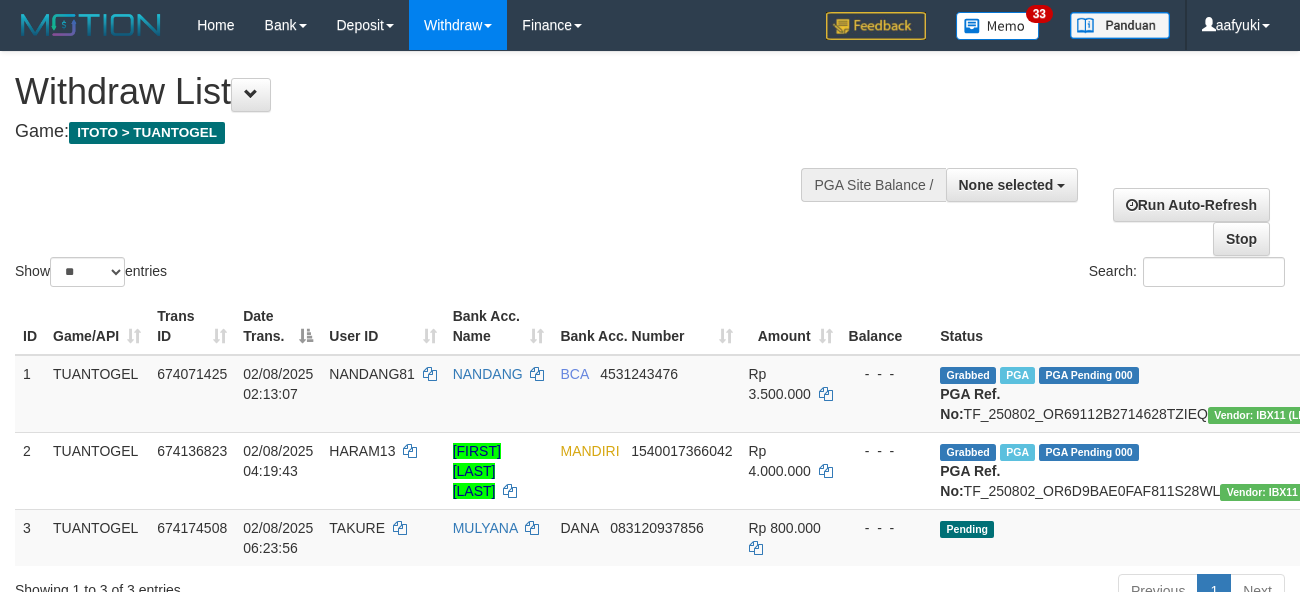 select 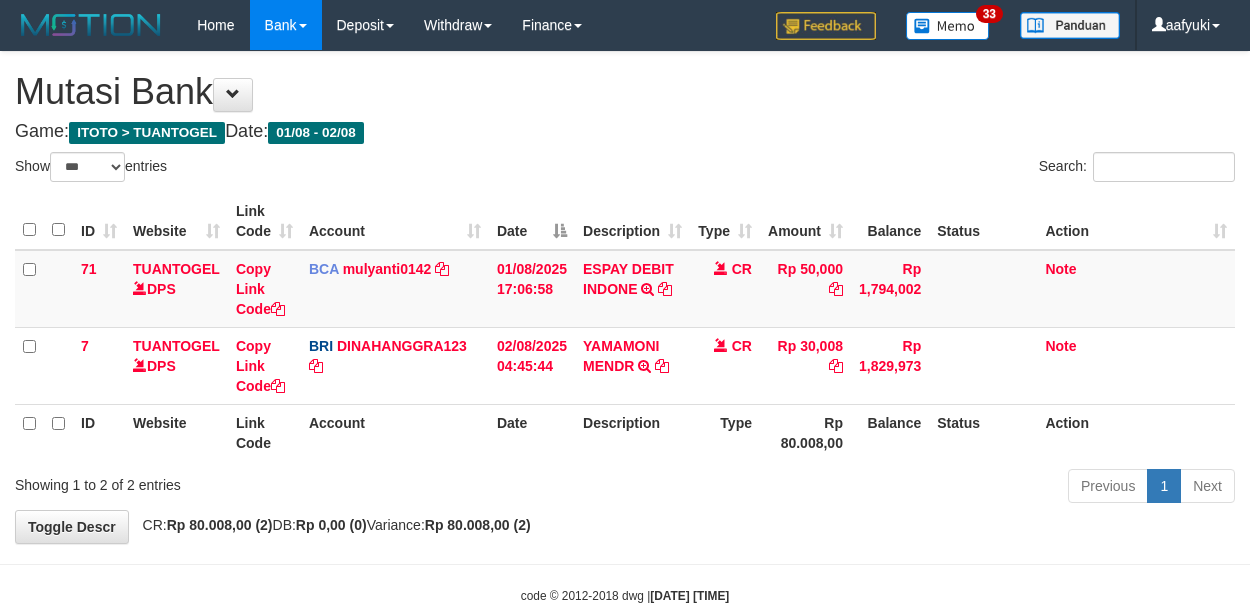 select on "***" 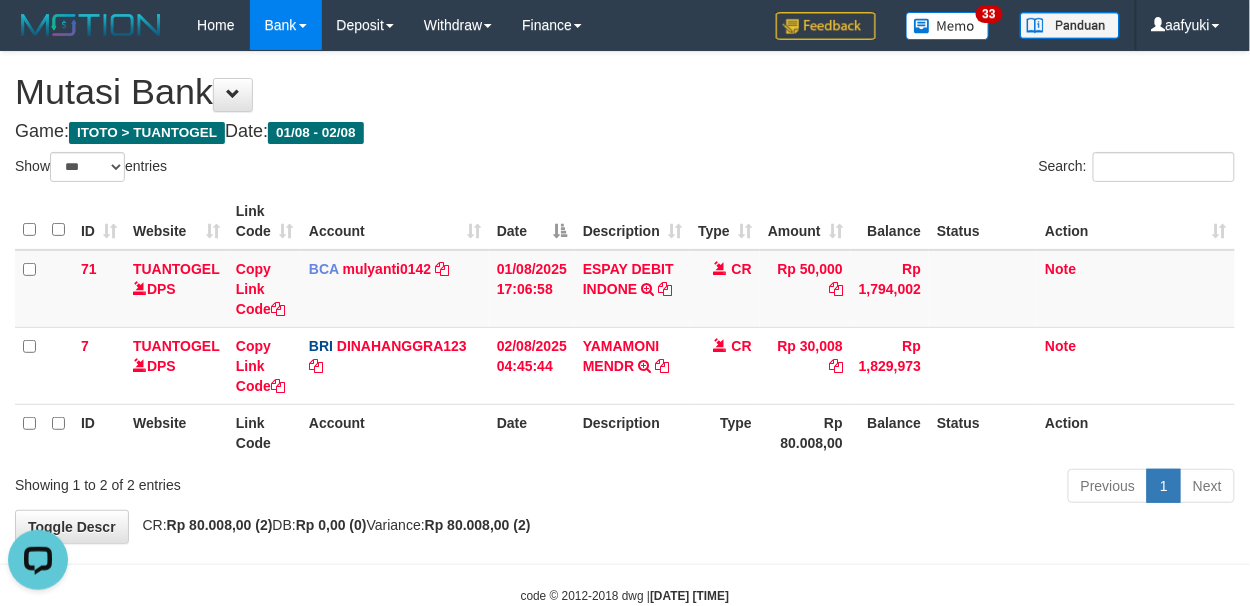 scroll, scrollTop: 0, scrollLeft: 0, axis: both 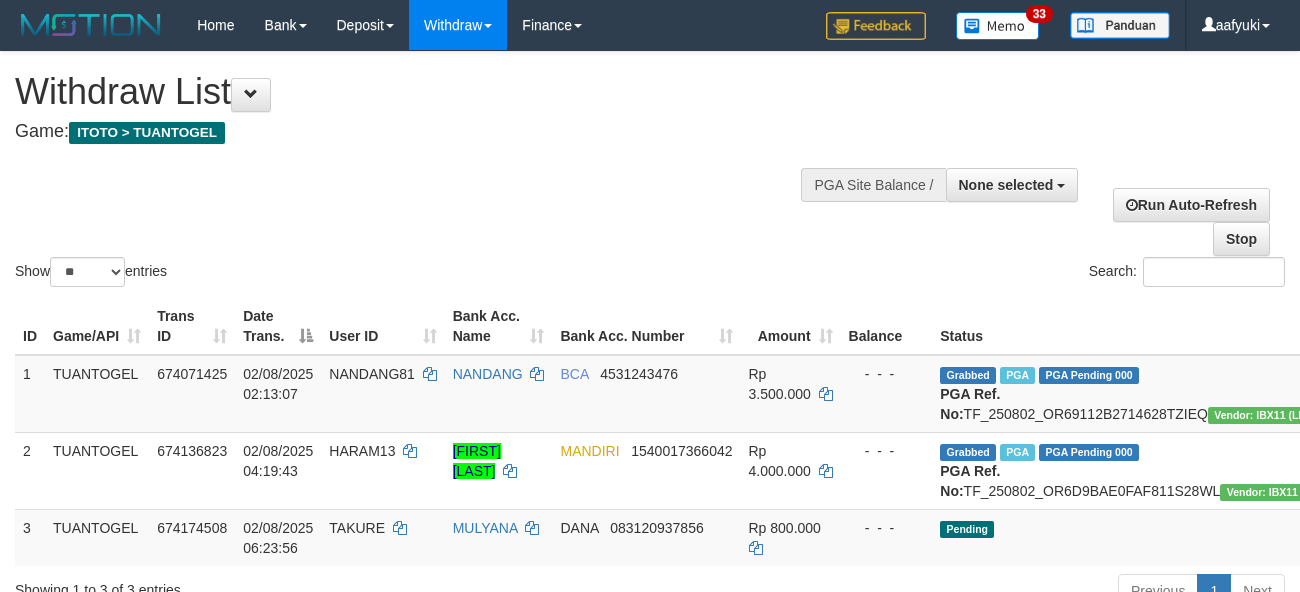 select 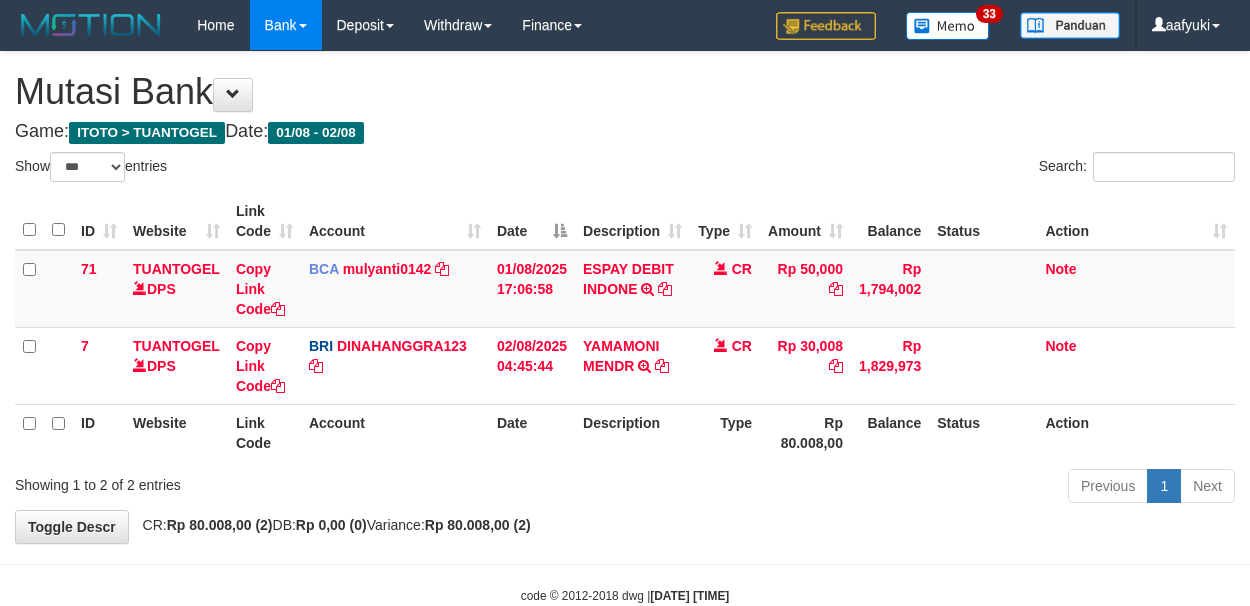 select on "***" 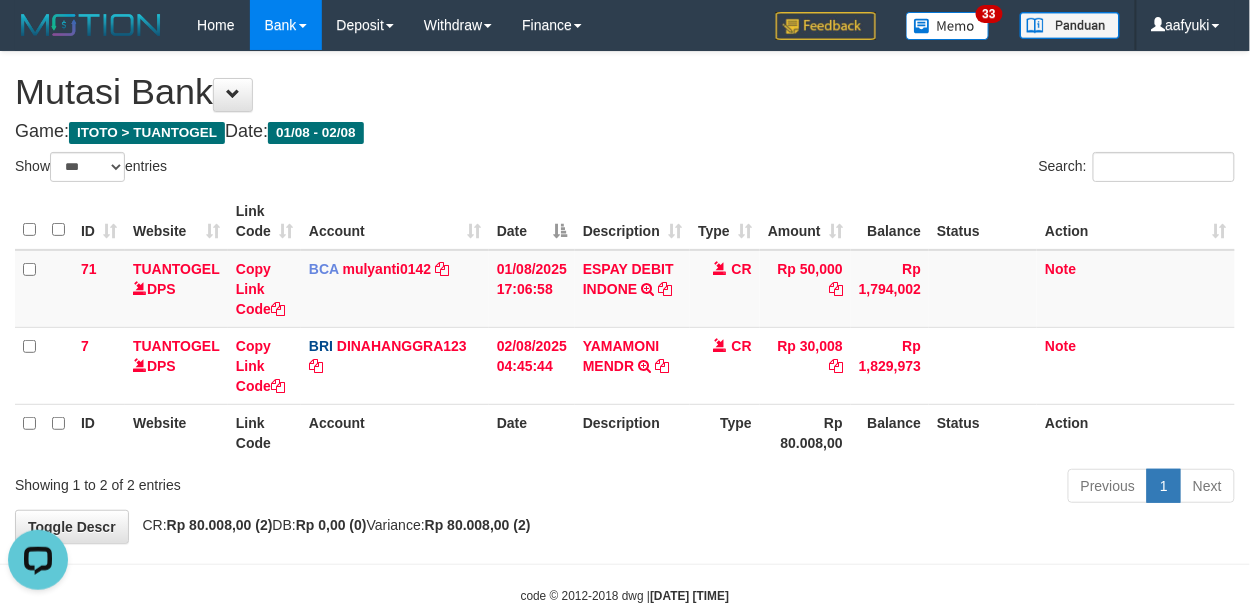 scroll, scrollTop: 0, scrollLeft: 0, axis: both 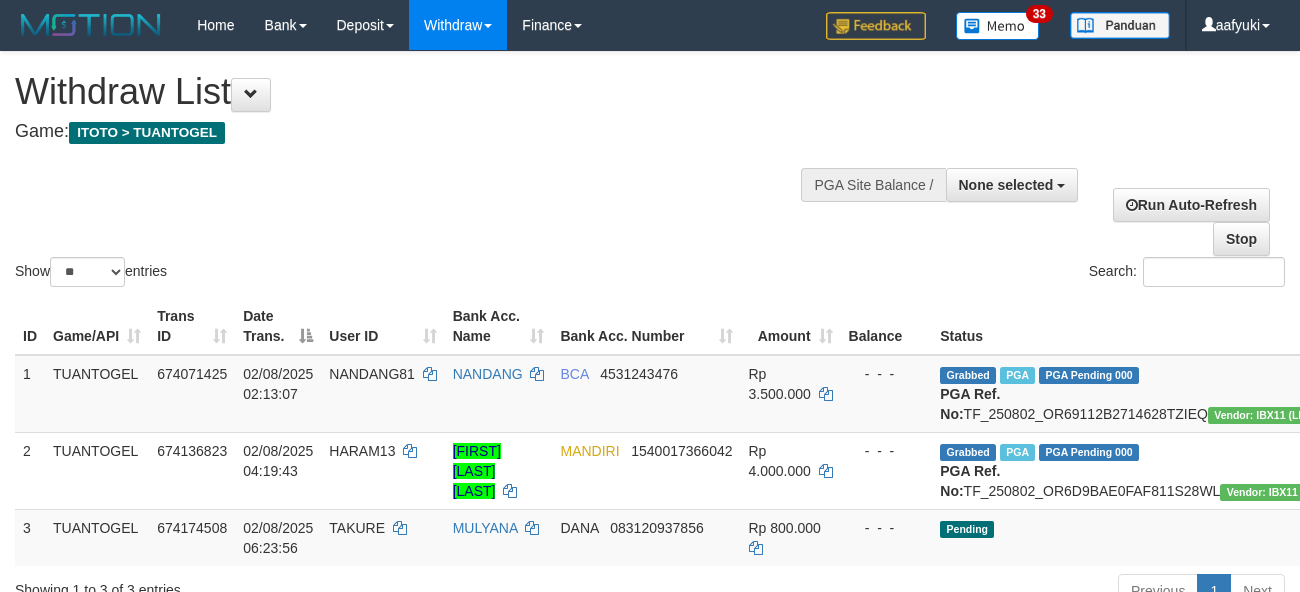 select 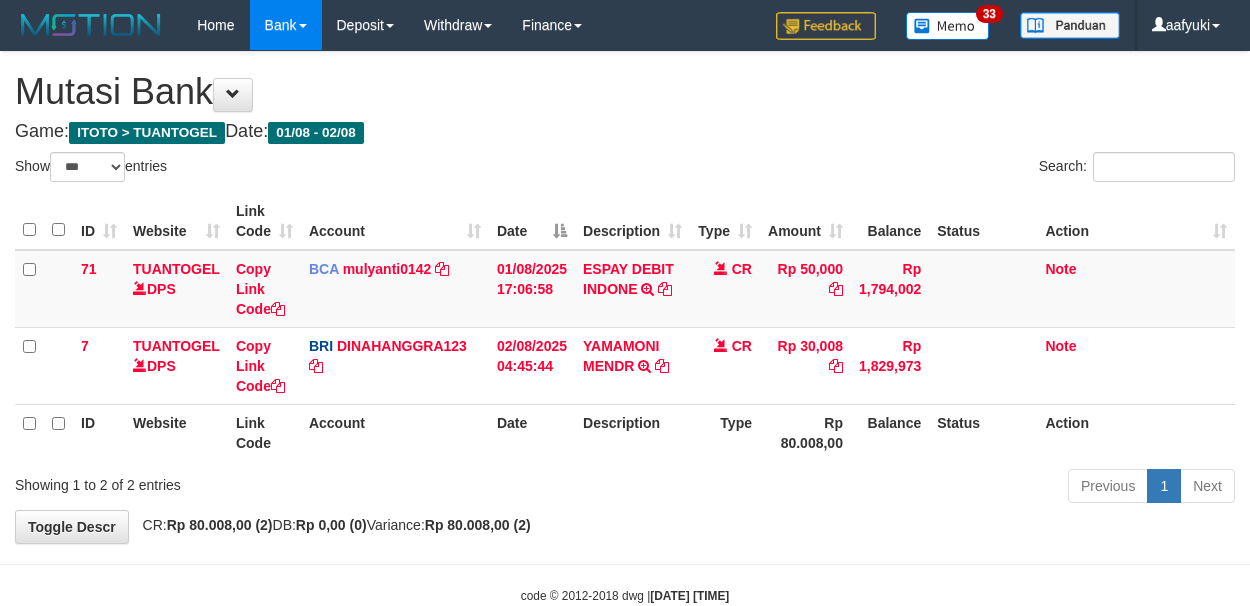 select on "***" 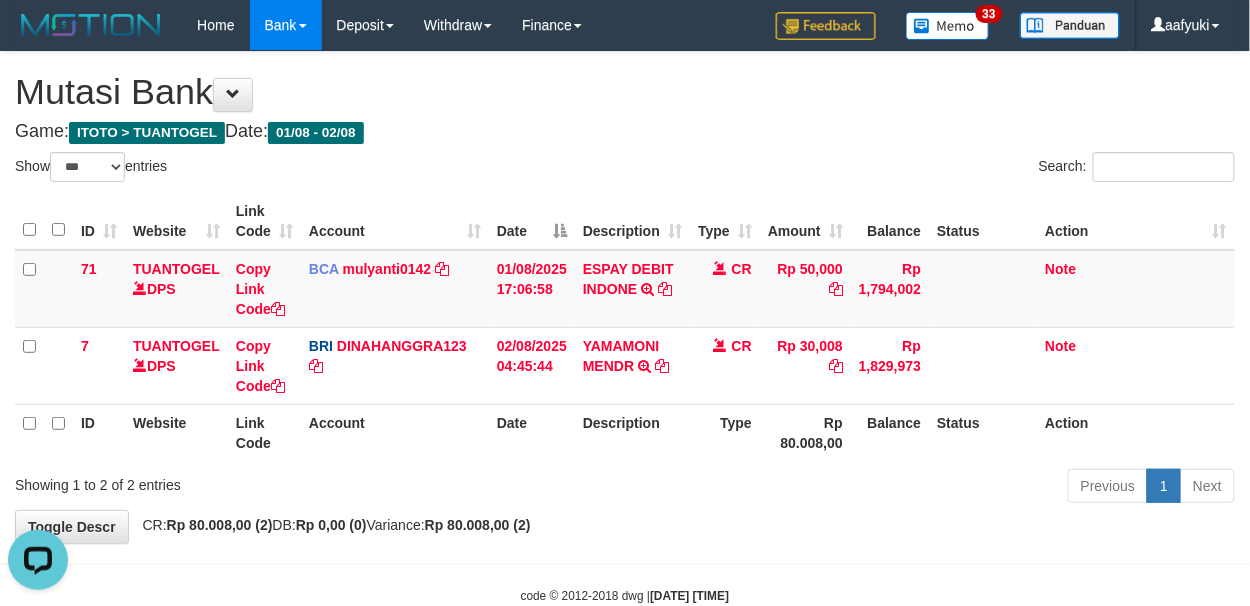 scroll, scrollTop: 0, scrollLeft: 0, axis: both 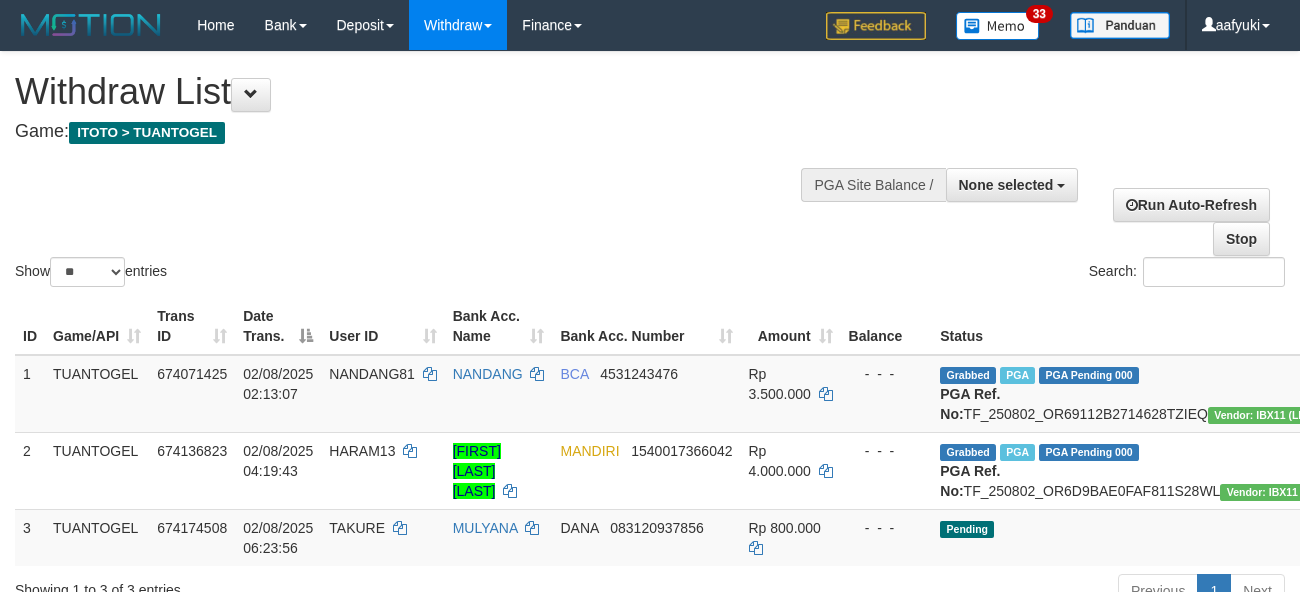 select 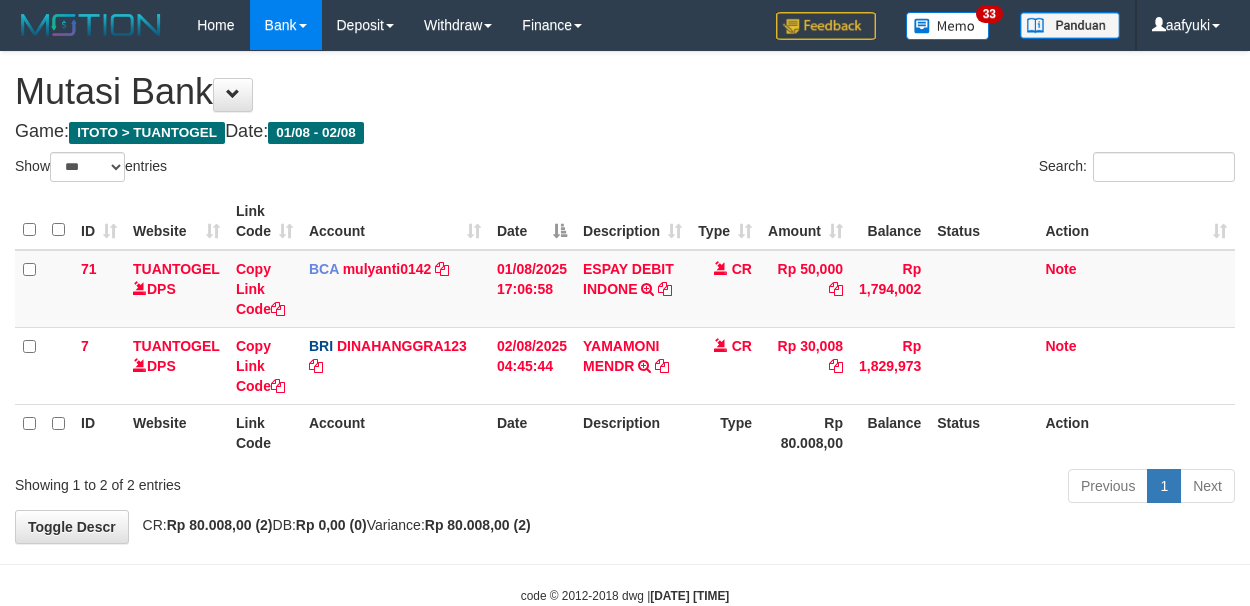 select on "***" 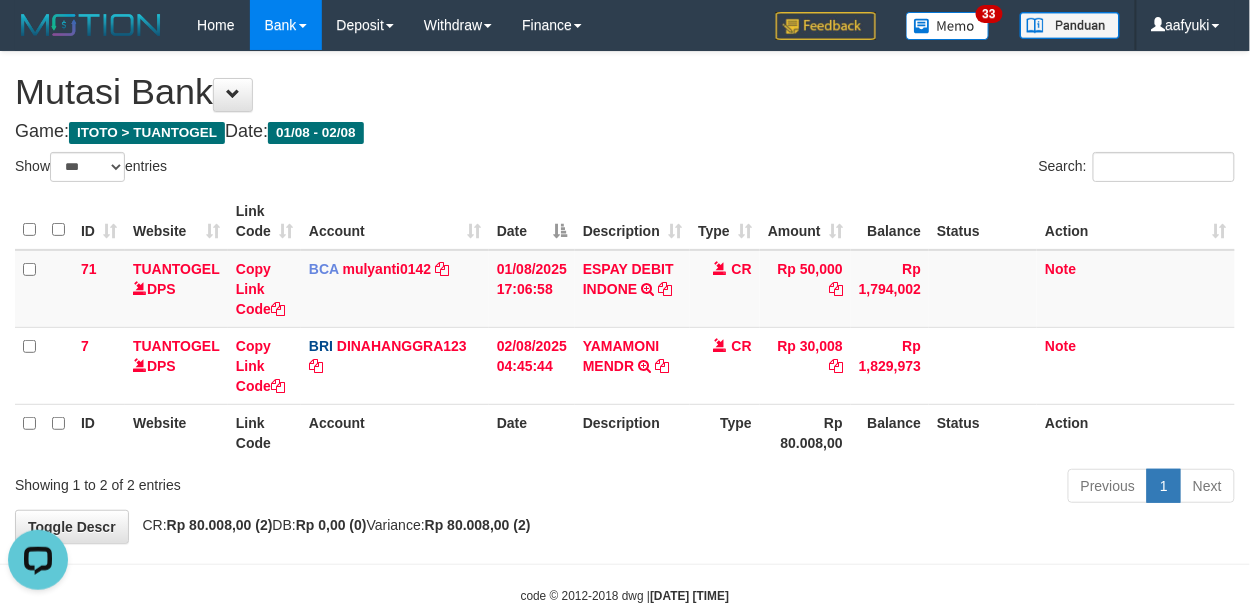 scroll, scrollTop: 0, scrollLeft: 0, axis: both 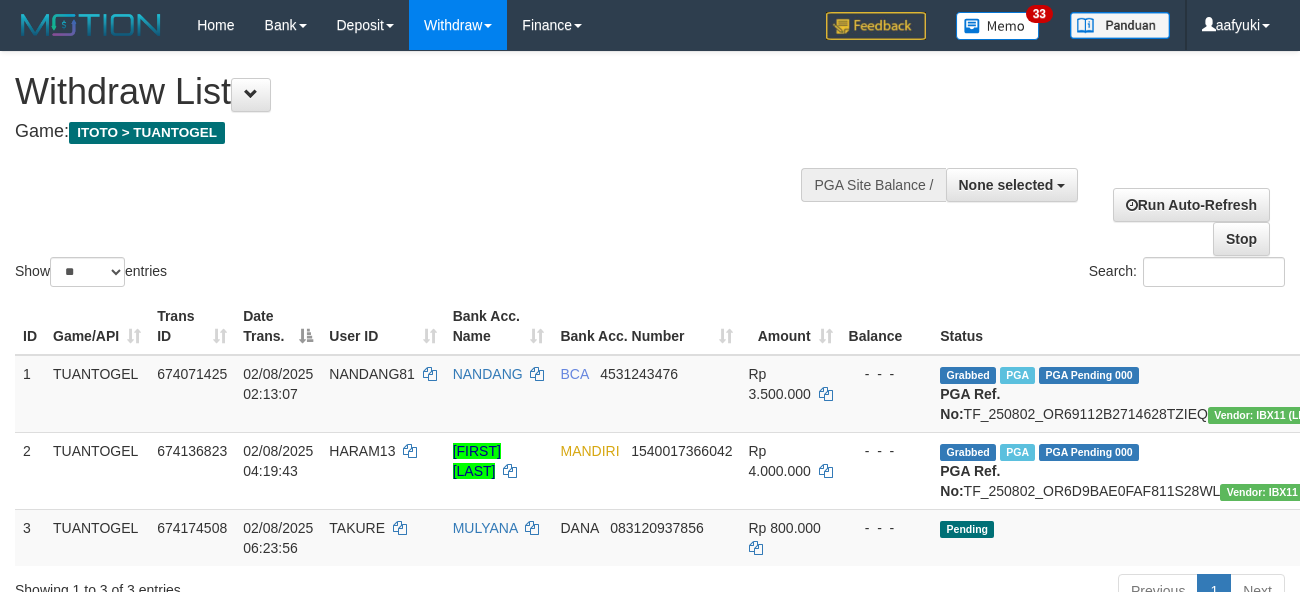 select 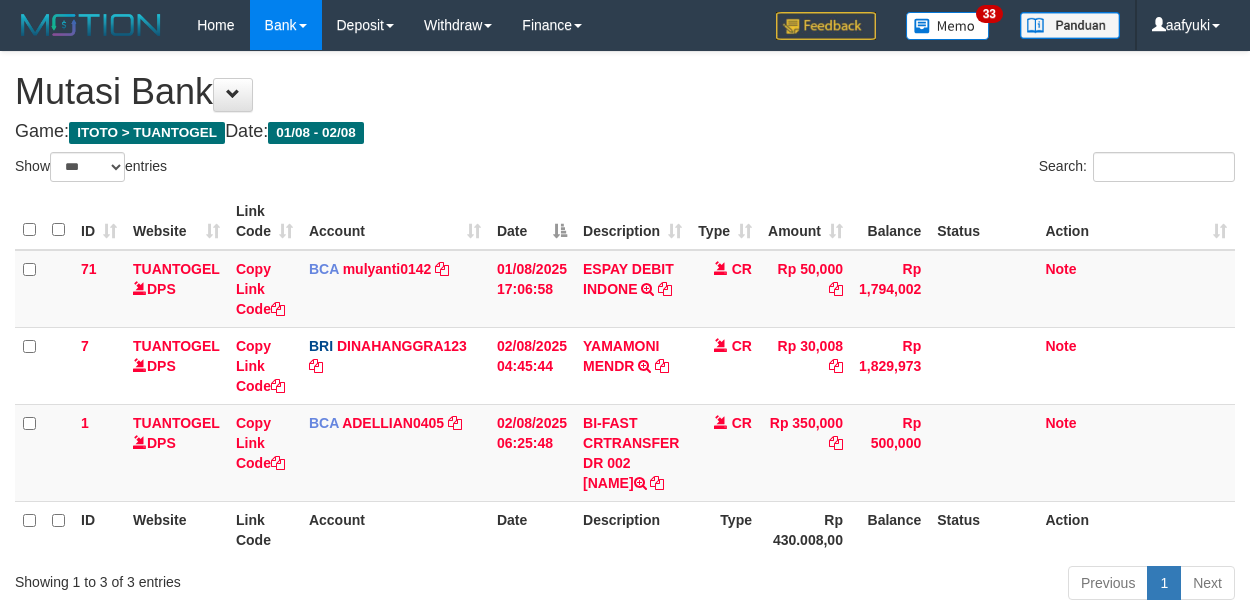 select on "***" 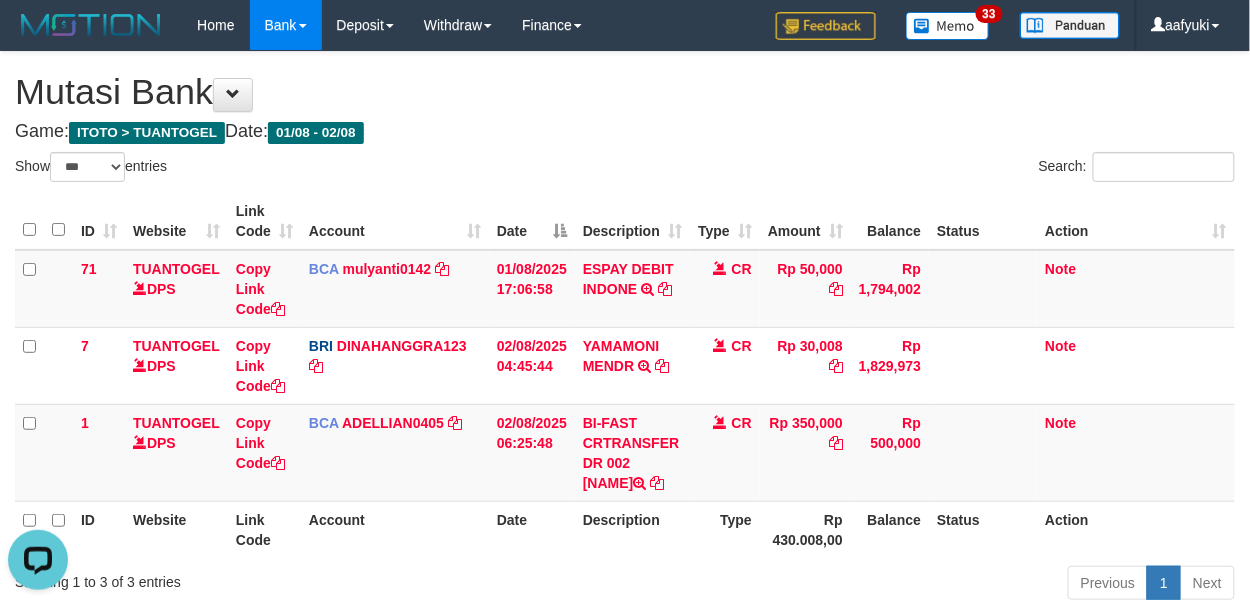 scroll, scrollTop: 0, scrollLeft: 0, axis: both 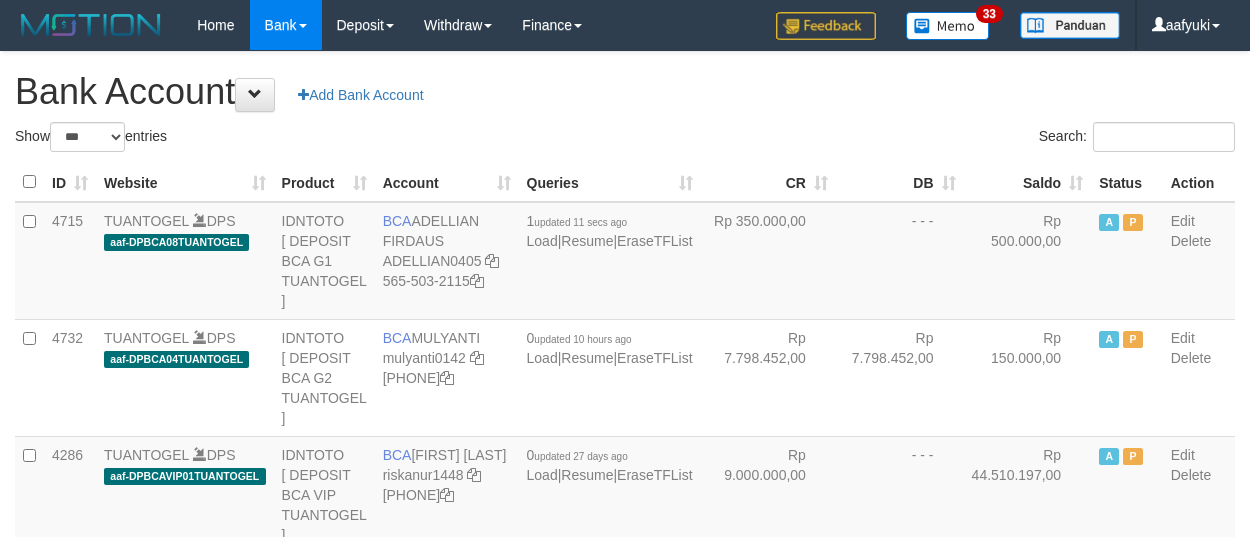 select on "***" 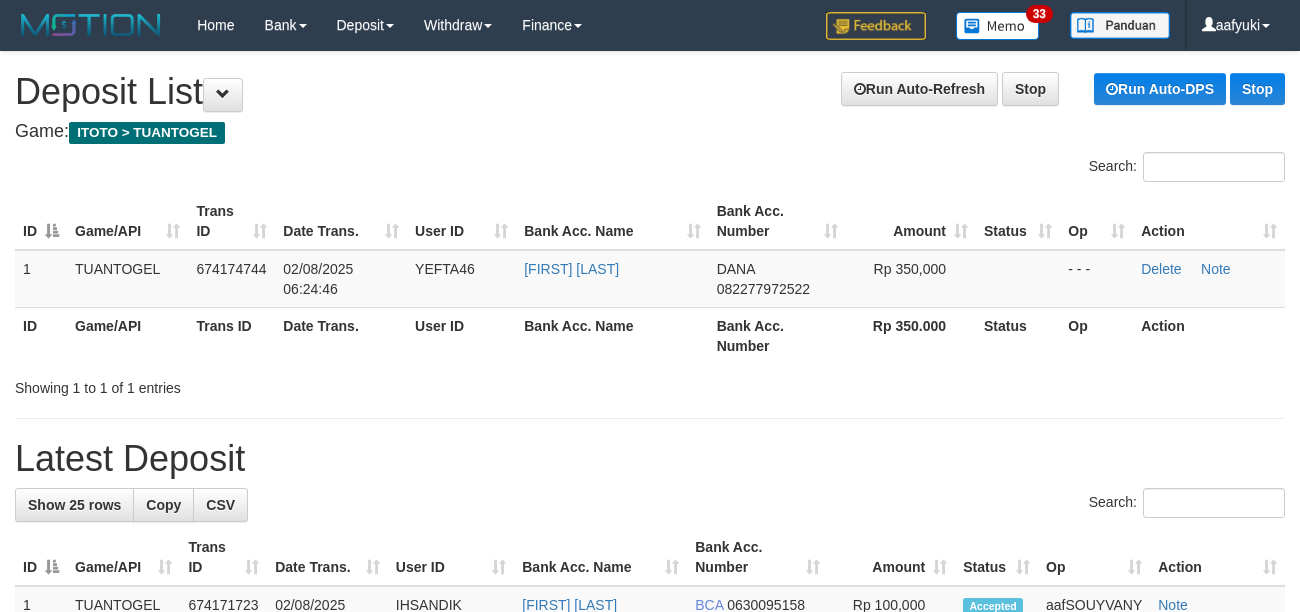 scroll, scrollTop: 0, scrollLeft: 0, axis: both 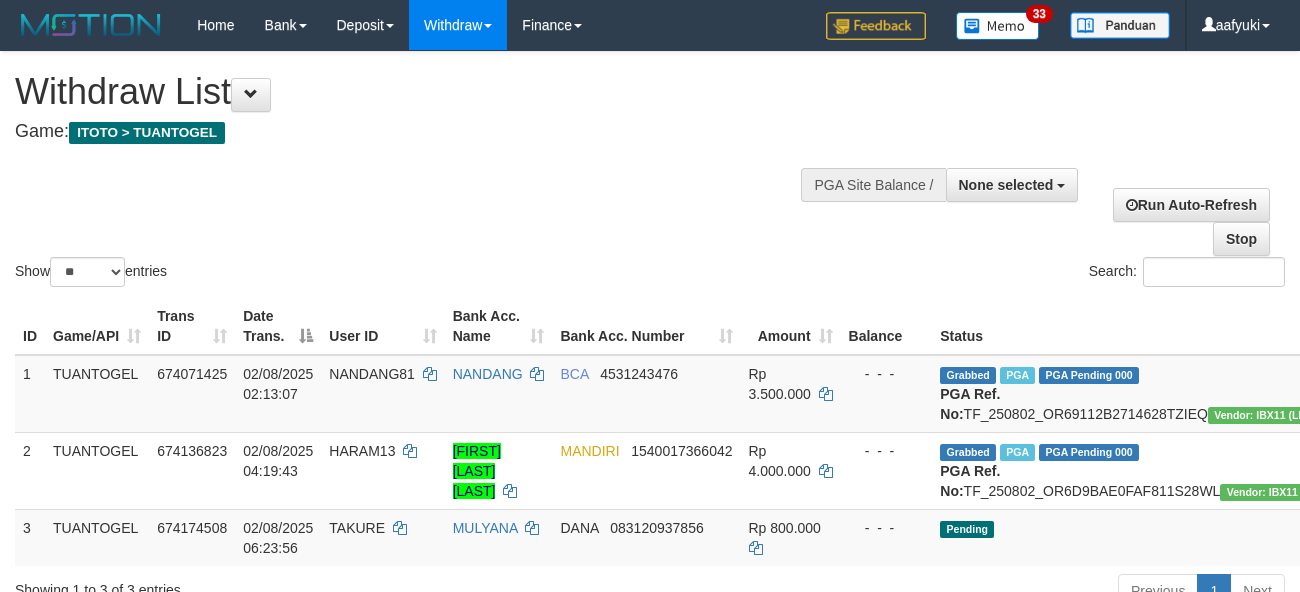 select 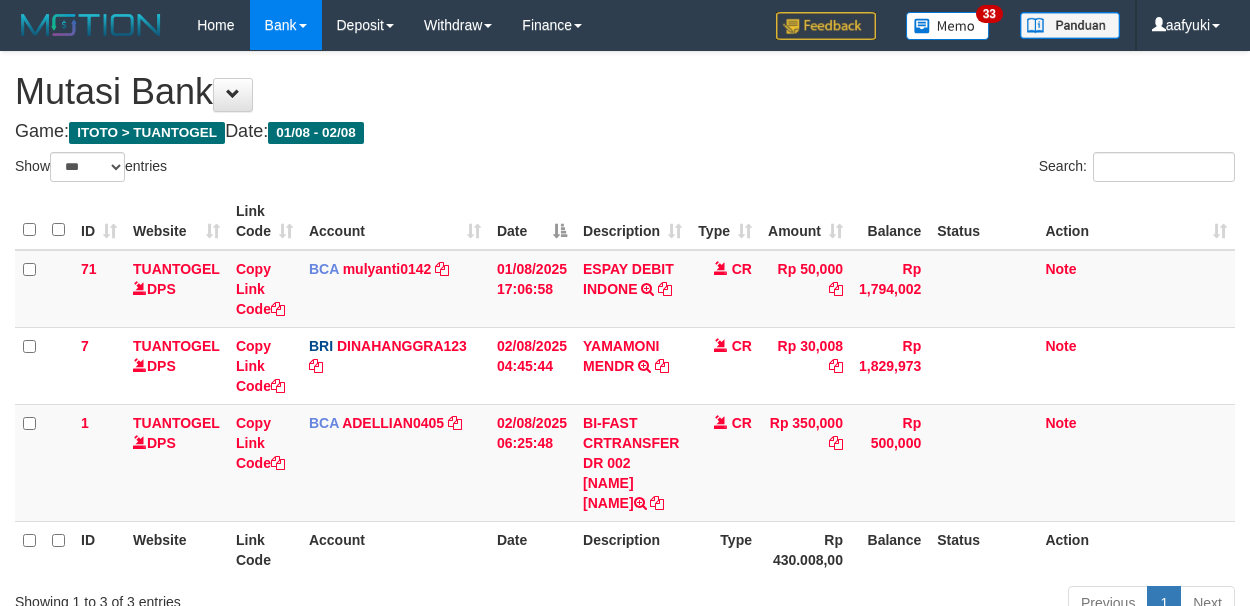 select on "***" 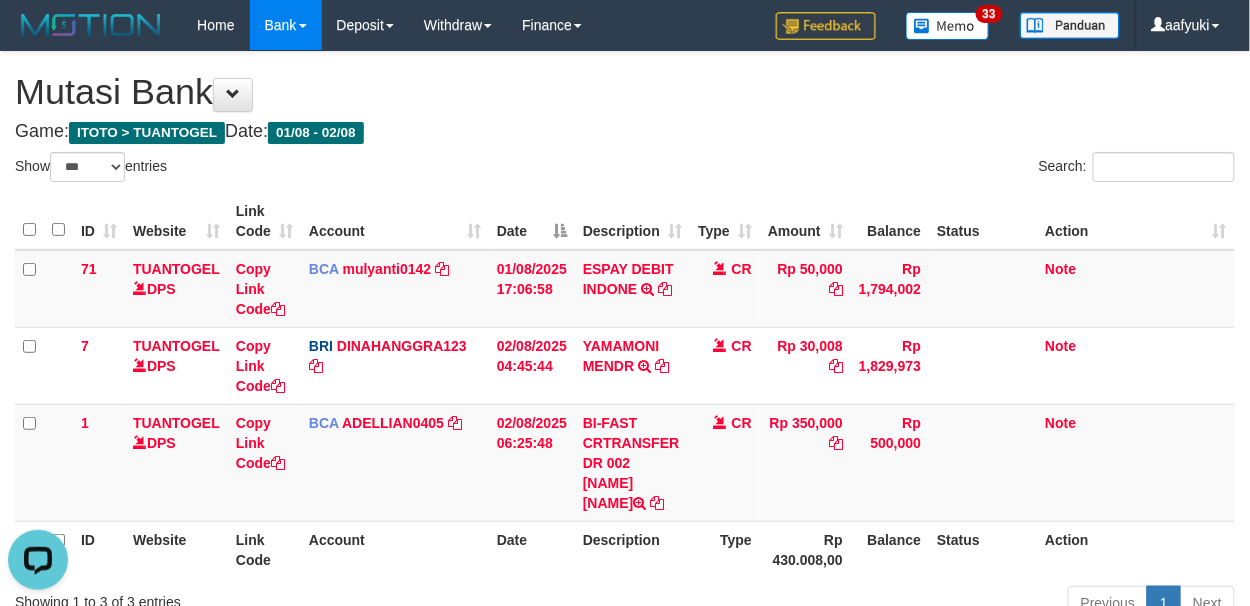 scroll, scrollTop: 0, scrollLeft: 0, axis: both 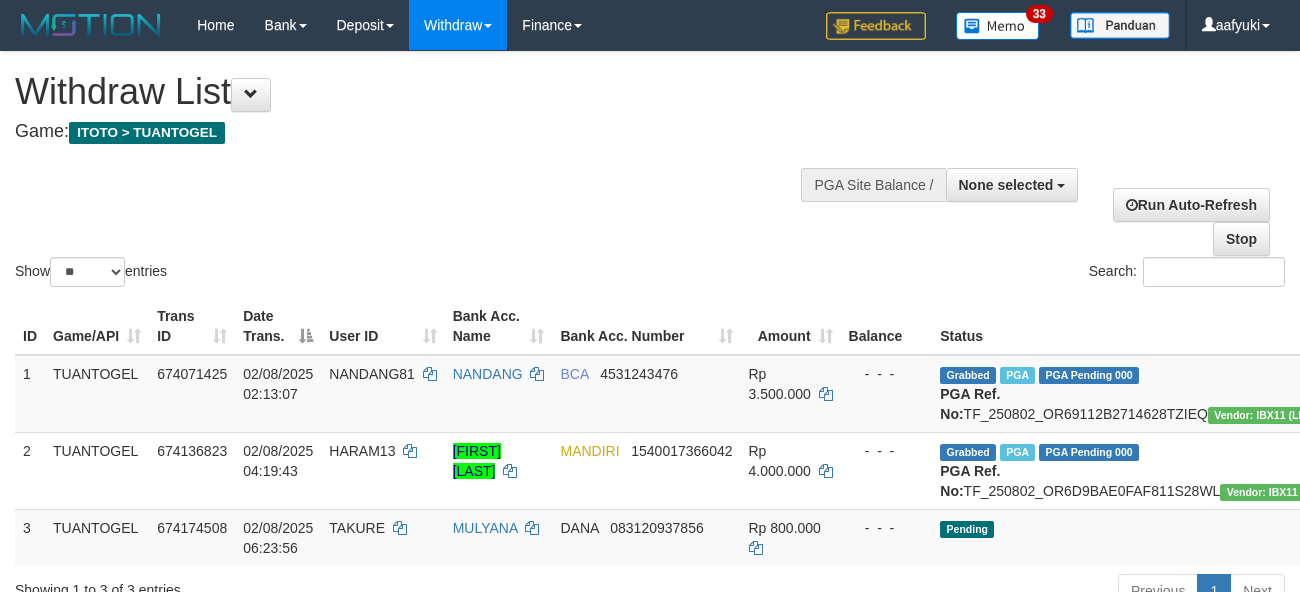 select 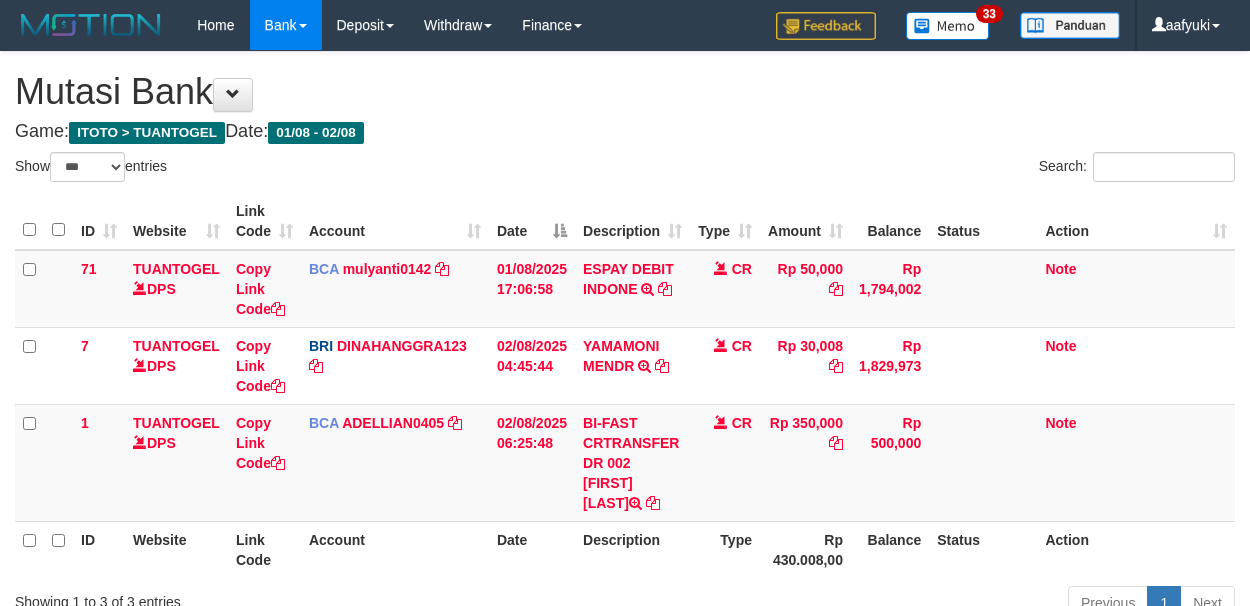 select on "***" 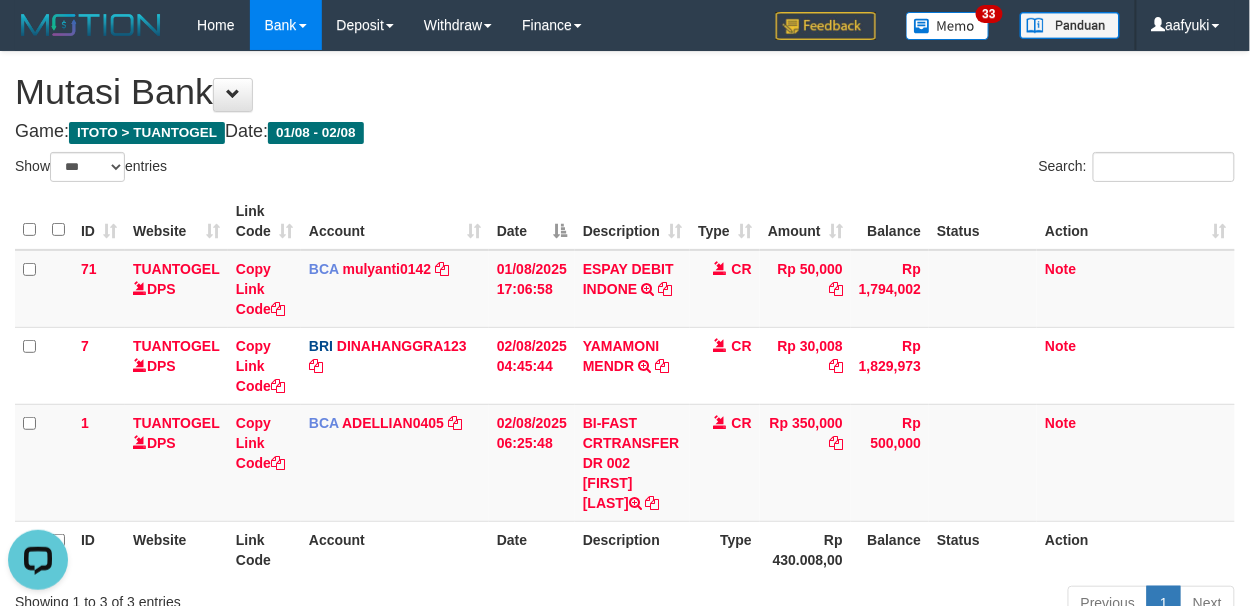 scroll, scrollTop: 0, scrollLeft: 0, axis: both 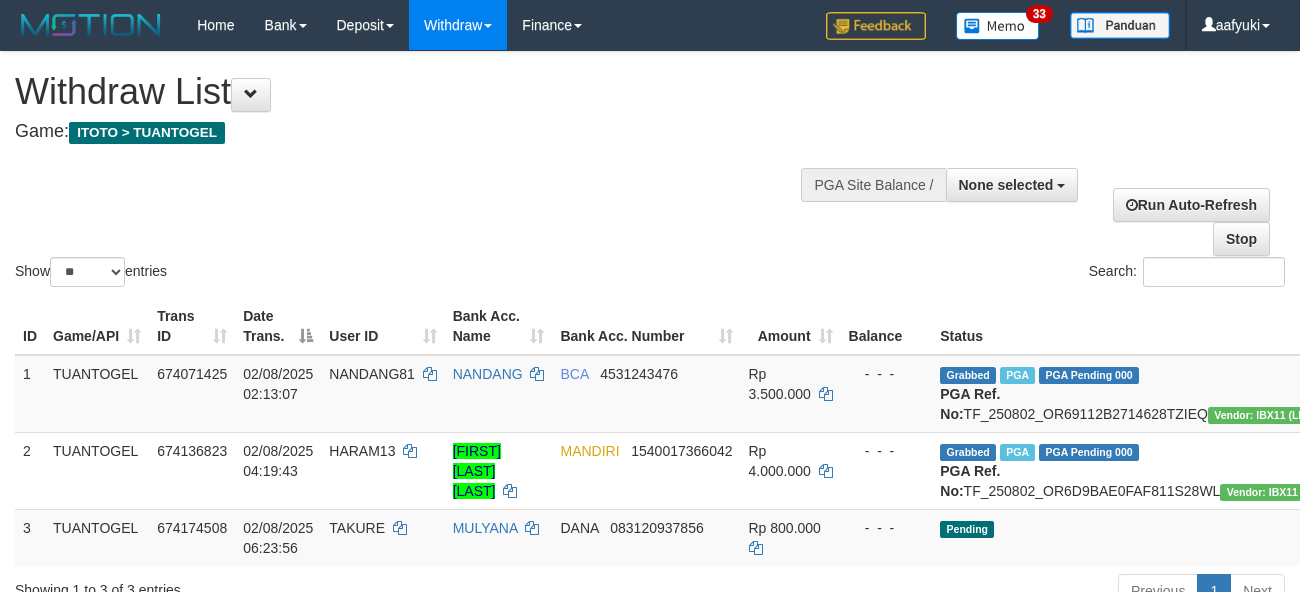select 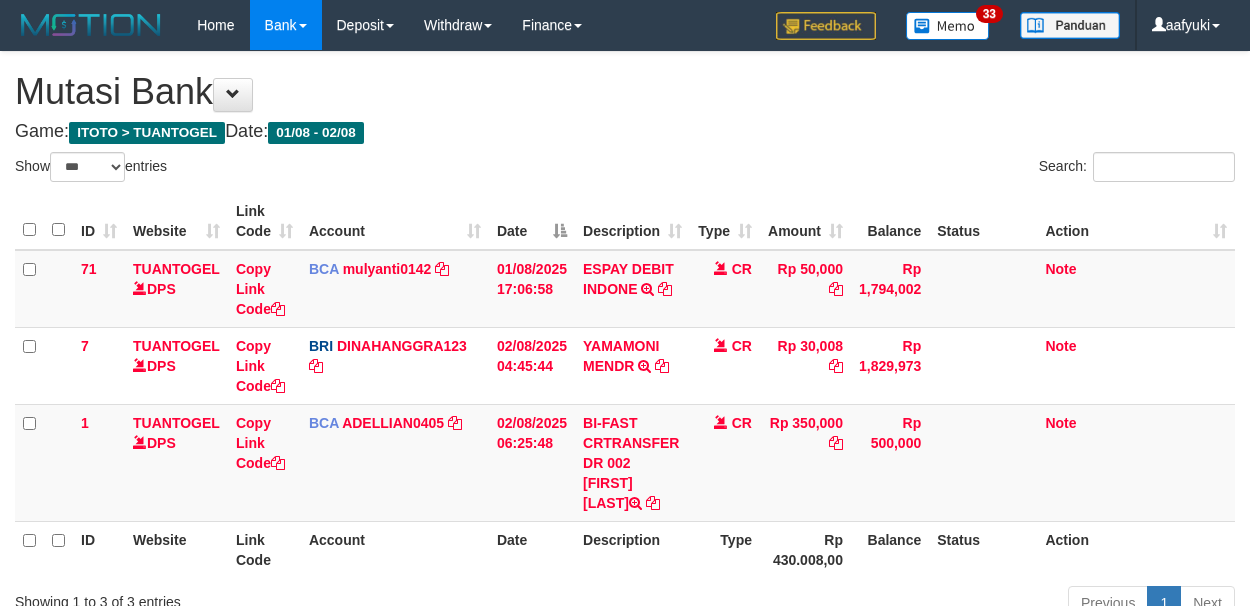 select on "***" 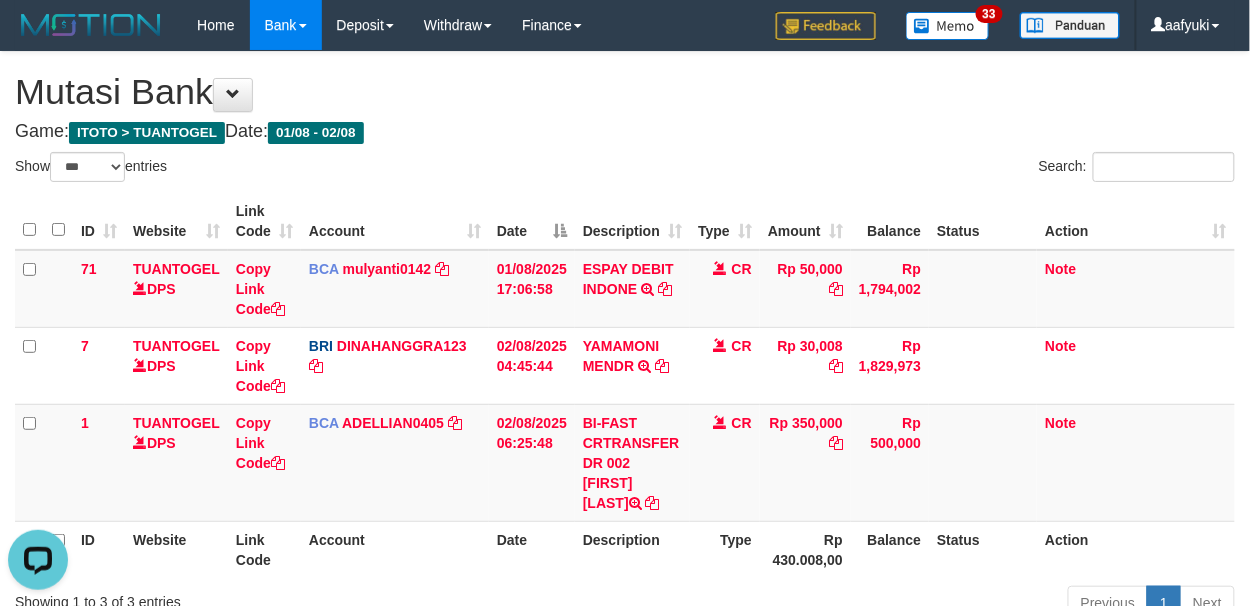 scroll, scrollTop: 0, scrollLeft: 0, axis: both 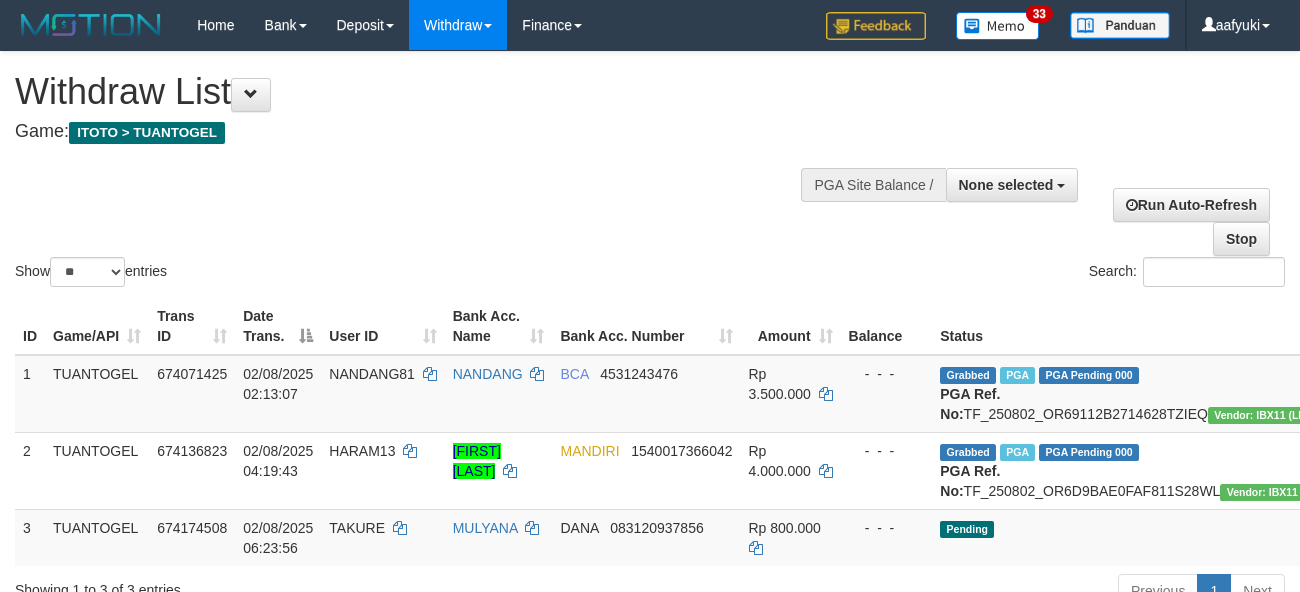 select 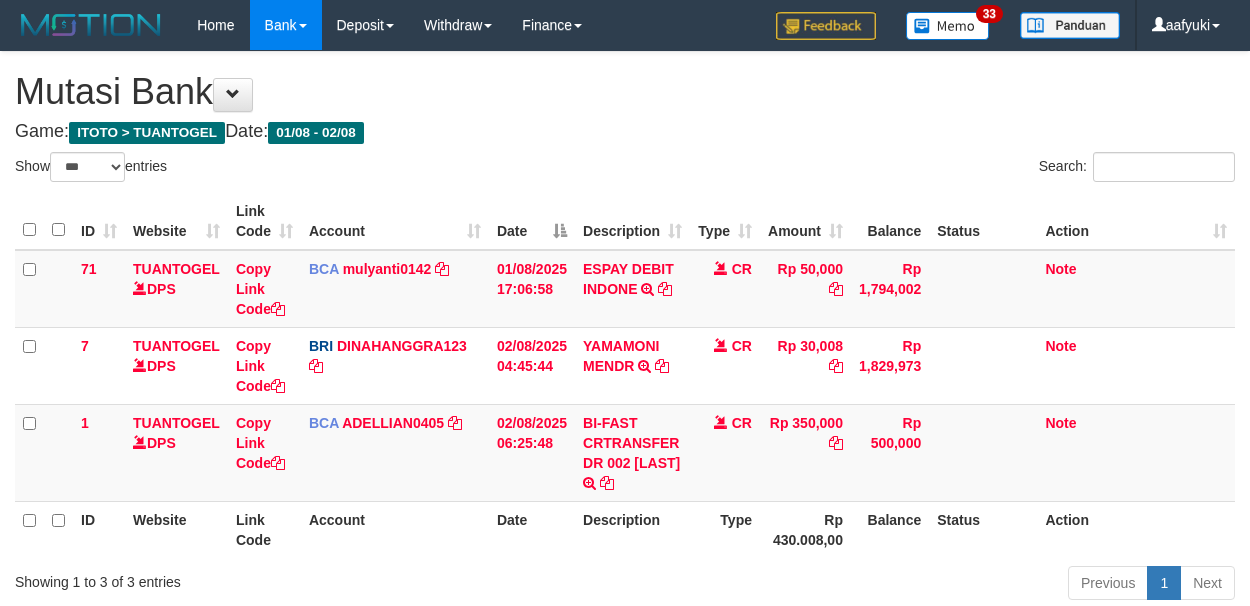 select on "***" 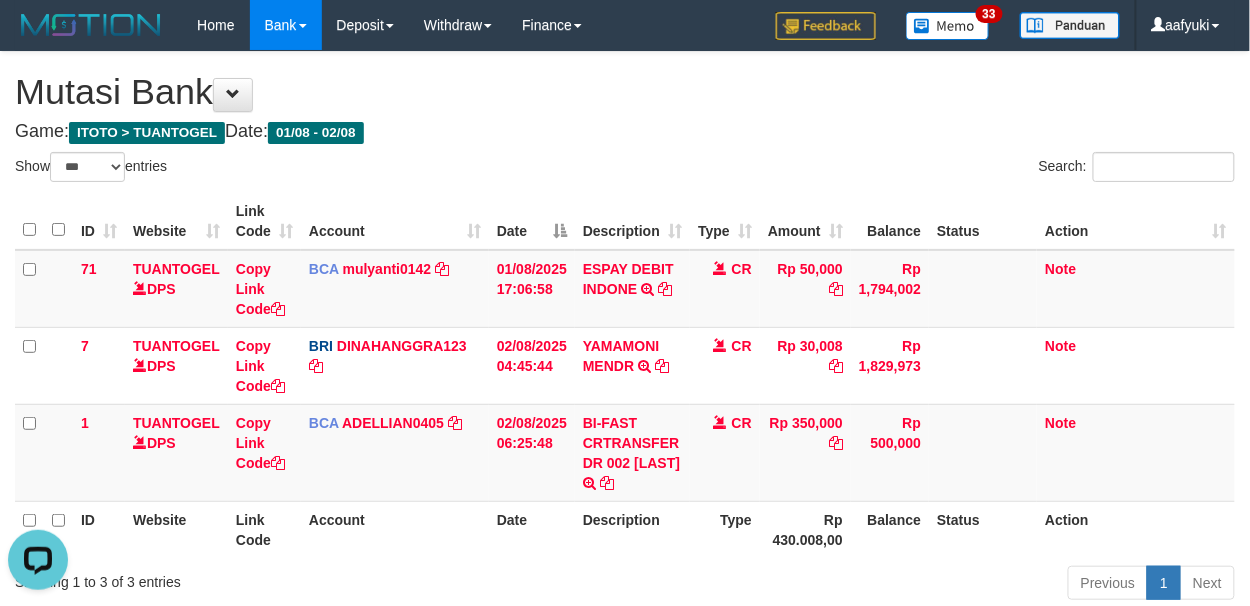 scroll, scrollTop: 0, scrollLeft: 0, axis: both 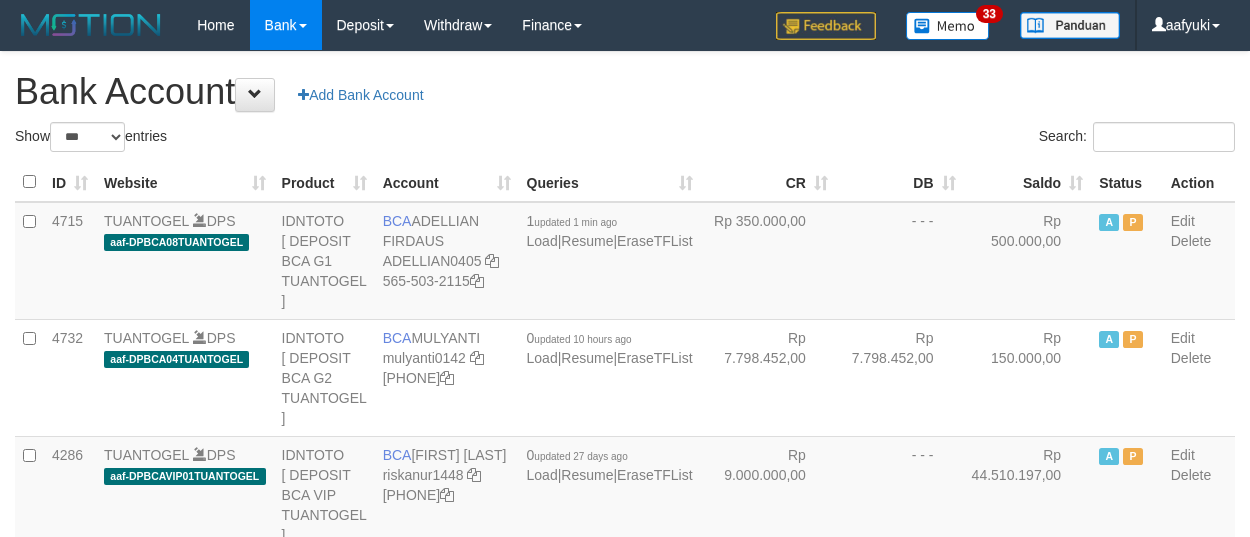 select on "***" 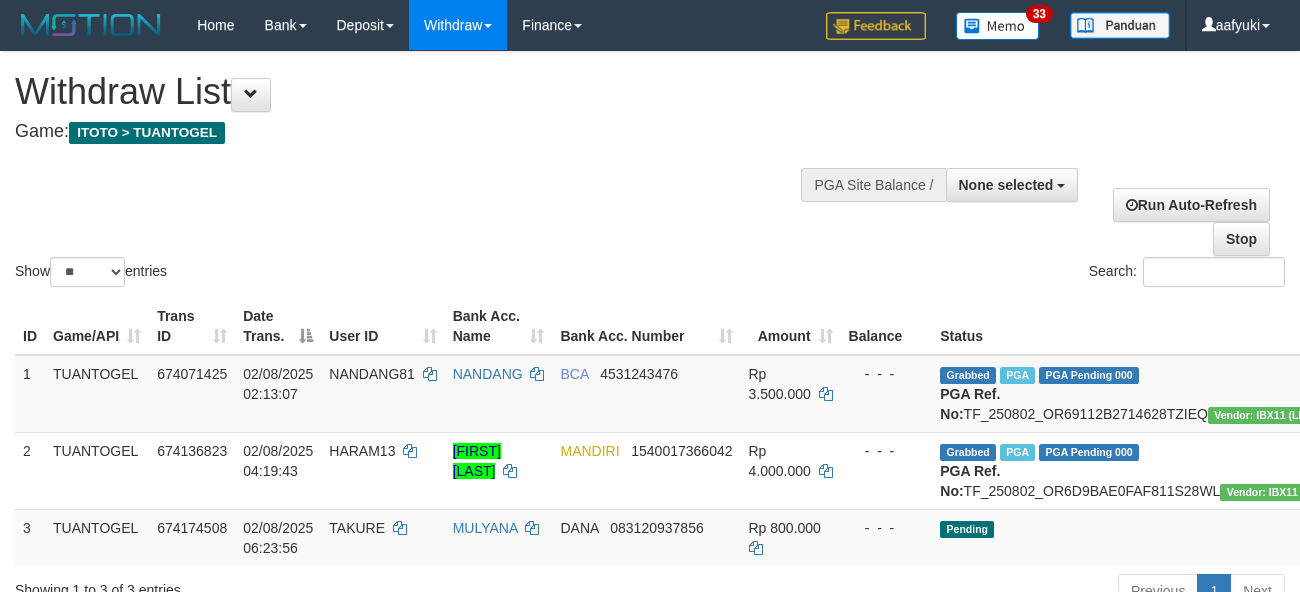 select 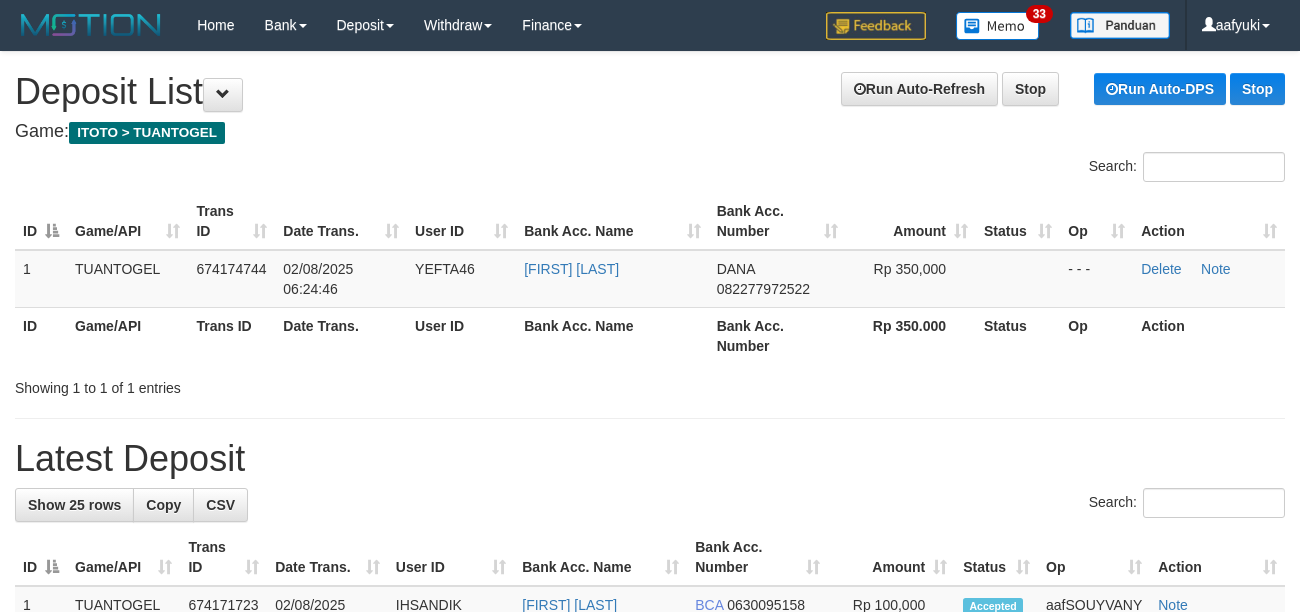 scroll, scrollTop: 0, scrollLeft: 0, axis: both 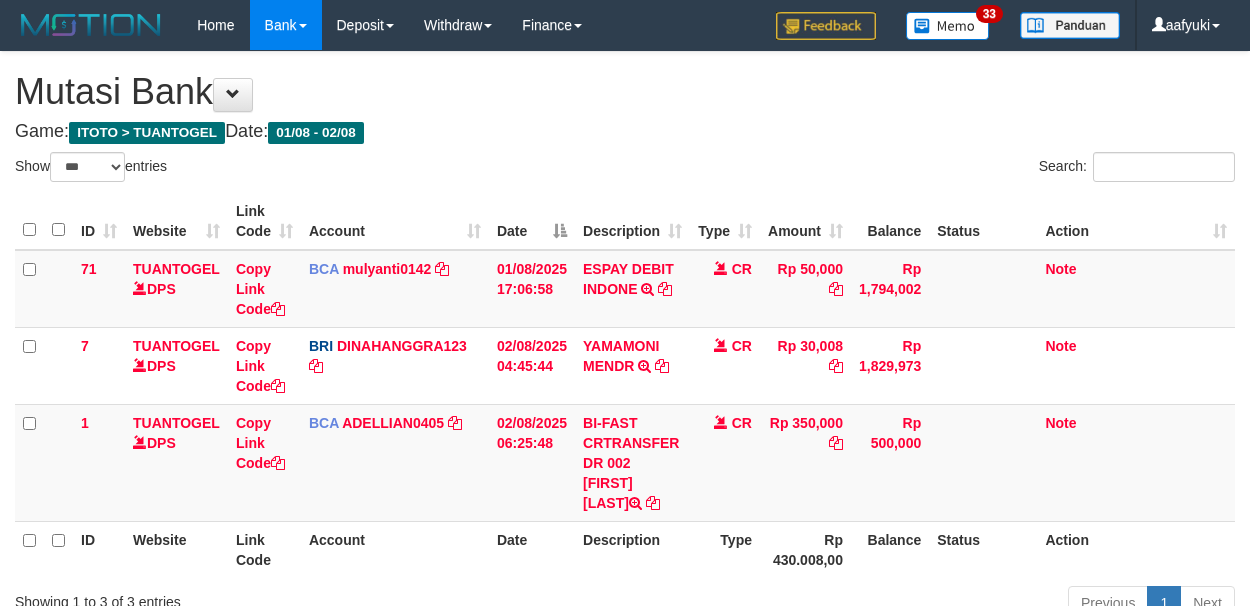 select on "***" 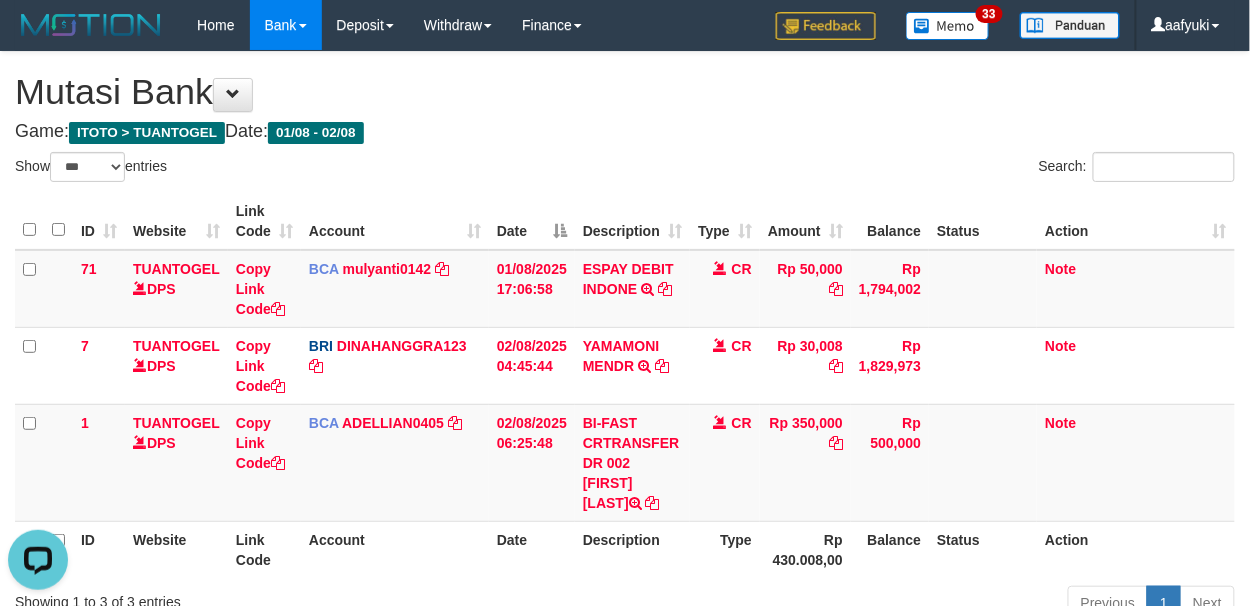 scroll, scrollTop: 0, scrollLeft: 0, axis: both 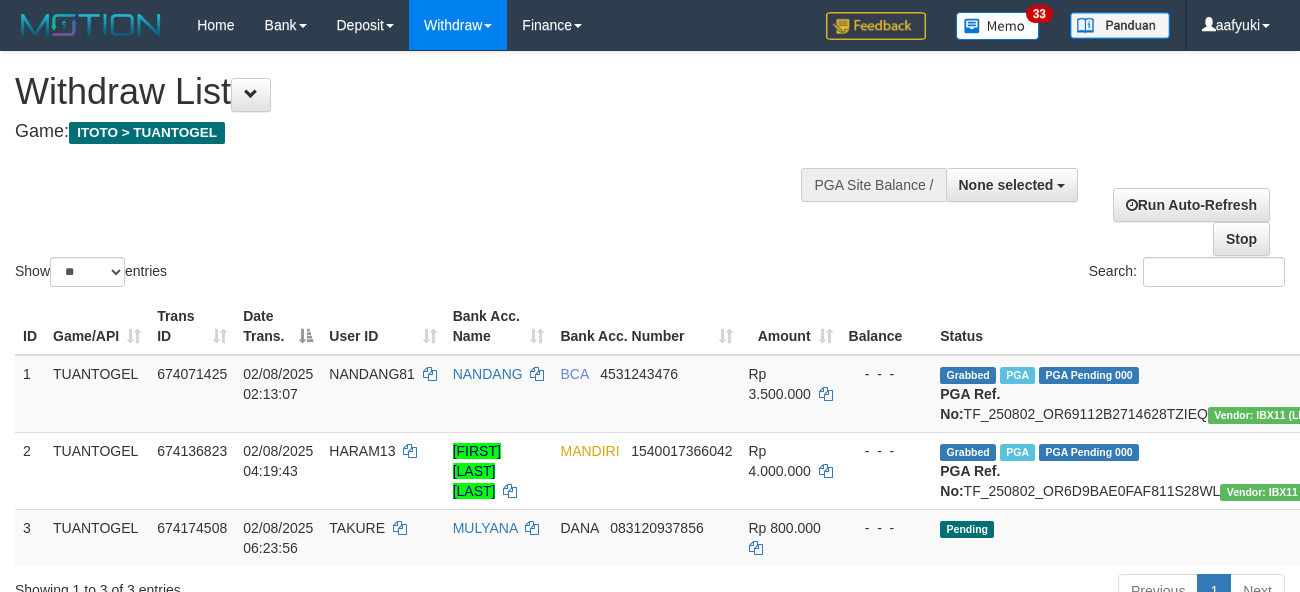 select 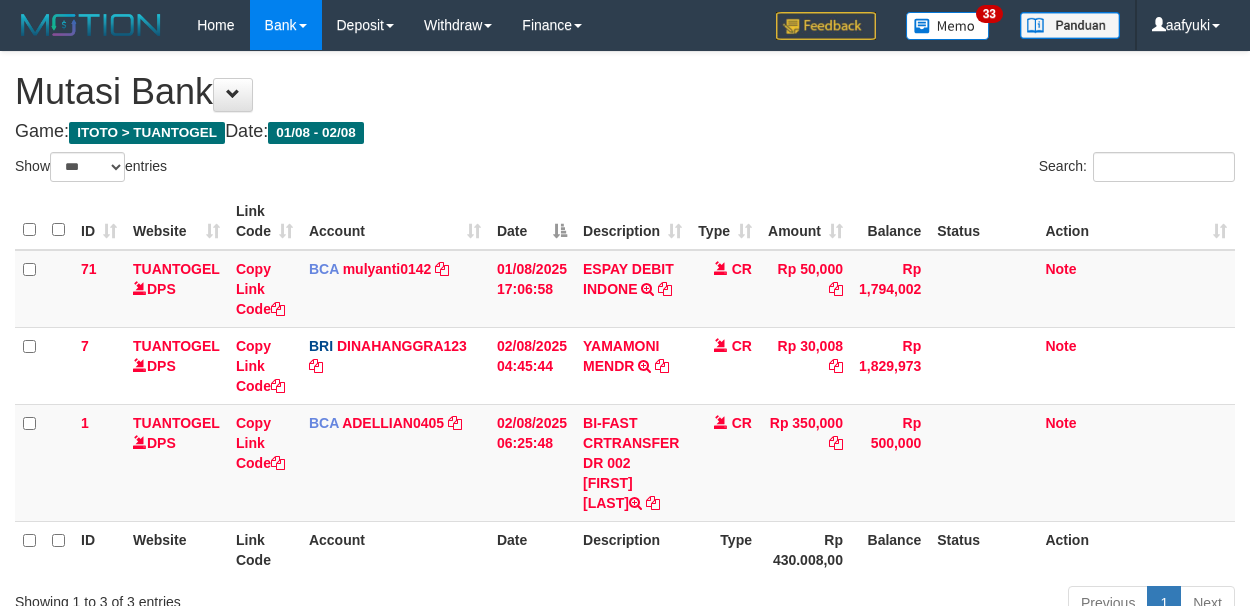 select on "***" 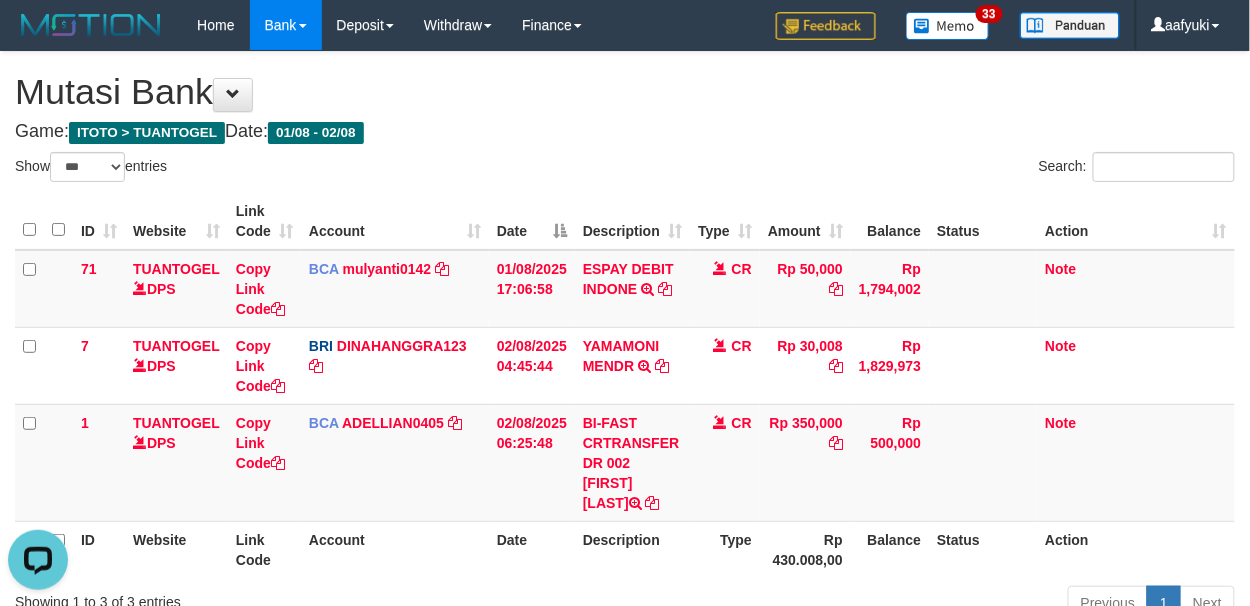 scroll, scrollTop: 0, scrollLeft: 0, axis: both 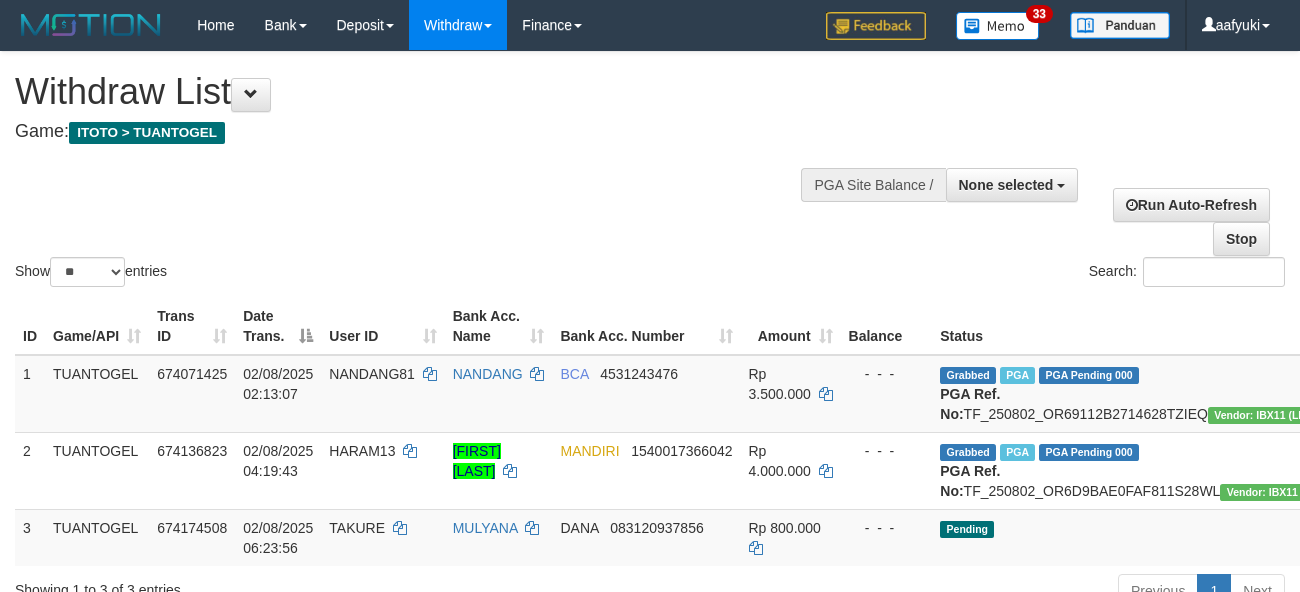select 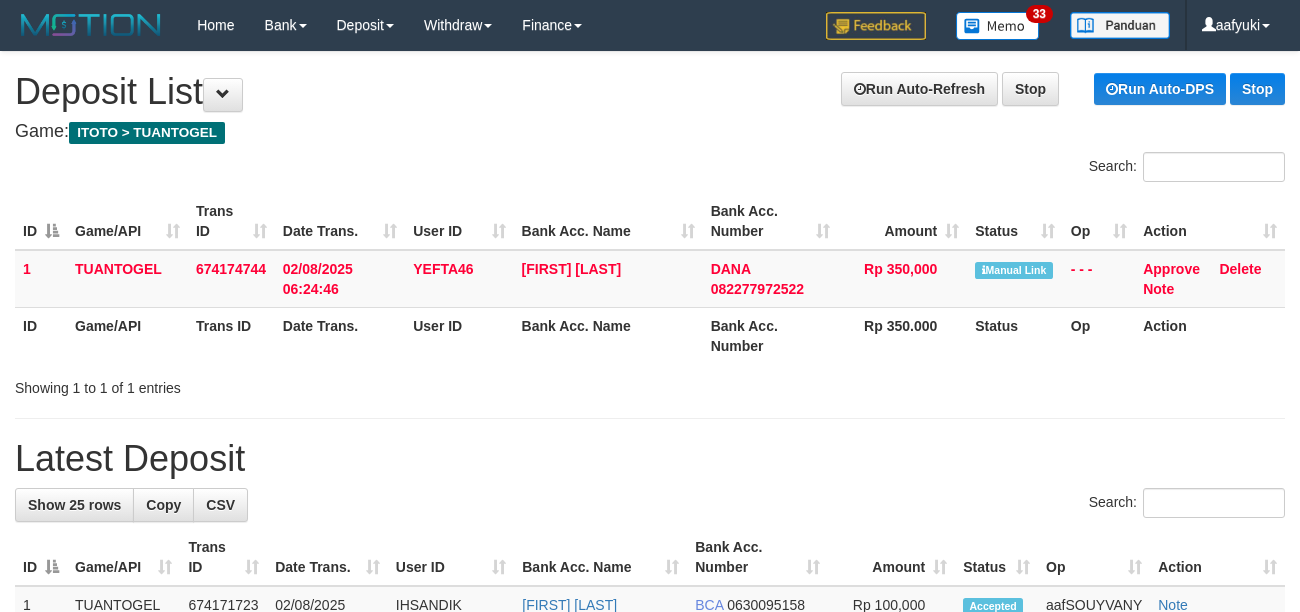 scroll, scrollTop: 0, scrollLeft: 0, axis: both 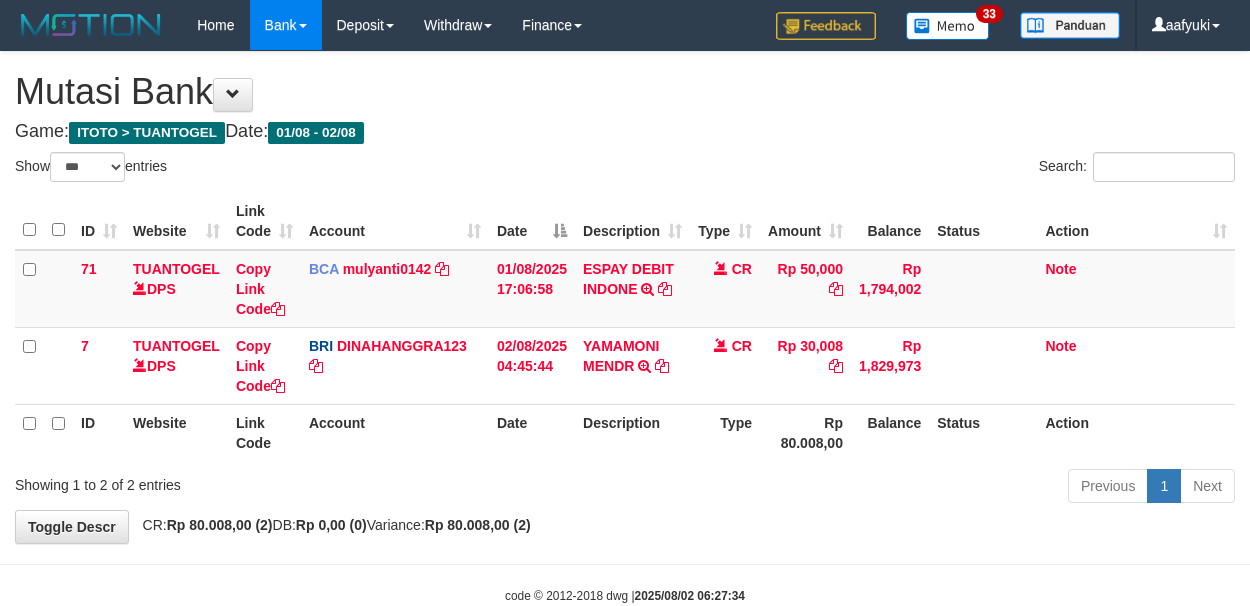 select on "***" 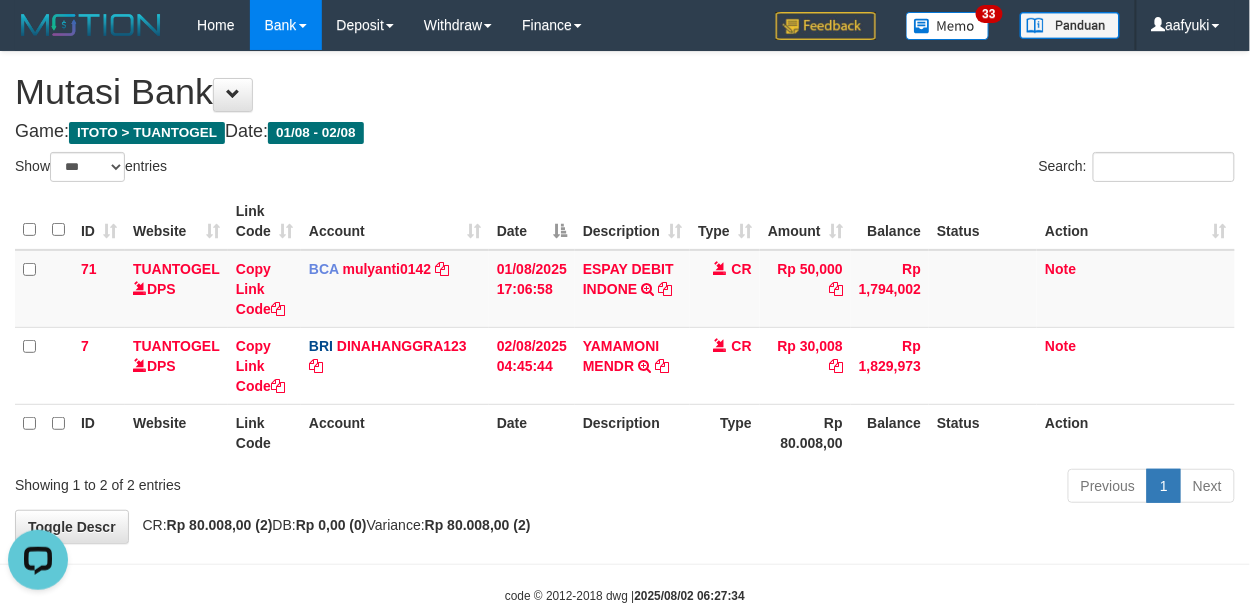 scroll, scrollTop: 0, scrollLeft: 0, axis: both 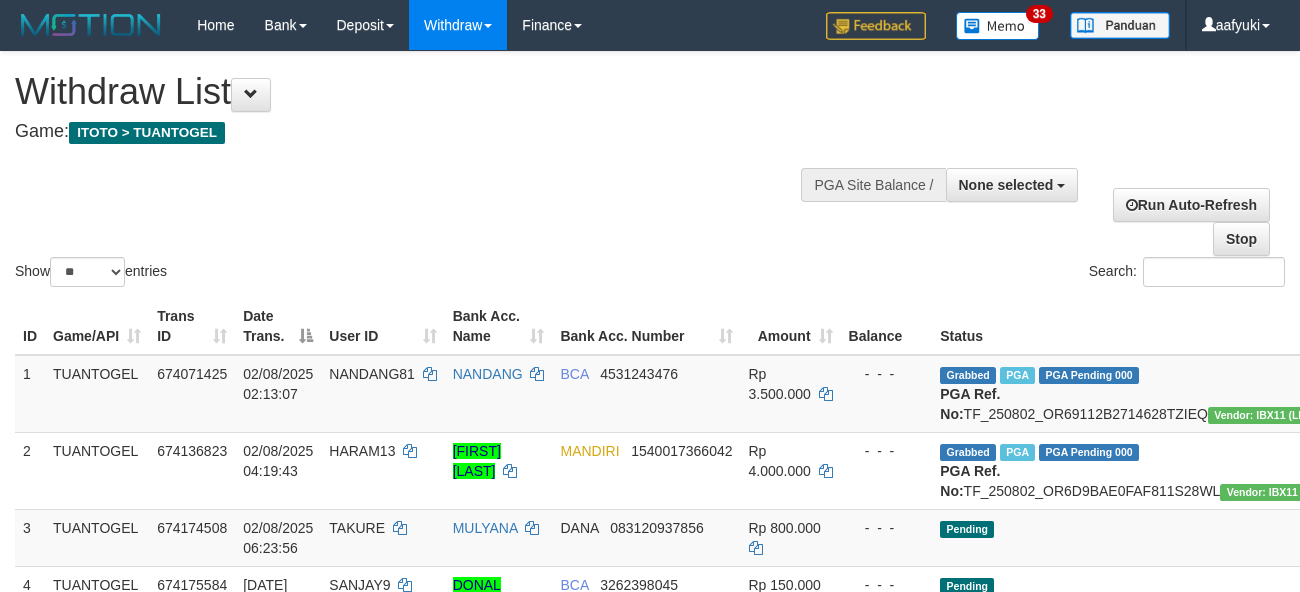 select 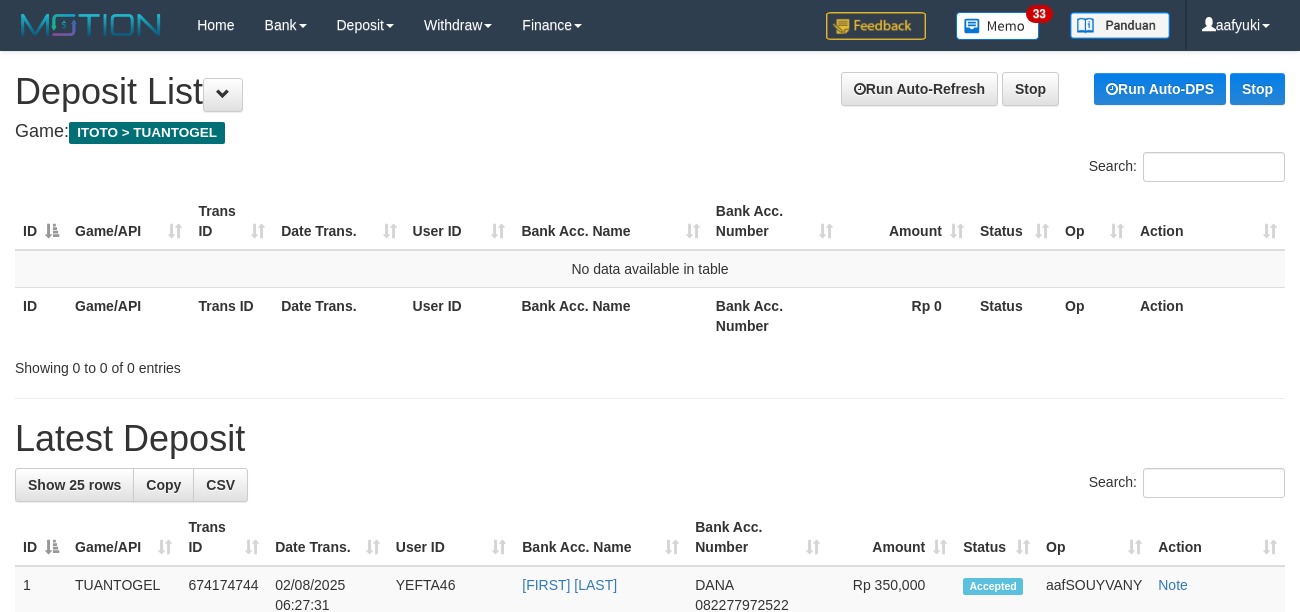 scroll, scrollTop: 0, scrollLeft: 0, axis: both 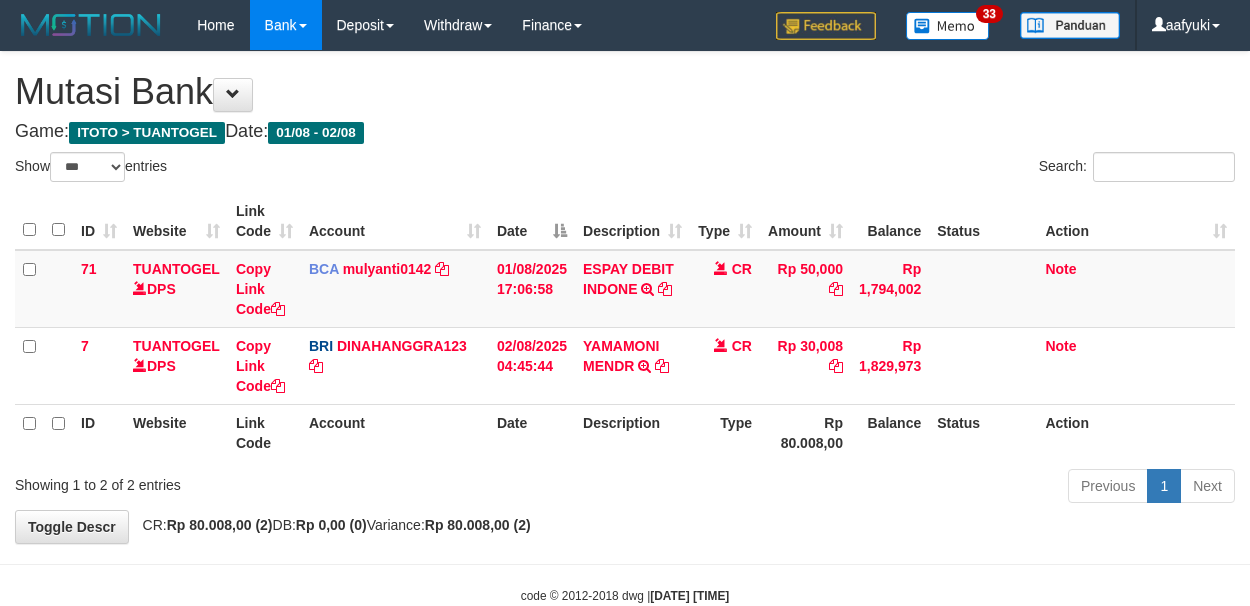 select on "***" 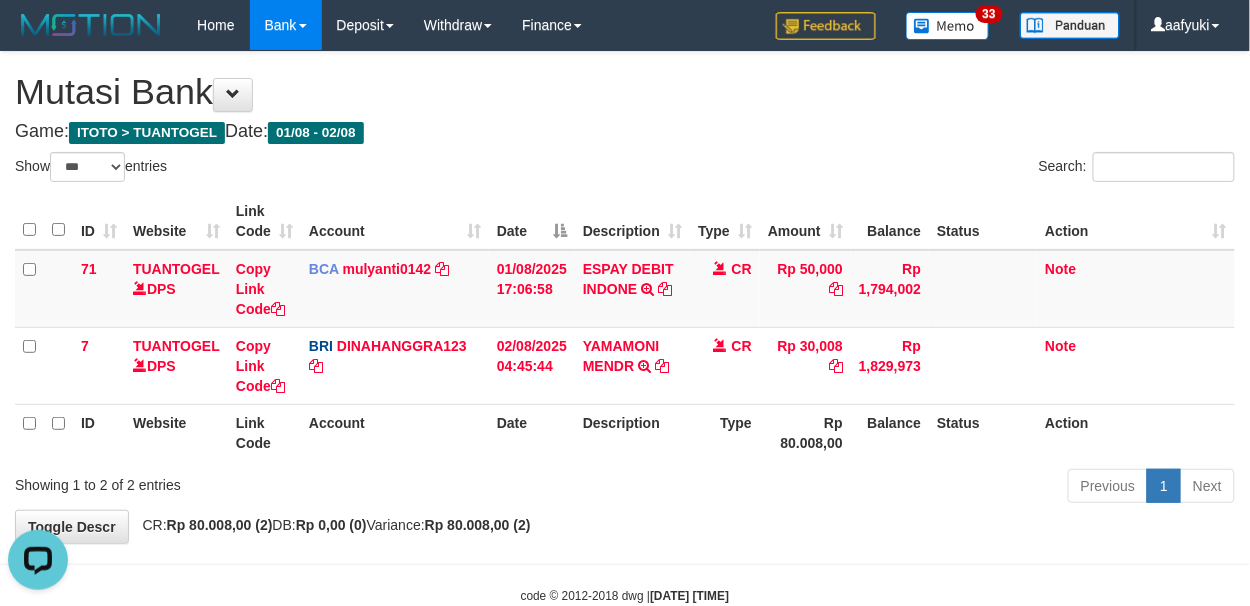 scroll, scrollTop: 0, scrollLeft: 0, axis: both 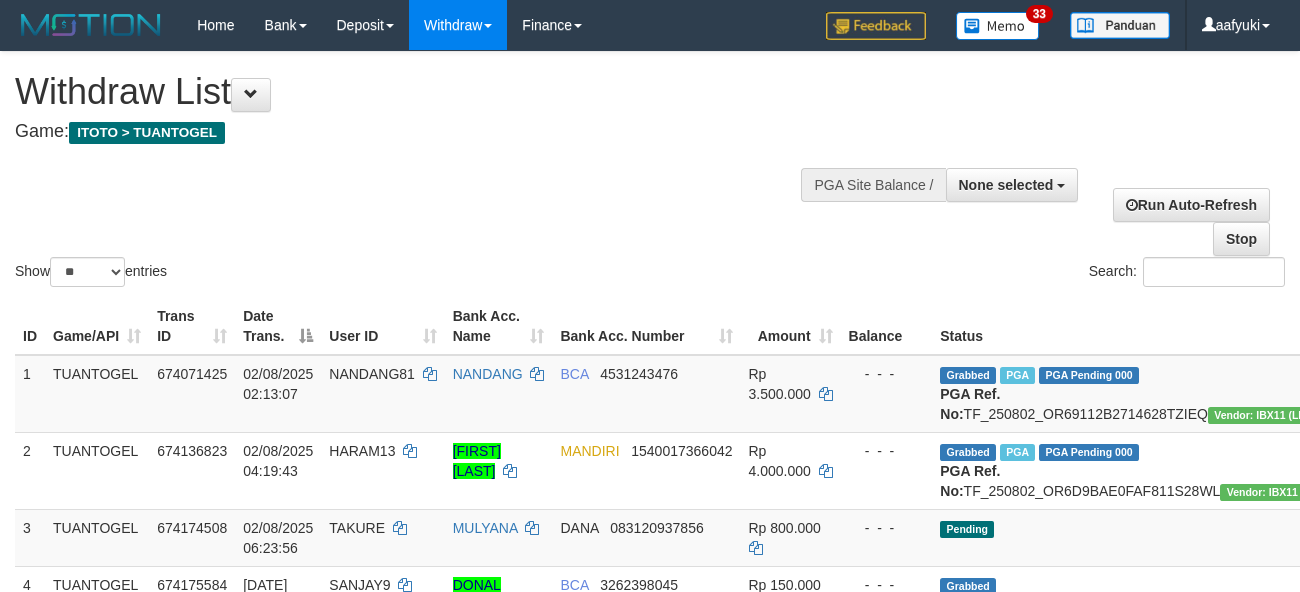 select 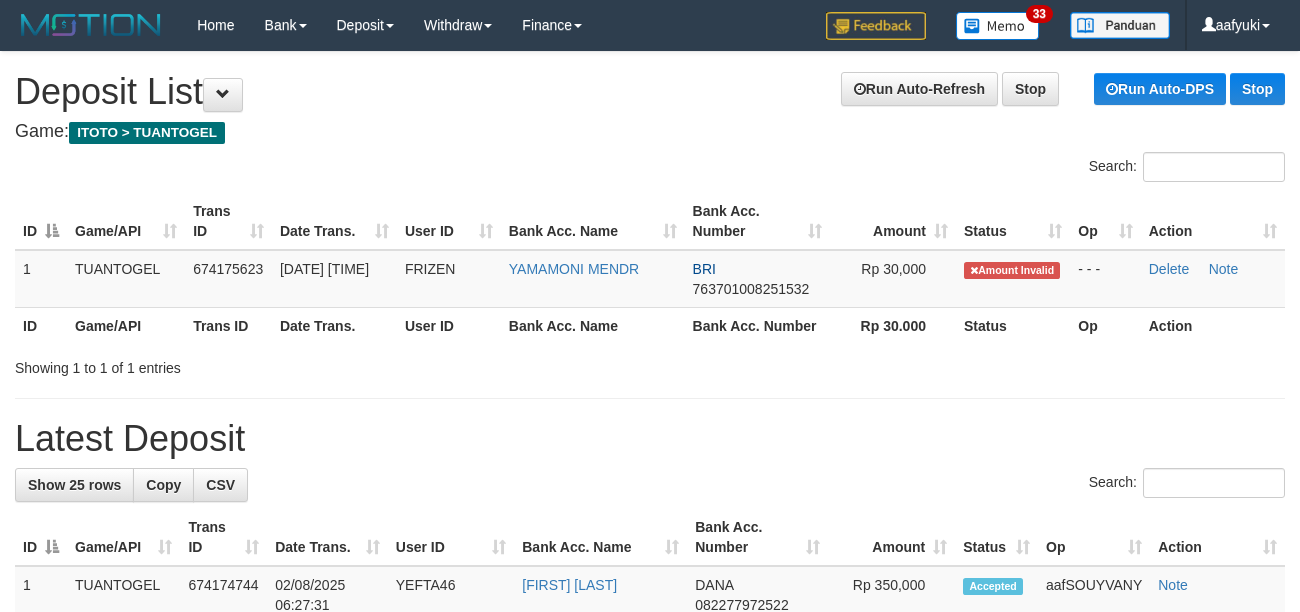 scroll, scrollTop: 0, scrollLeft: 0, axis: both 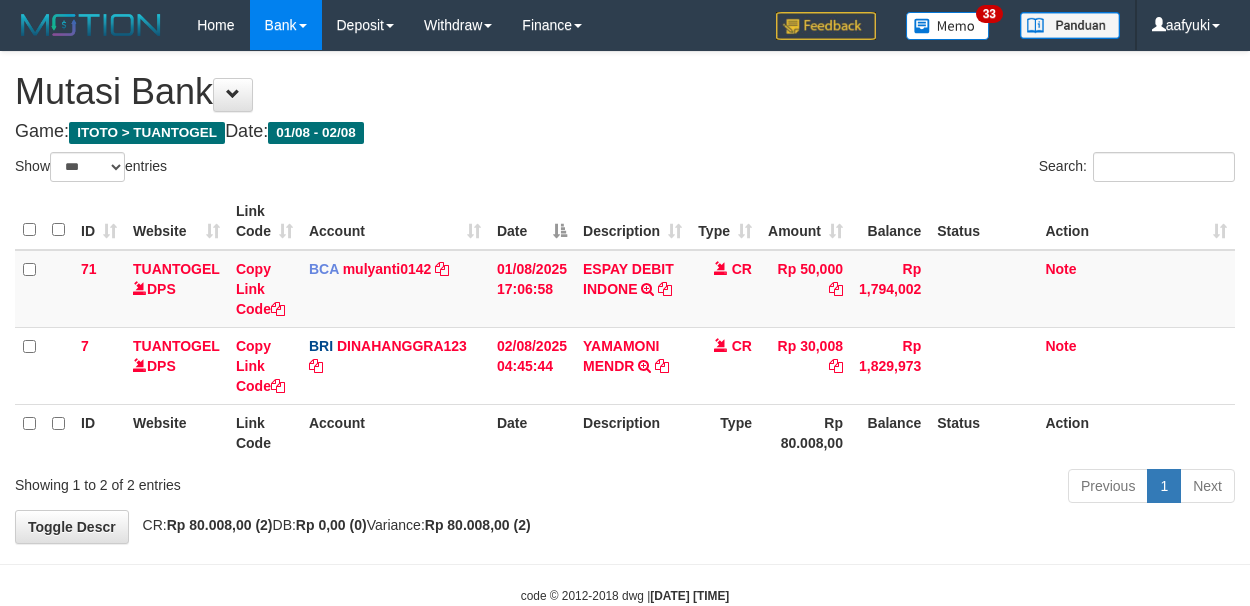 select on "***" 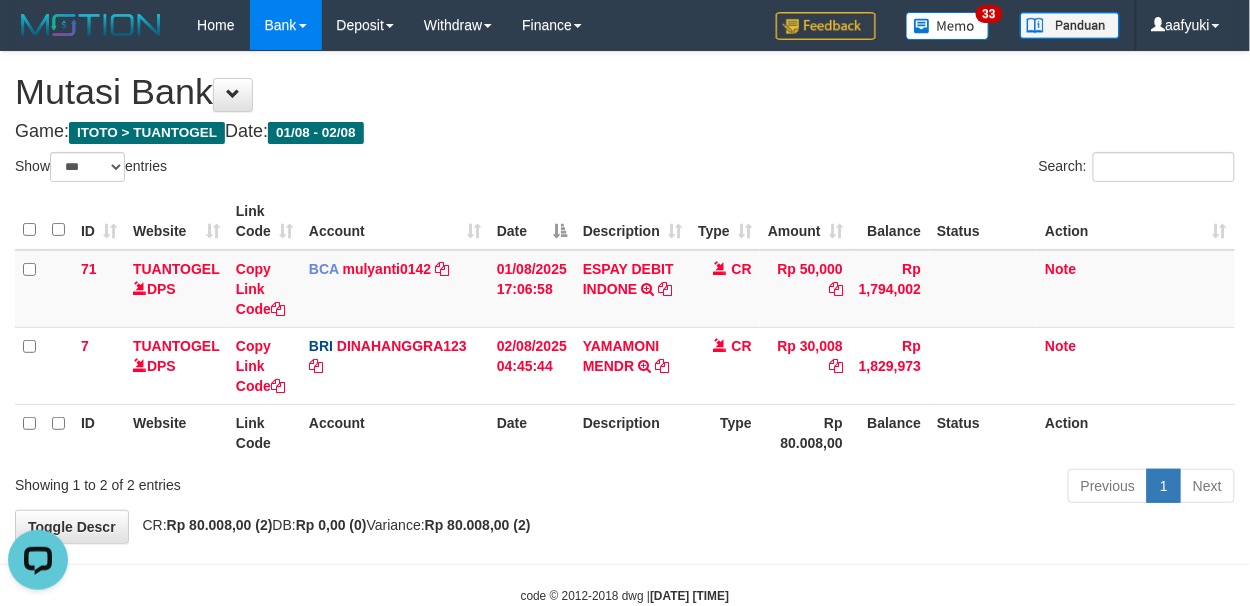 scroll, scrollTop: 0, scrollLeft: 0, axis: both 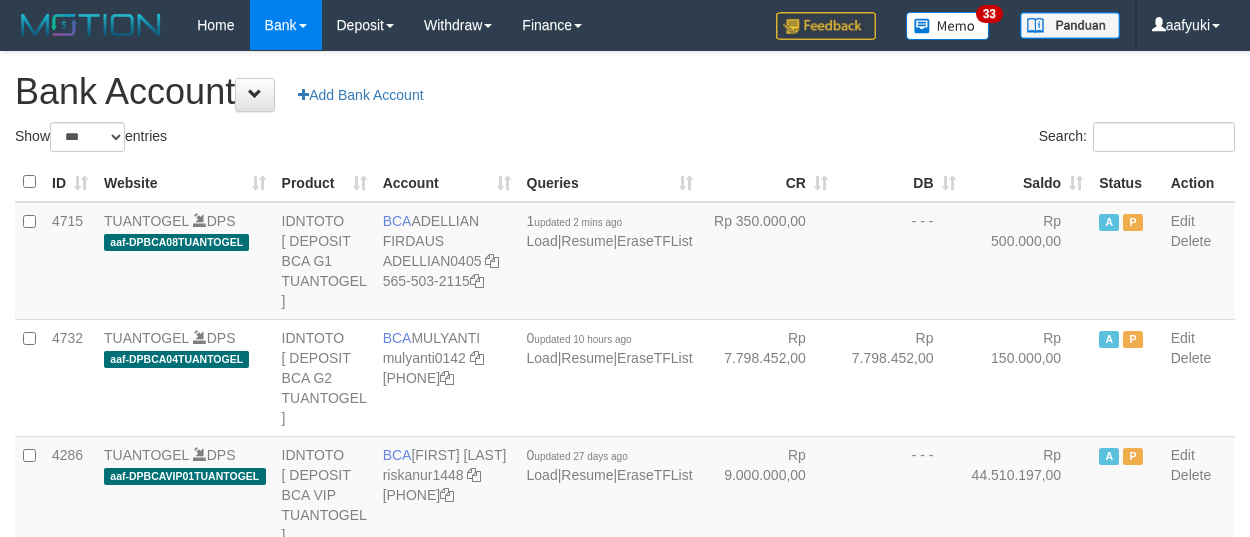 select on "***" 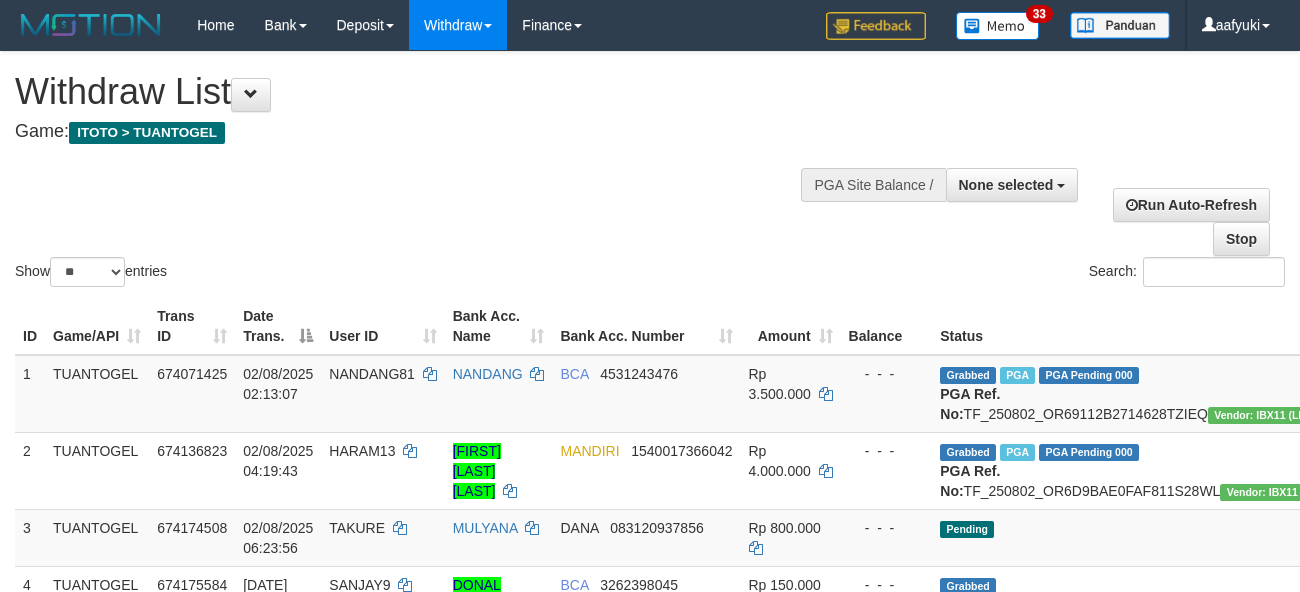 select 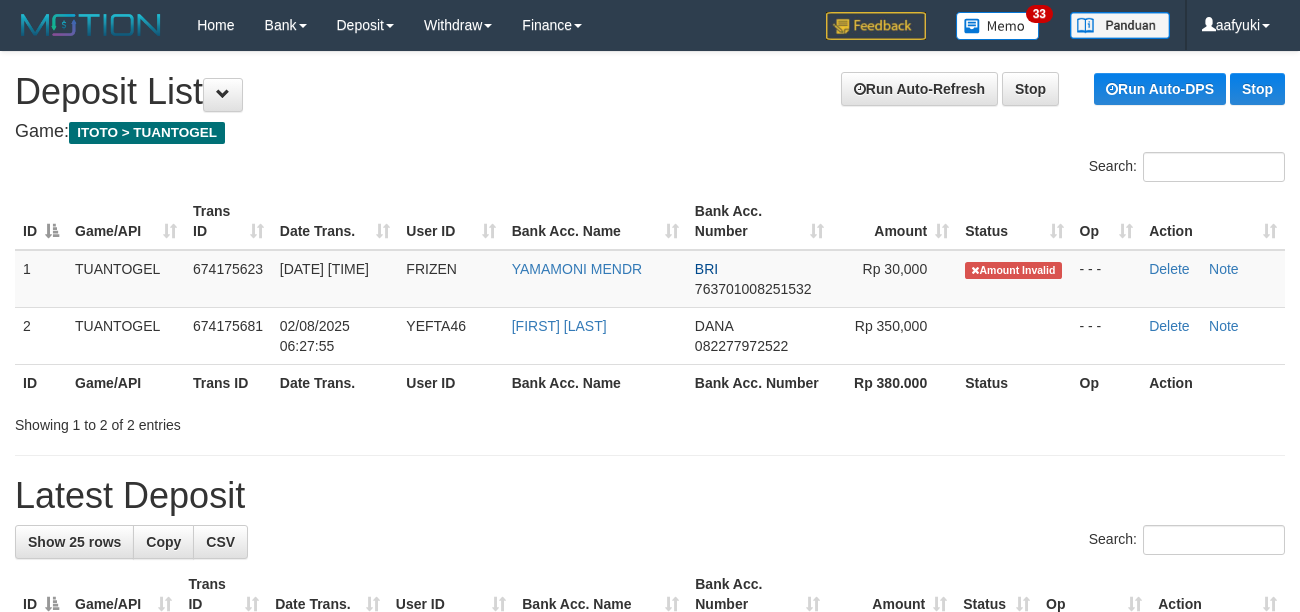 scroll, scrollTop: 0, scrollLeft: 0, axis: both 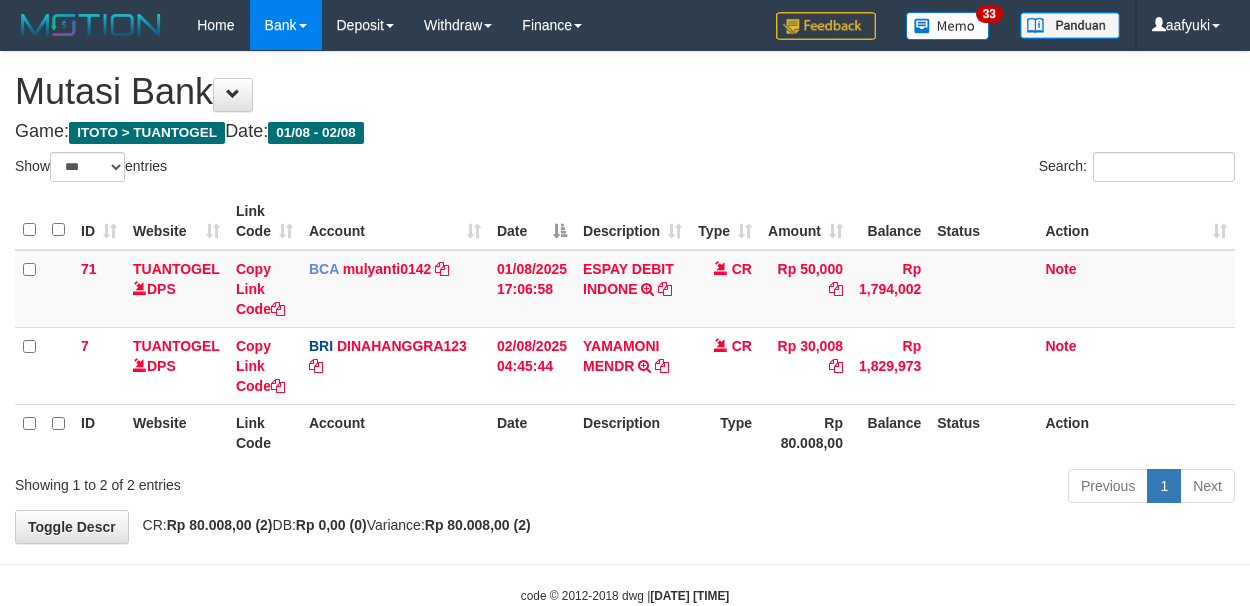 select on "***" 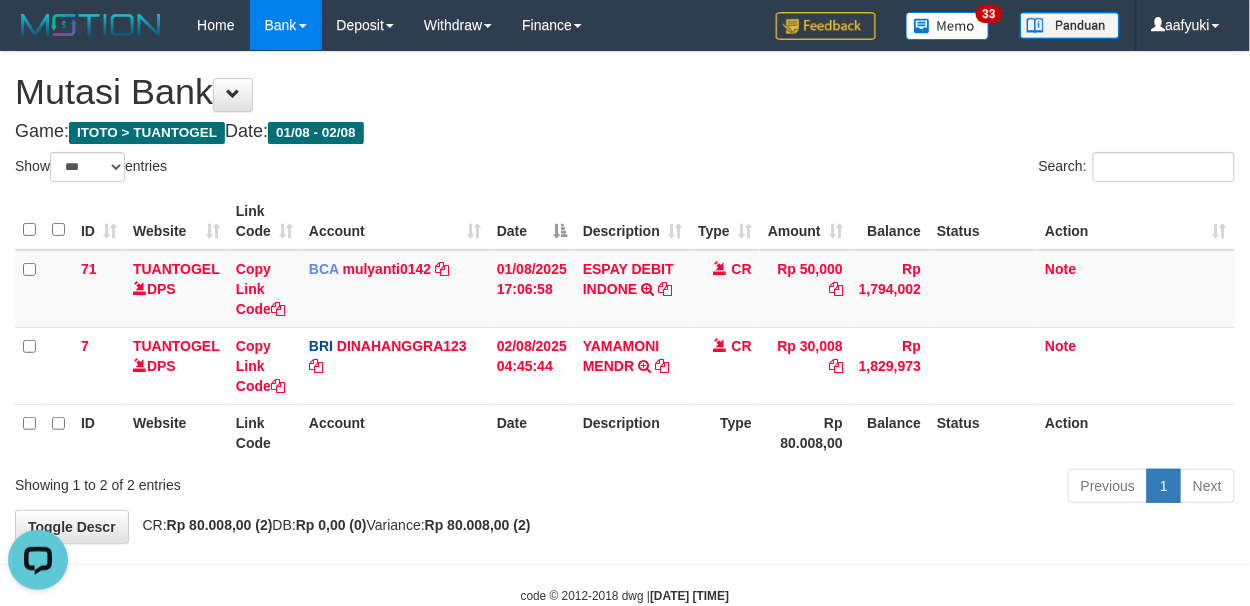 scroll, scrollTop: 0, scrollLeft: 0, axis: both 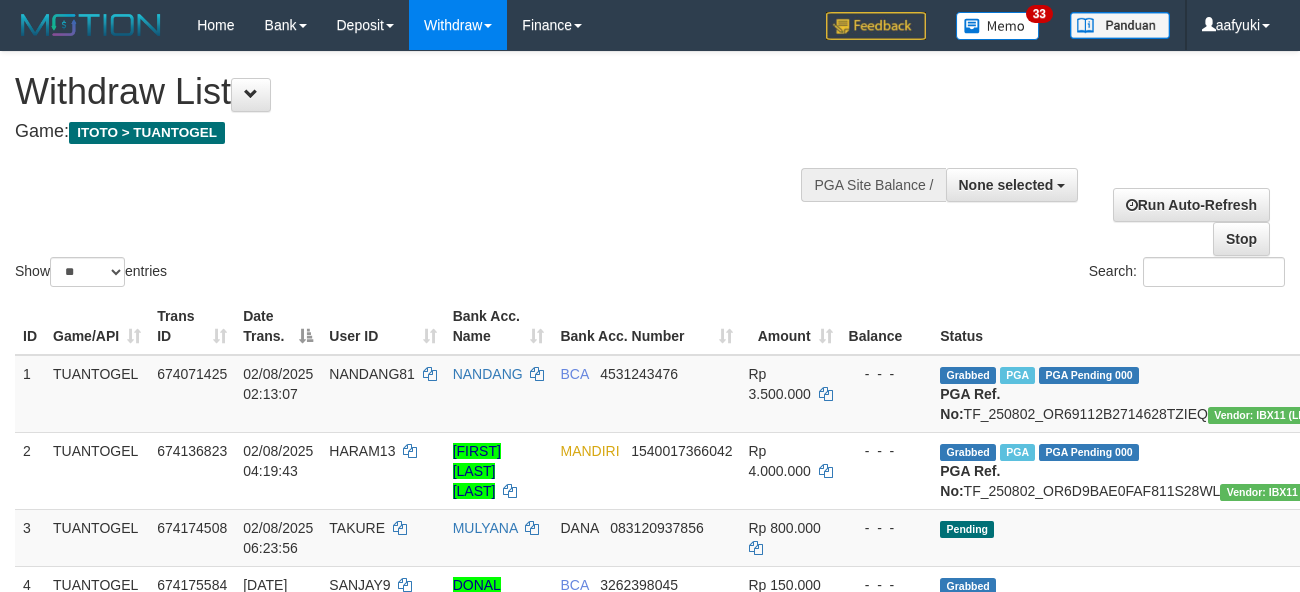 select 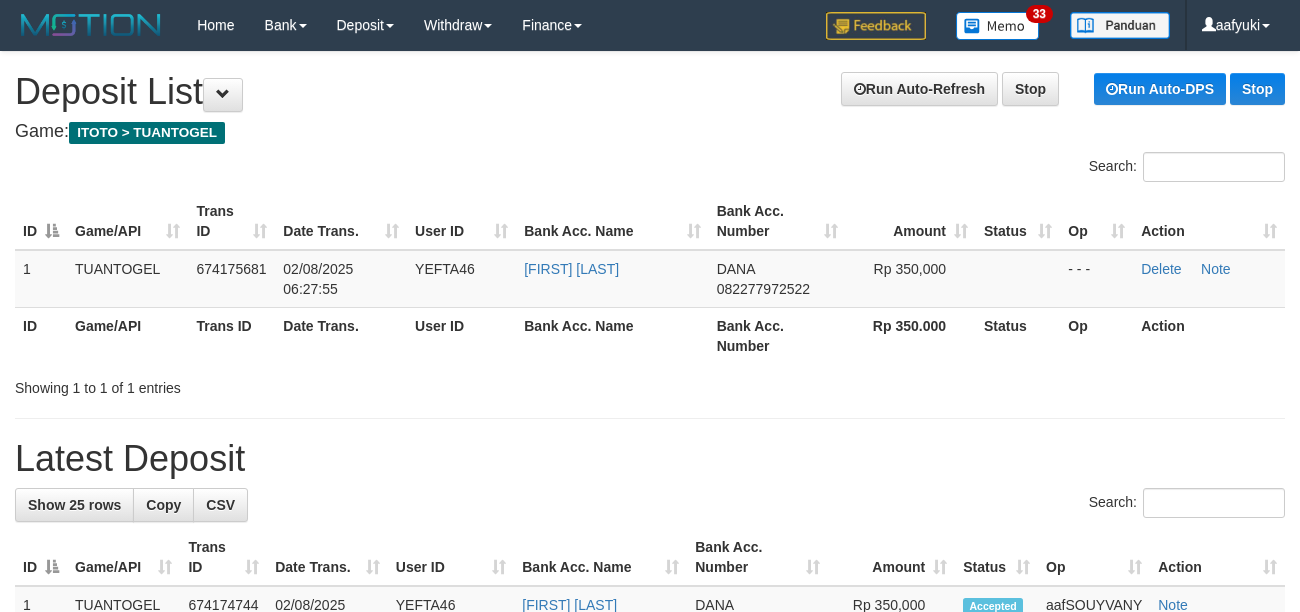 scroll, scrollTop: 0, scrollLeft: 0, axis: both 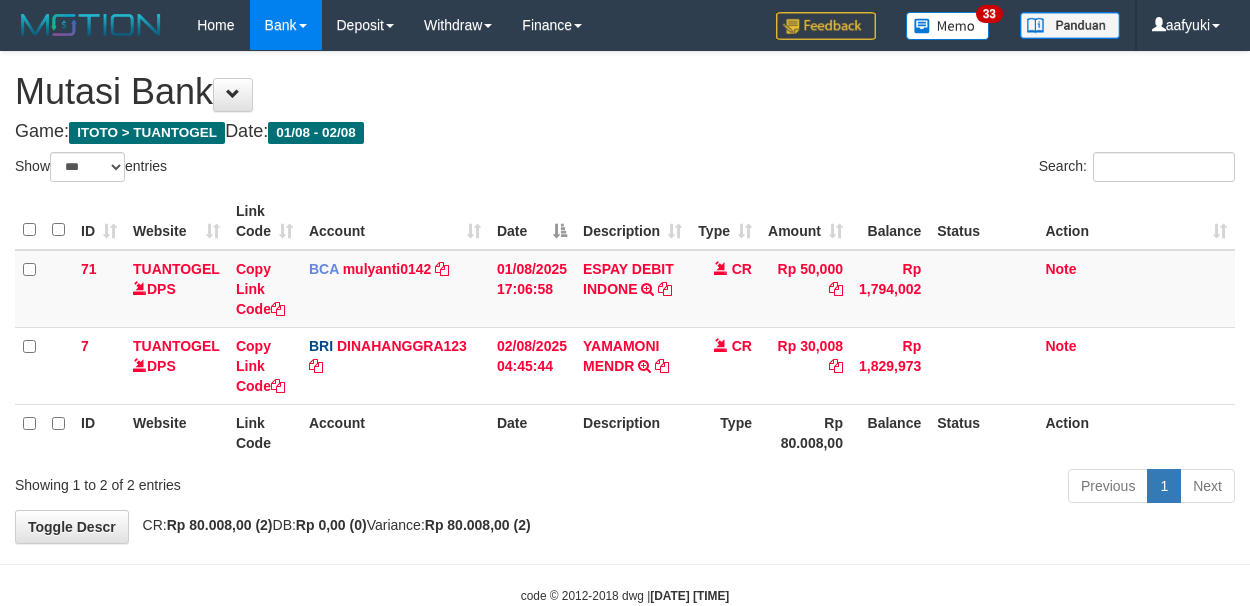 select on "***" 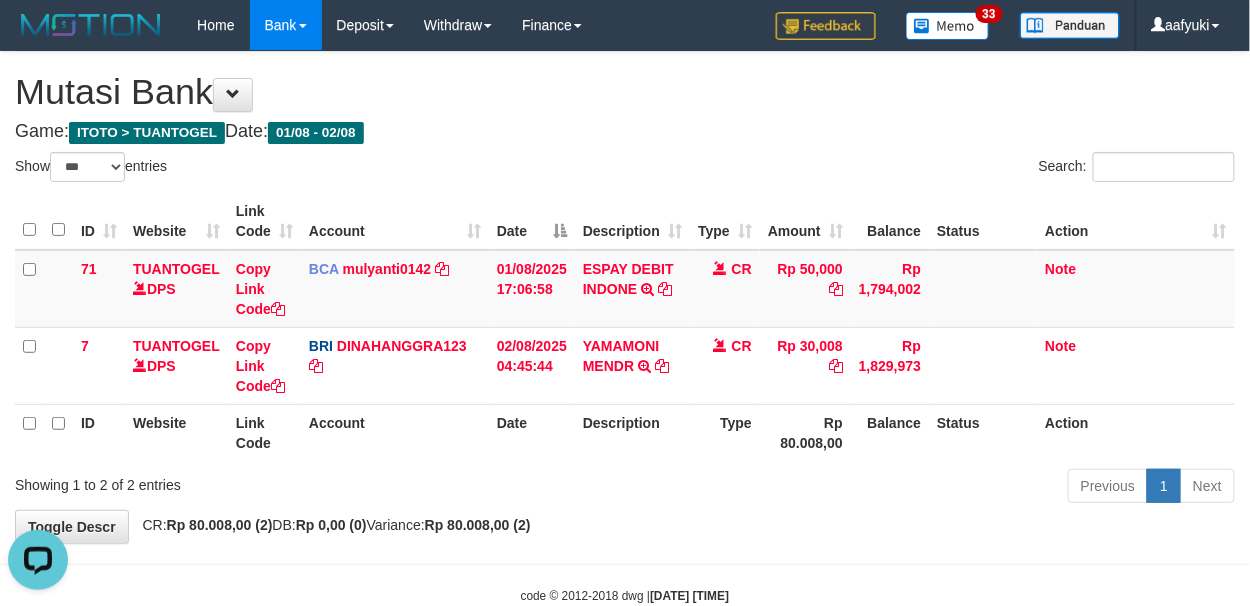 scroll, scrollTop: 0, scrollLeft: 0, axis: both 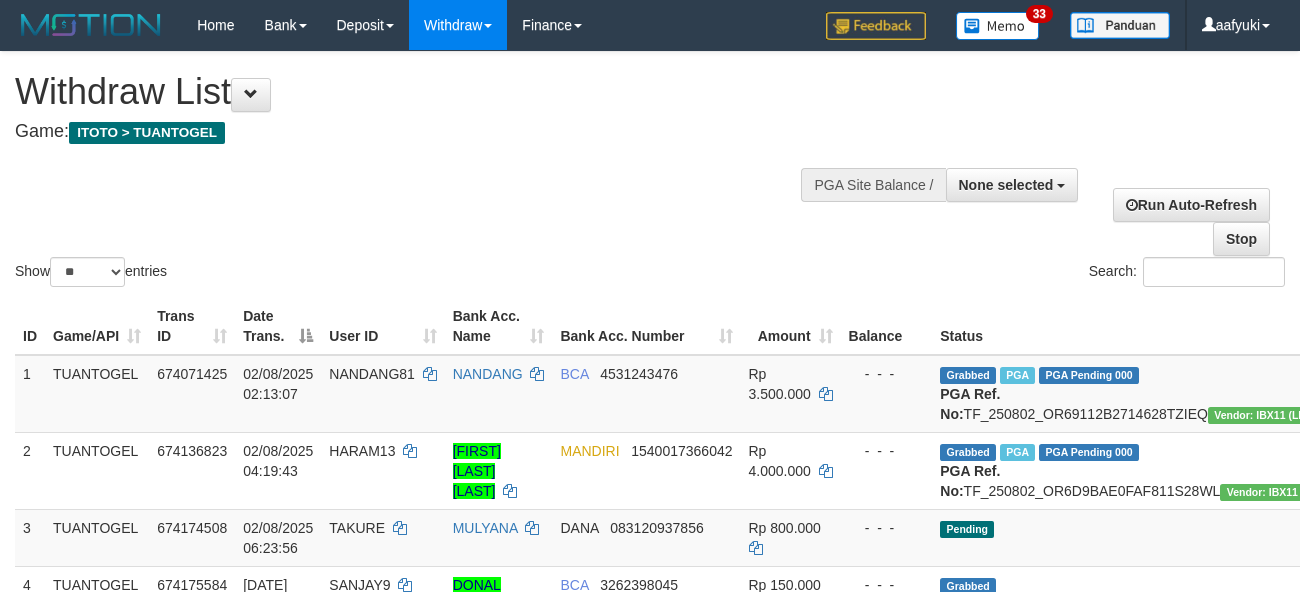 select 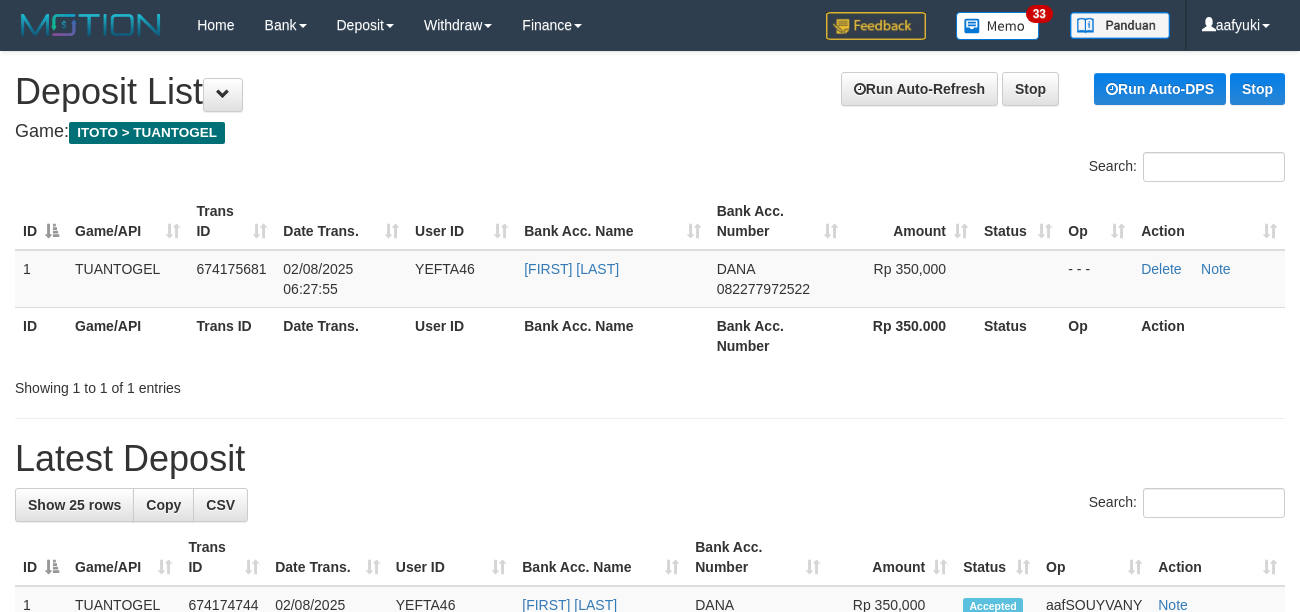scroll, scrollTop: 0, scrollLeft: 0, axis: both 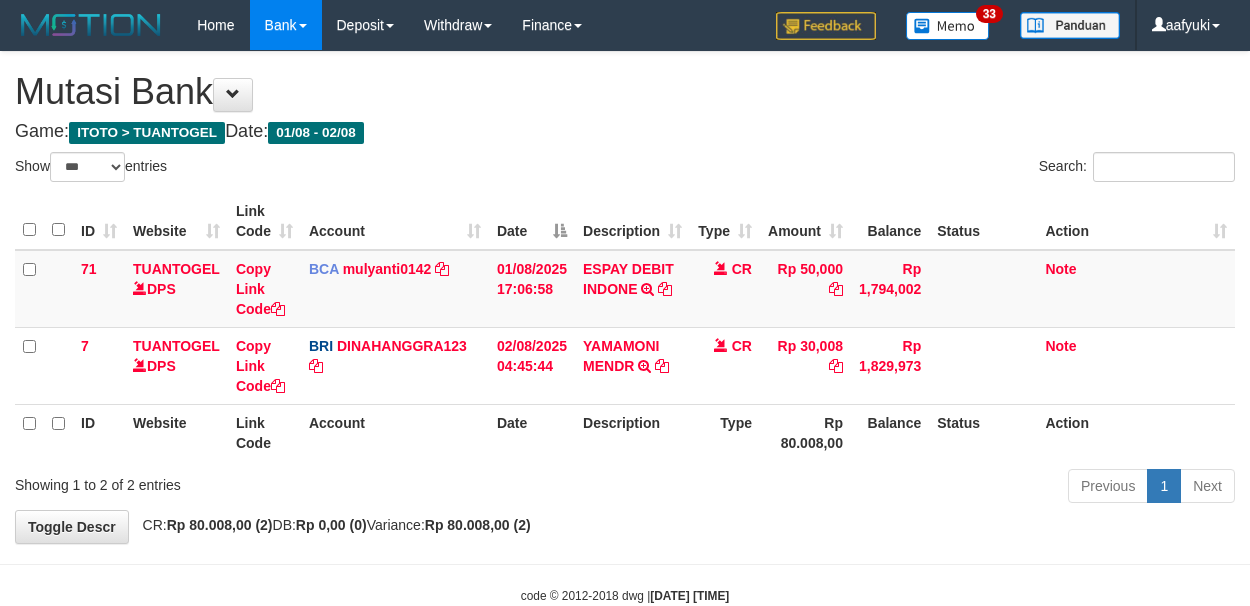 select on "***" 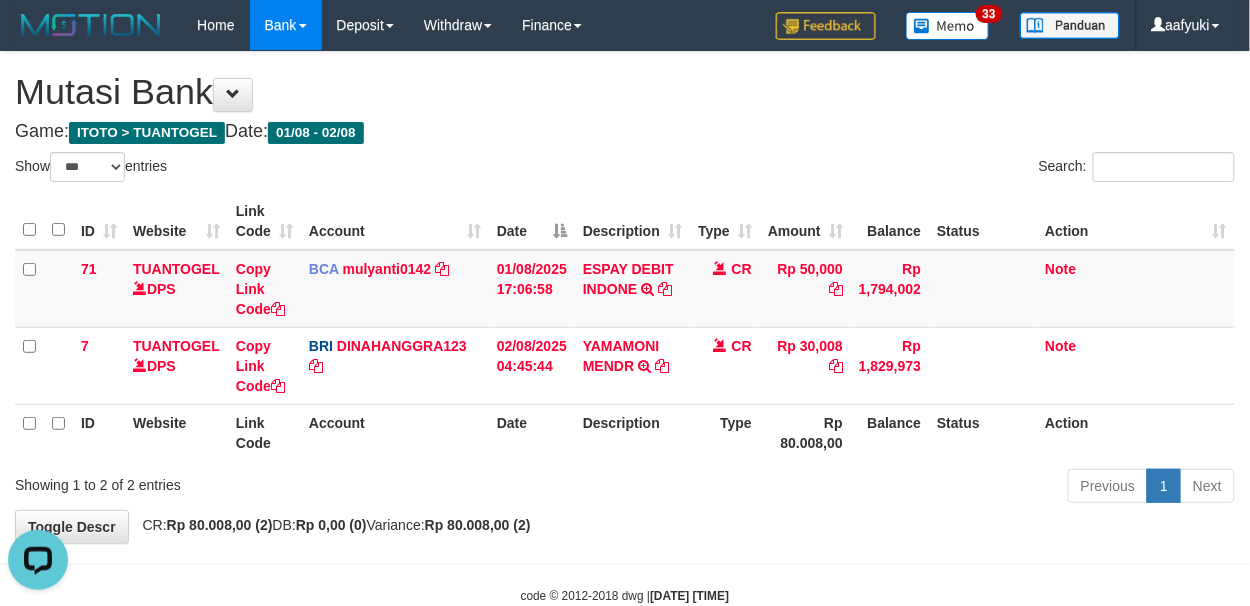 scroll, scrollTop: 0, scrollLeft: 0, axis: both 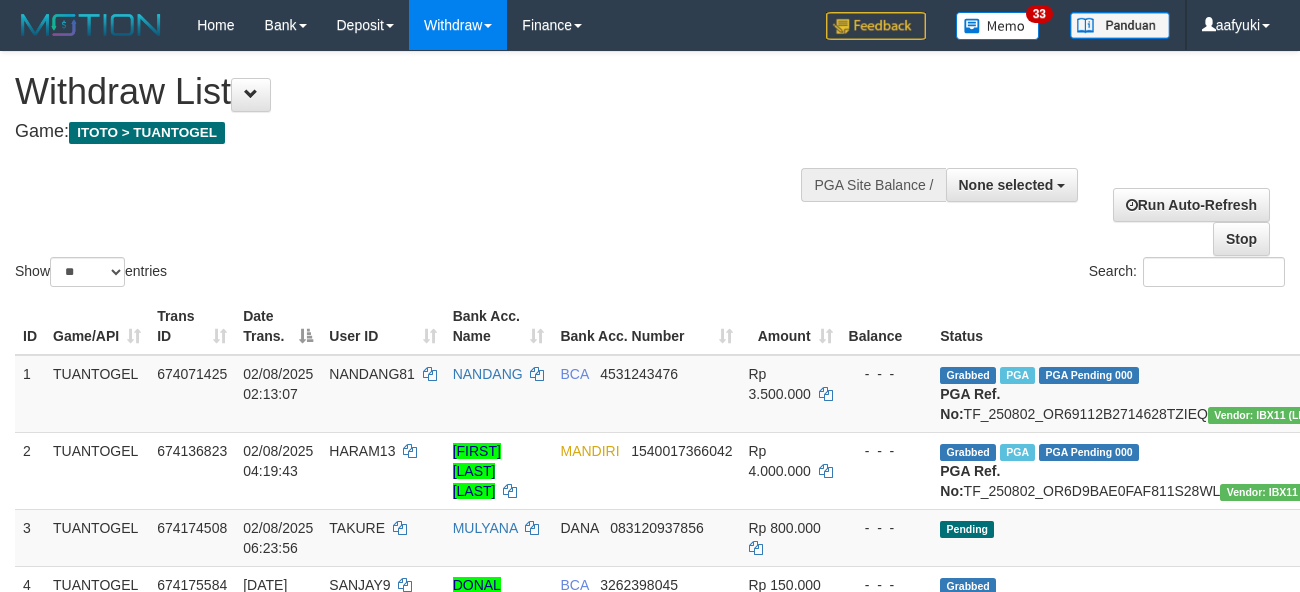 select 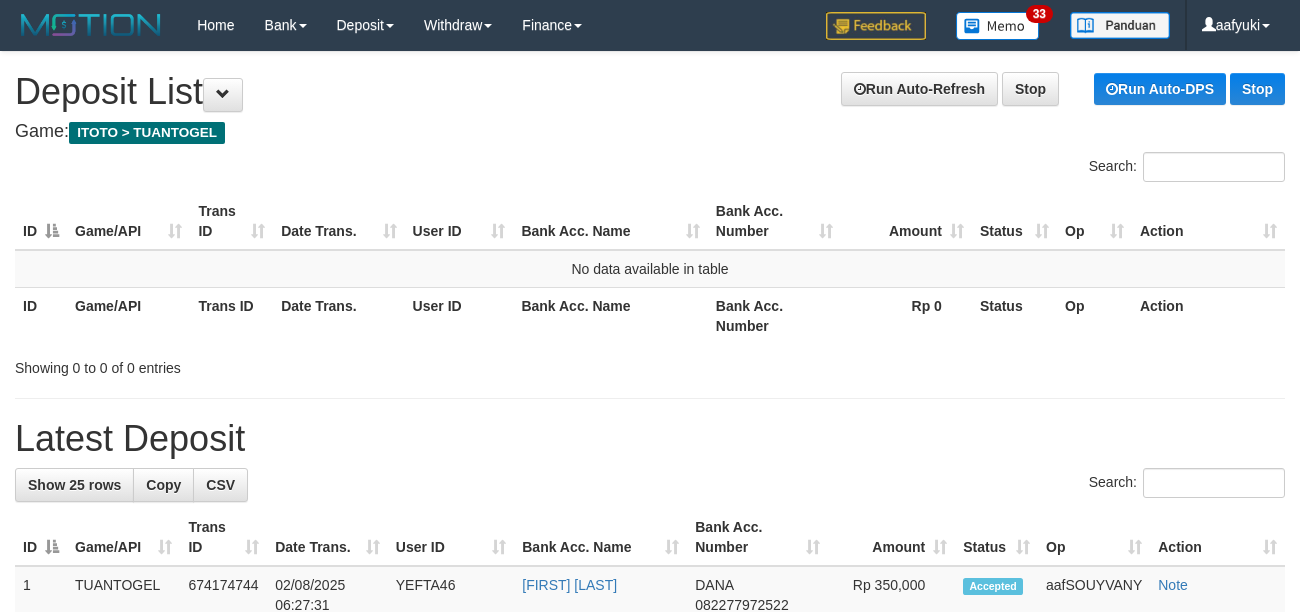 scroll, scrollTop: 0, scrollLeft: 0, axis: both 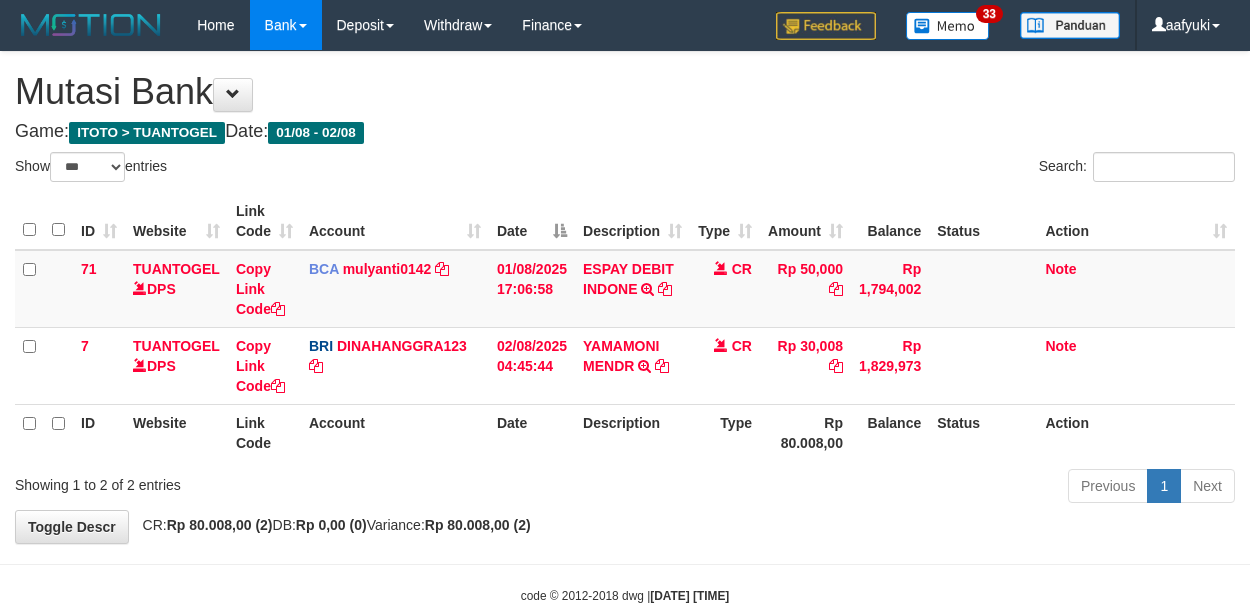 select on "***" 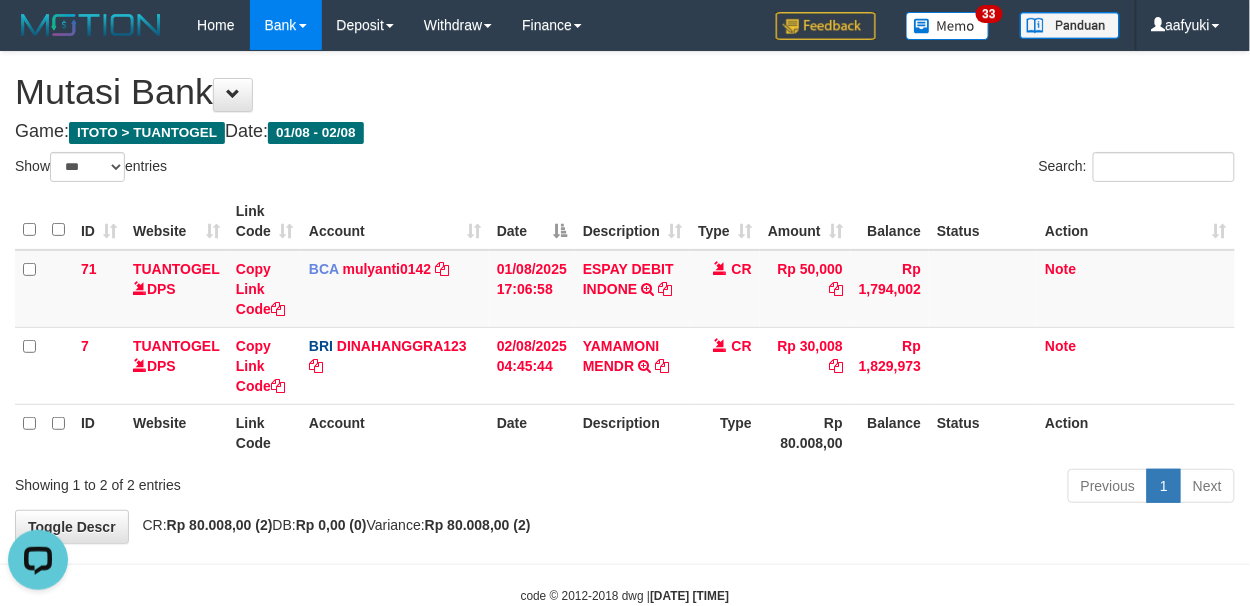 scroll, scrollTop: 0, scrollLeft: 0, axis: both 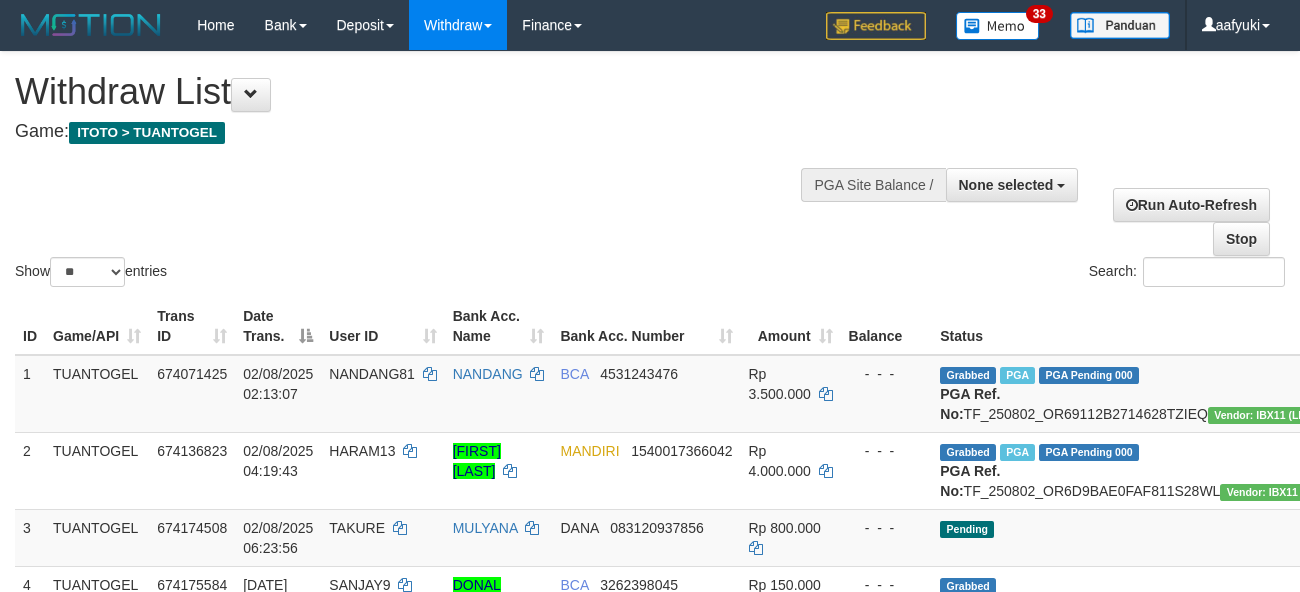 select 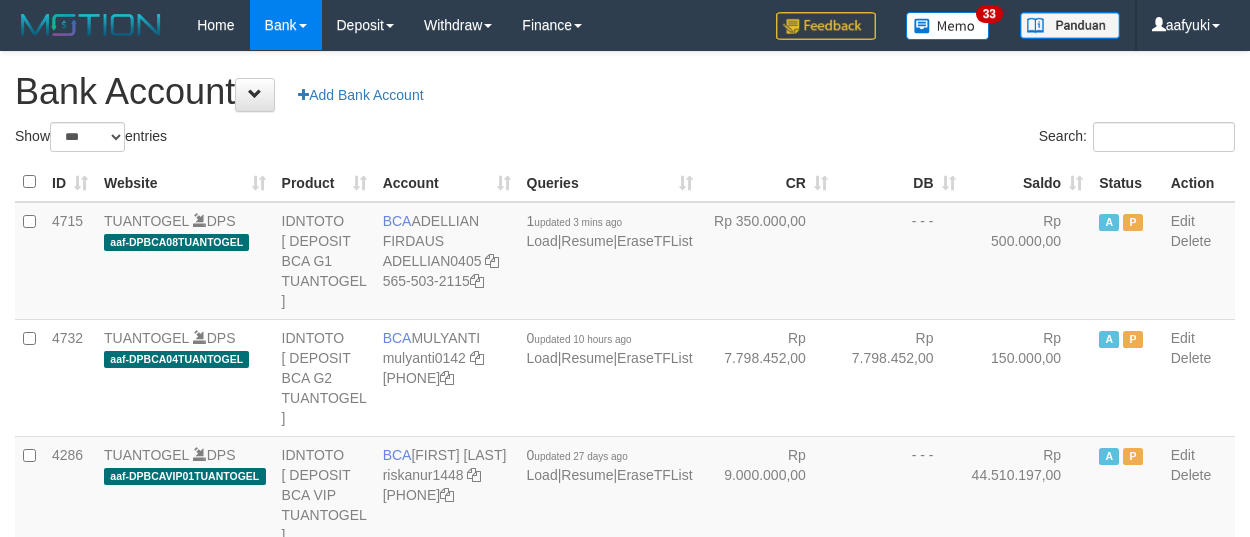 select on "***" 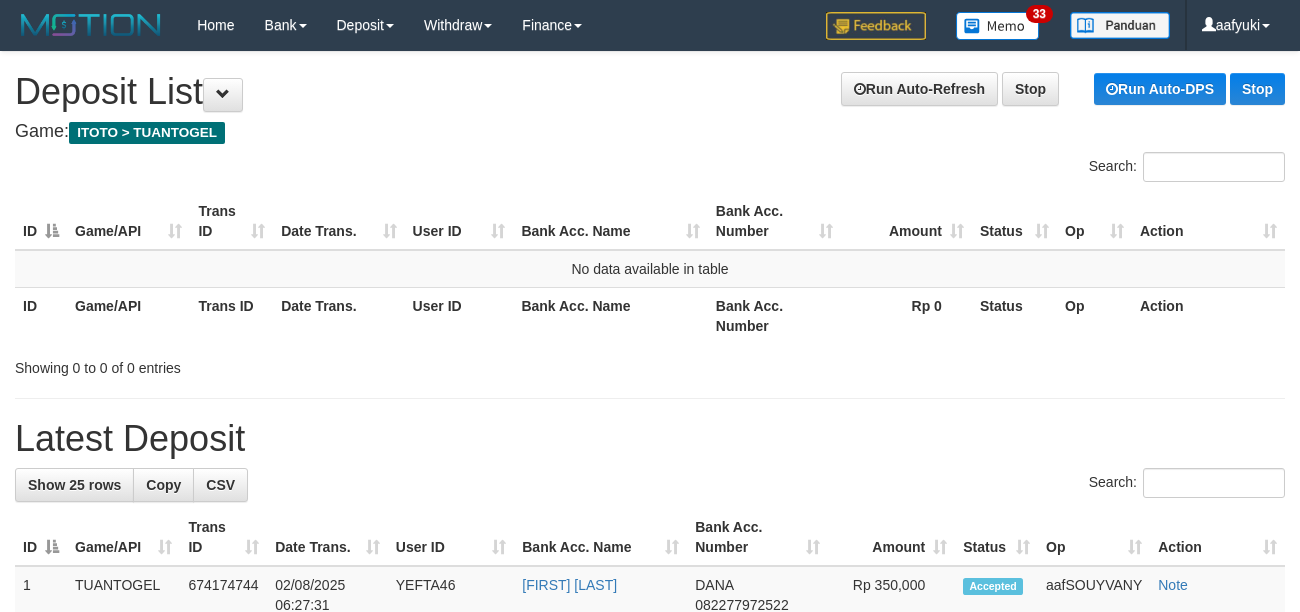 scroll, scrollTop: 0, scrollLeft: 0, axis: both 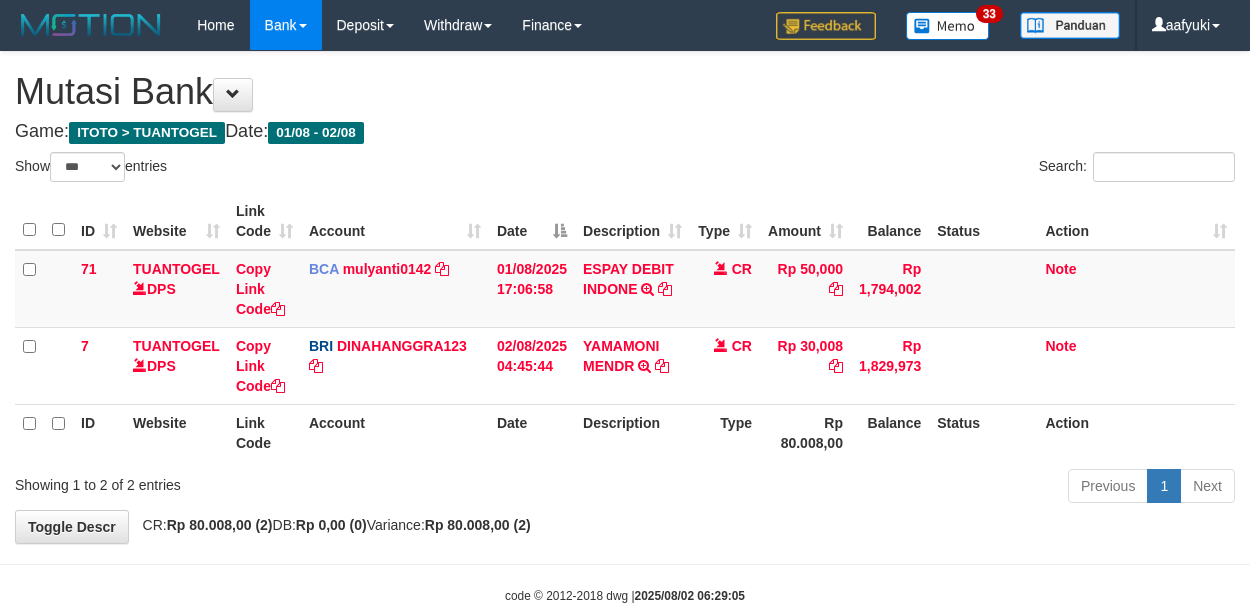 select on "***" 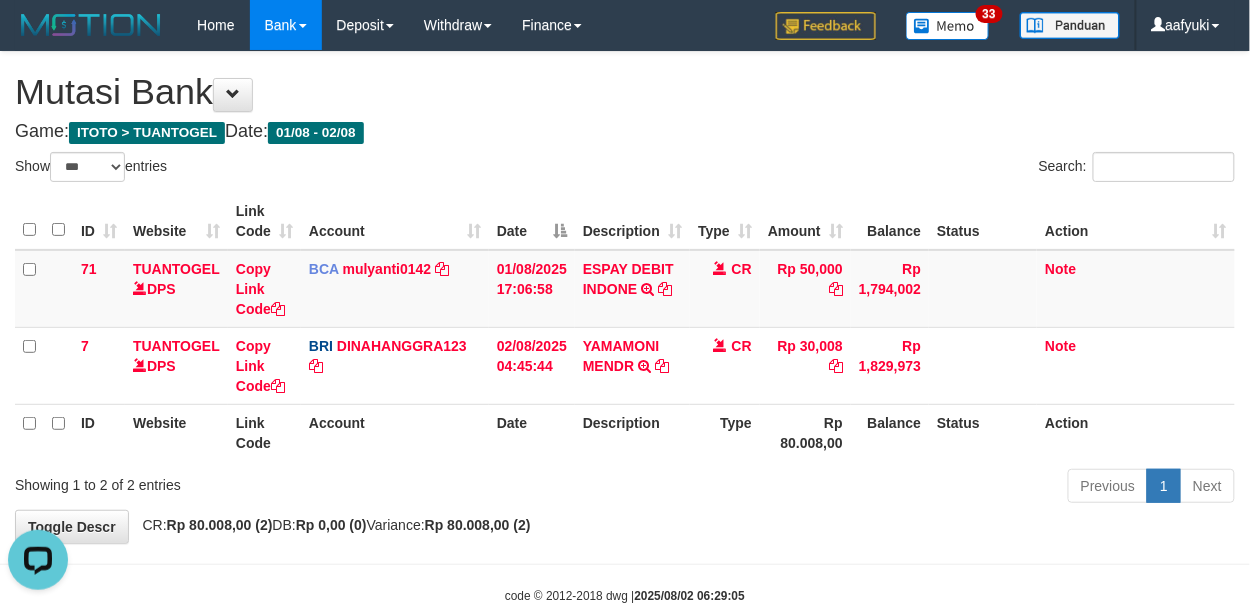 scroll, scrollTop: 0, scrollLeft: 0, axis: both 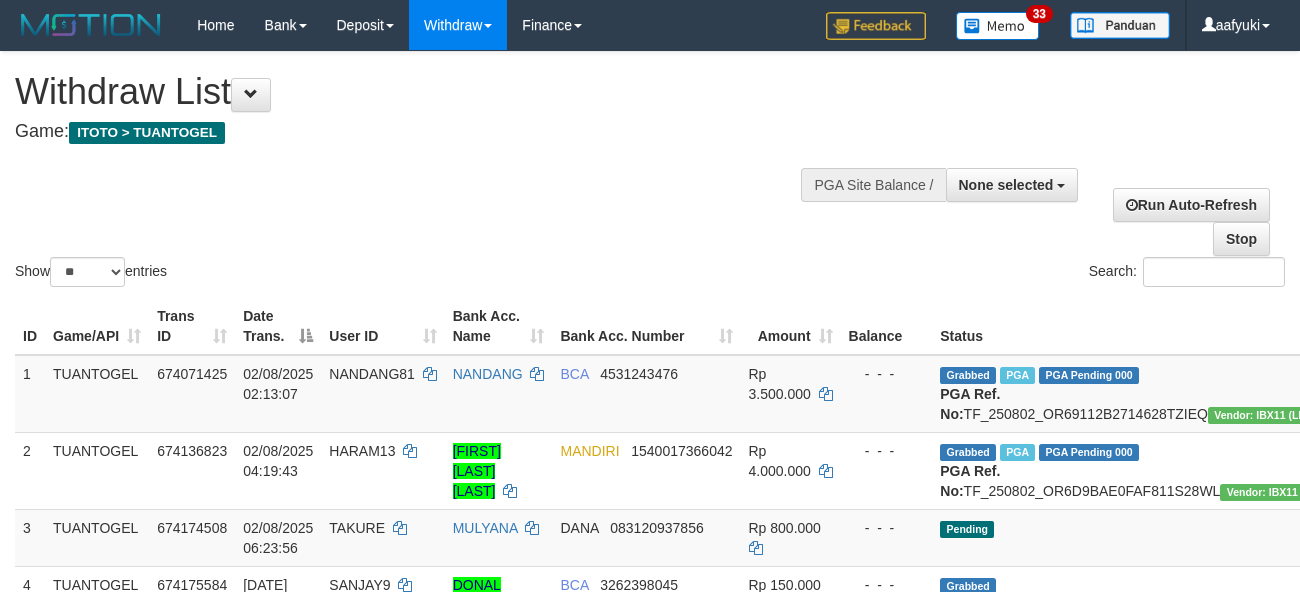 select 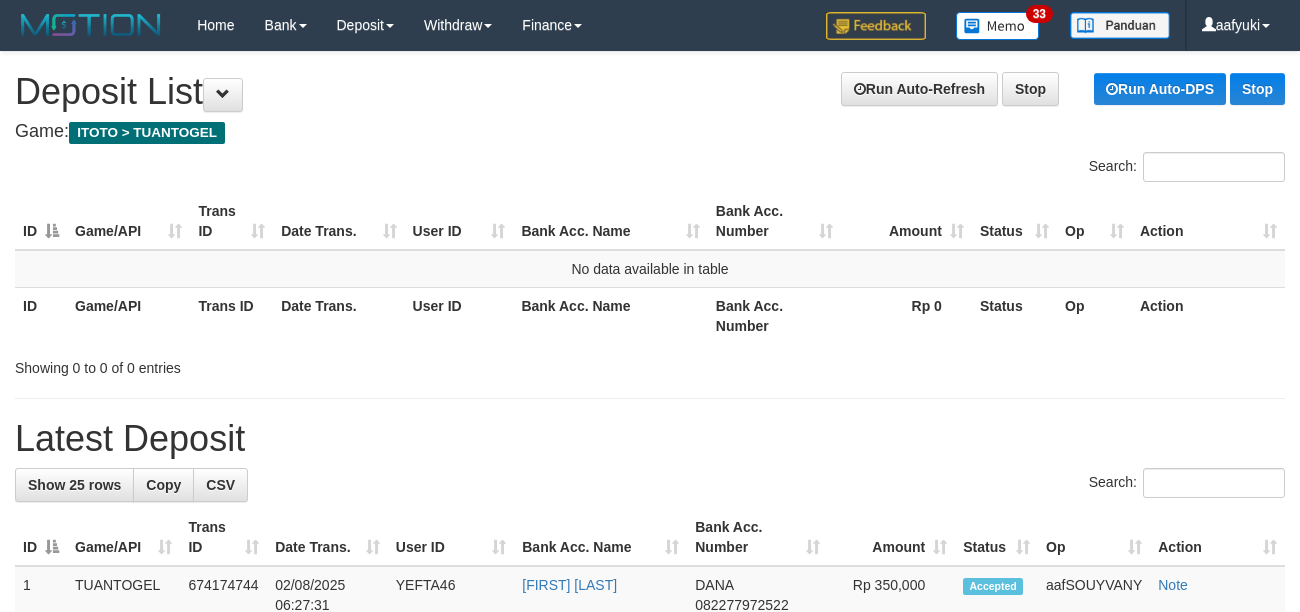 scroll, scrollTop: 0, scrollLeft: 0, axis: both 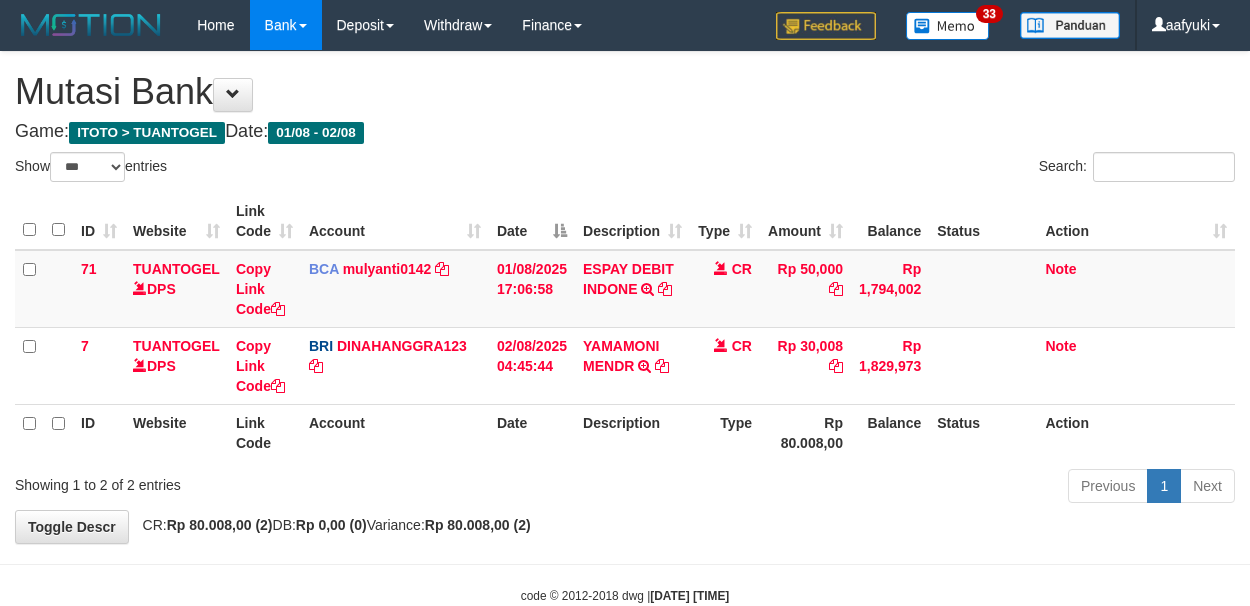 select on "***" 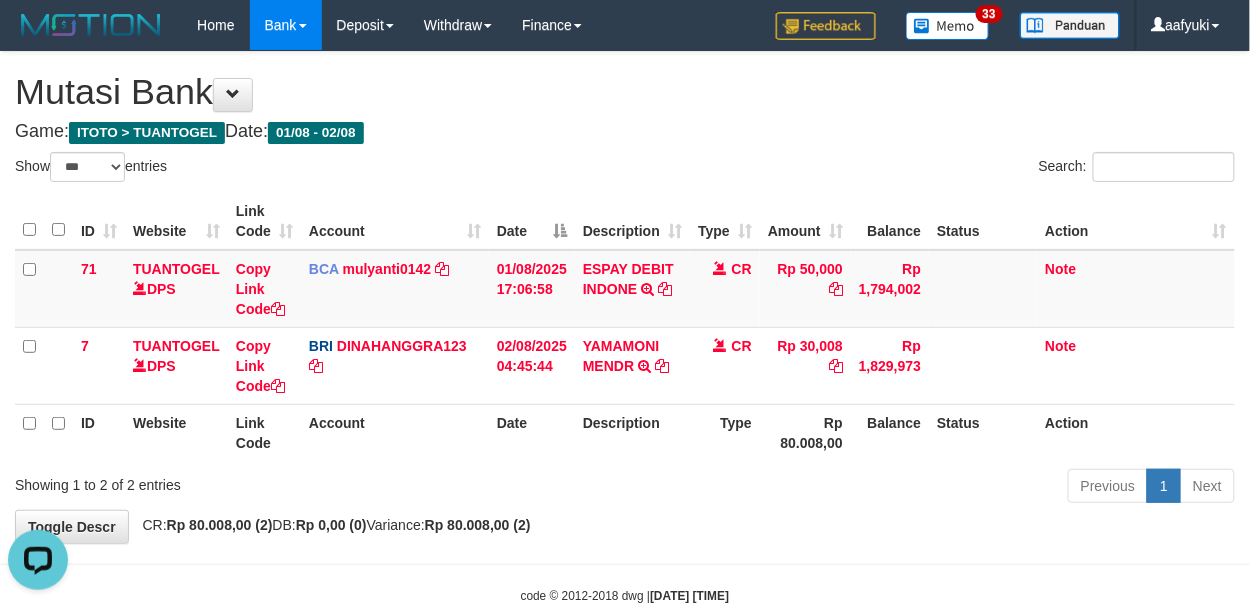 scroll, scrollTop: 0, scrollLeft: 0, axis: both 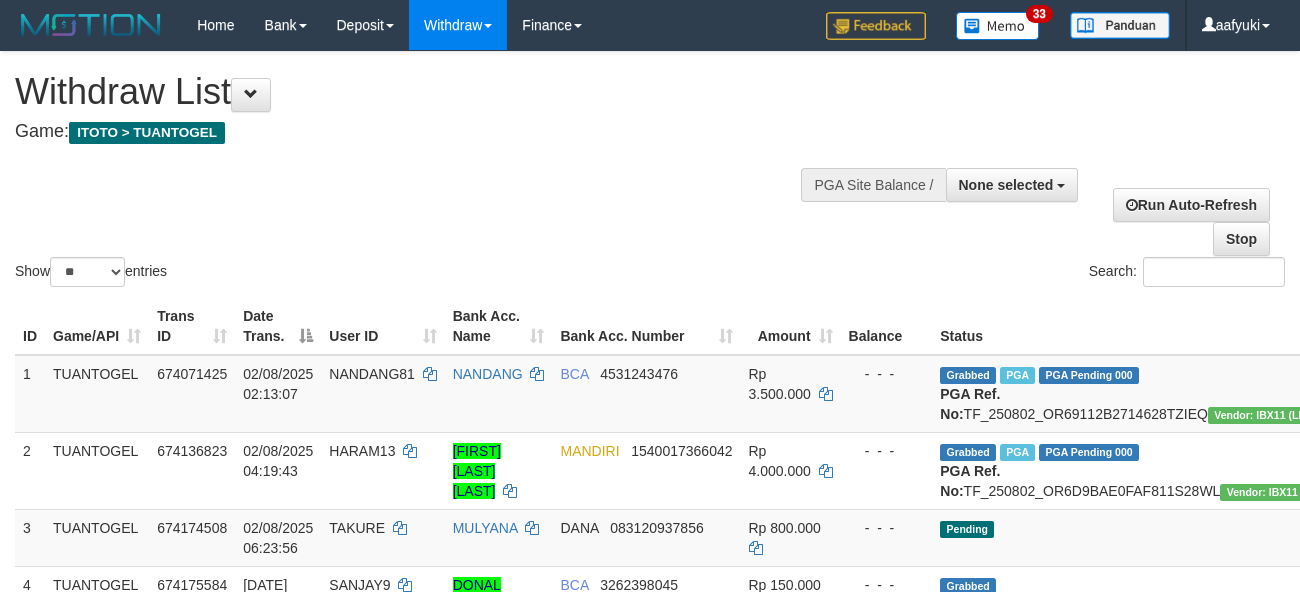 select 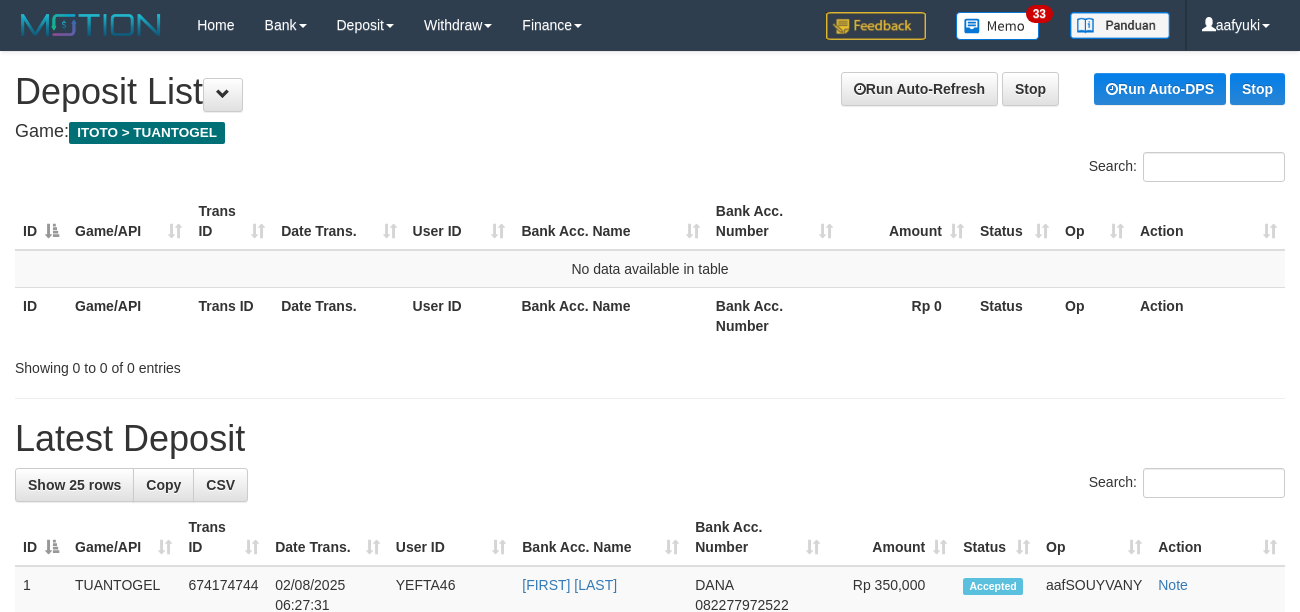 scroll, scrollTop: 0, scrollLeft: 0, axis: both 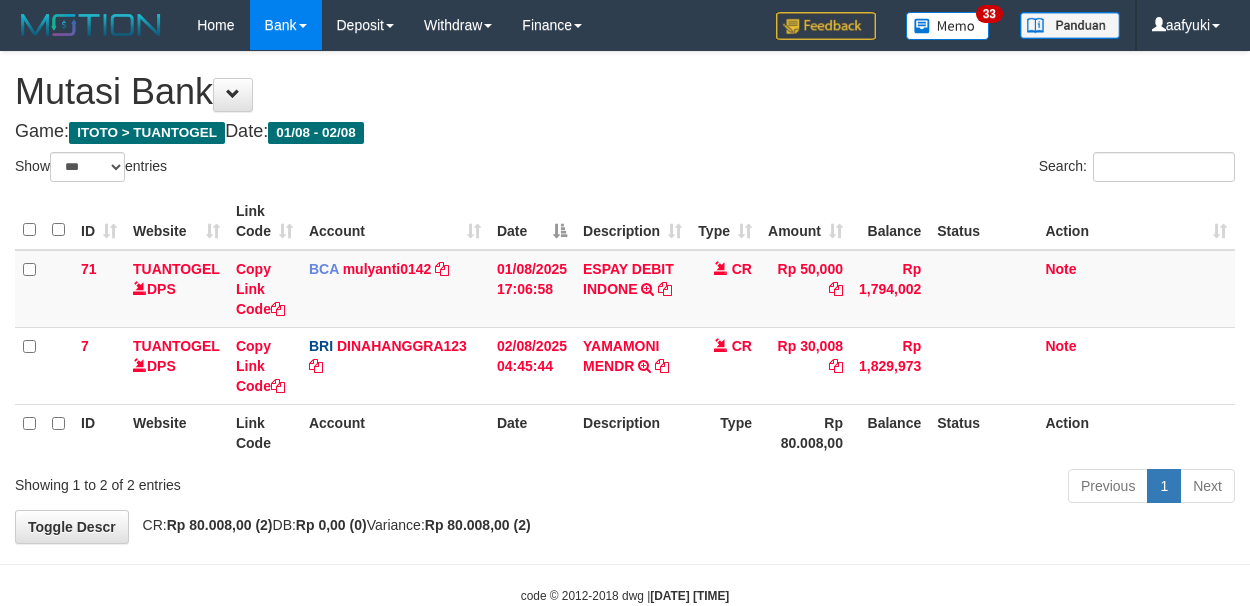 select on "***" 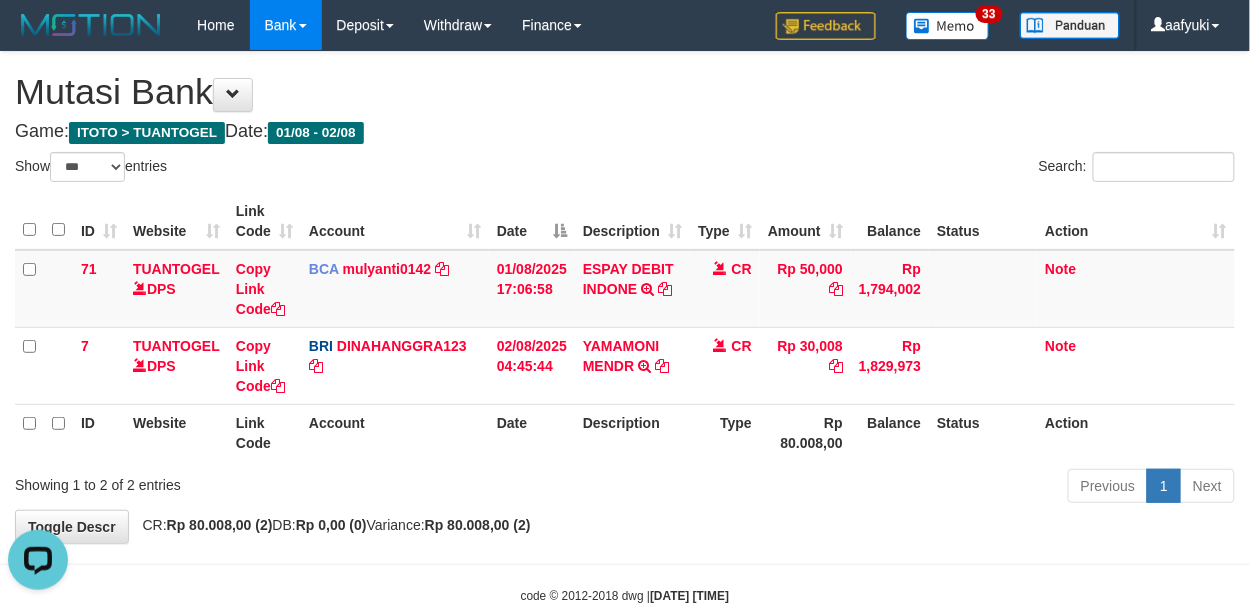 scroll, scrollTop: 0, scrollLeft: 0, axis: both 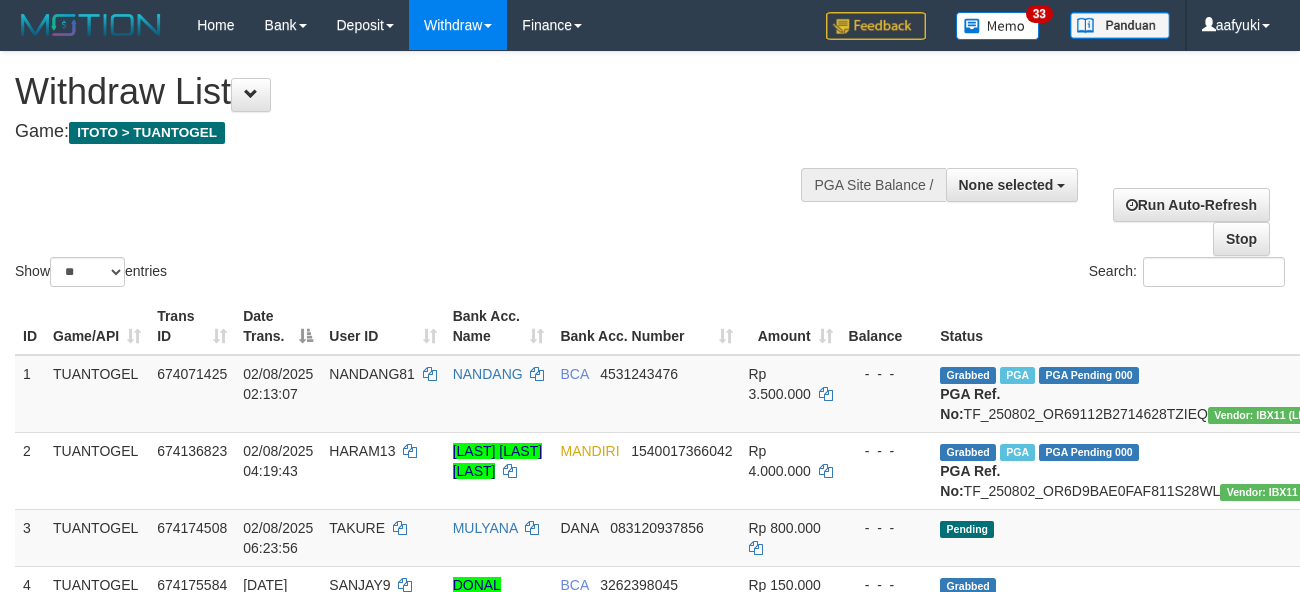 select 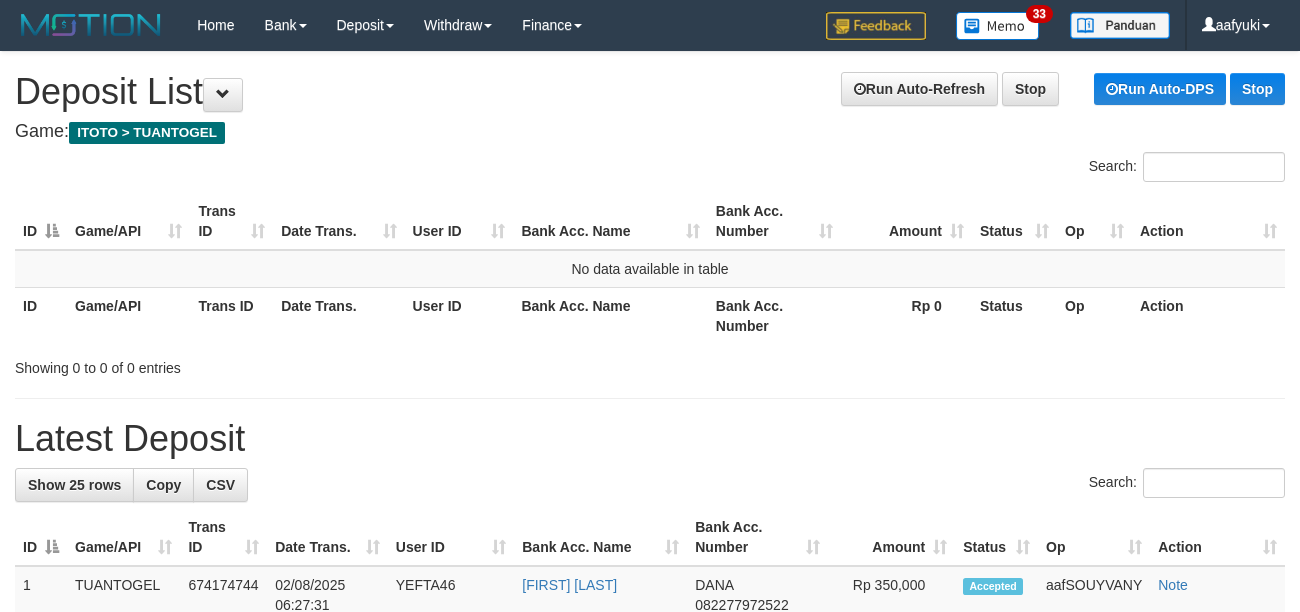 scroll, scrollTop: 0, scrollLeft: 0, axis: both 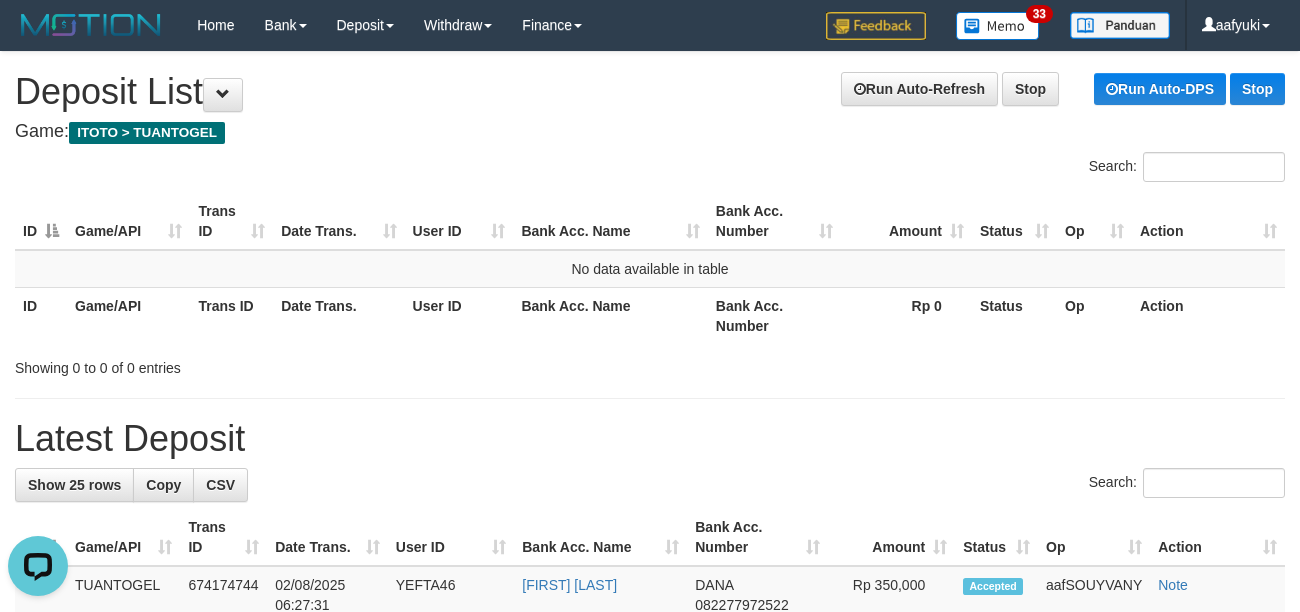 click on "Latest Deposit" at bounding box center (650, 439) 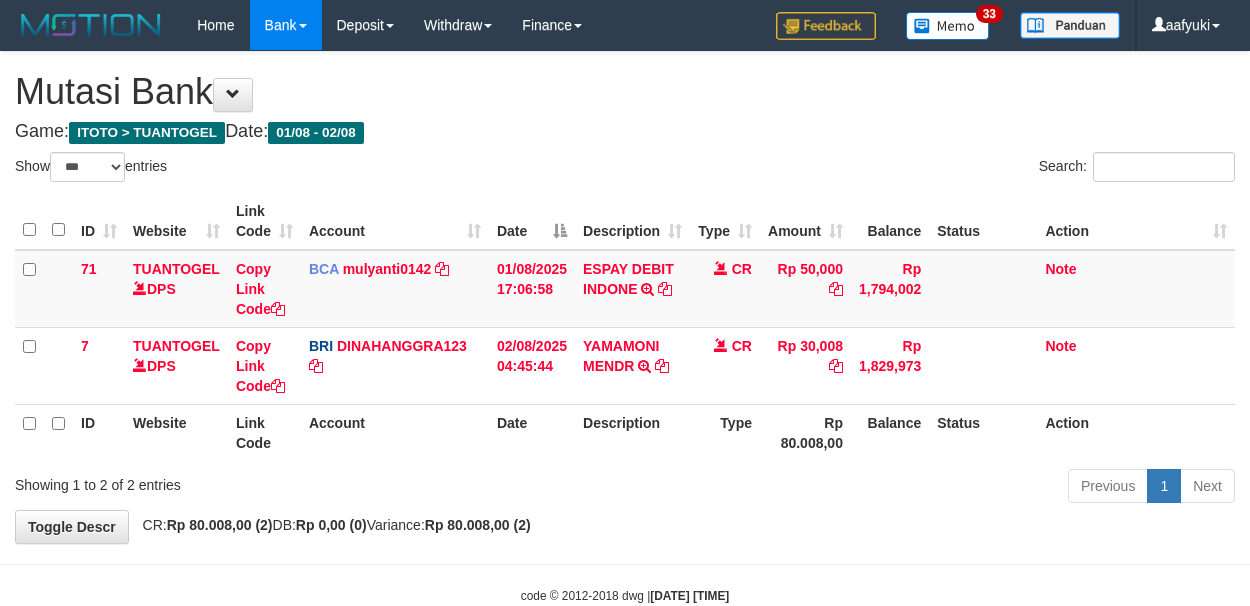 select on "***" 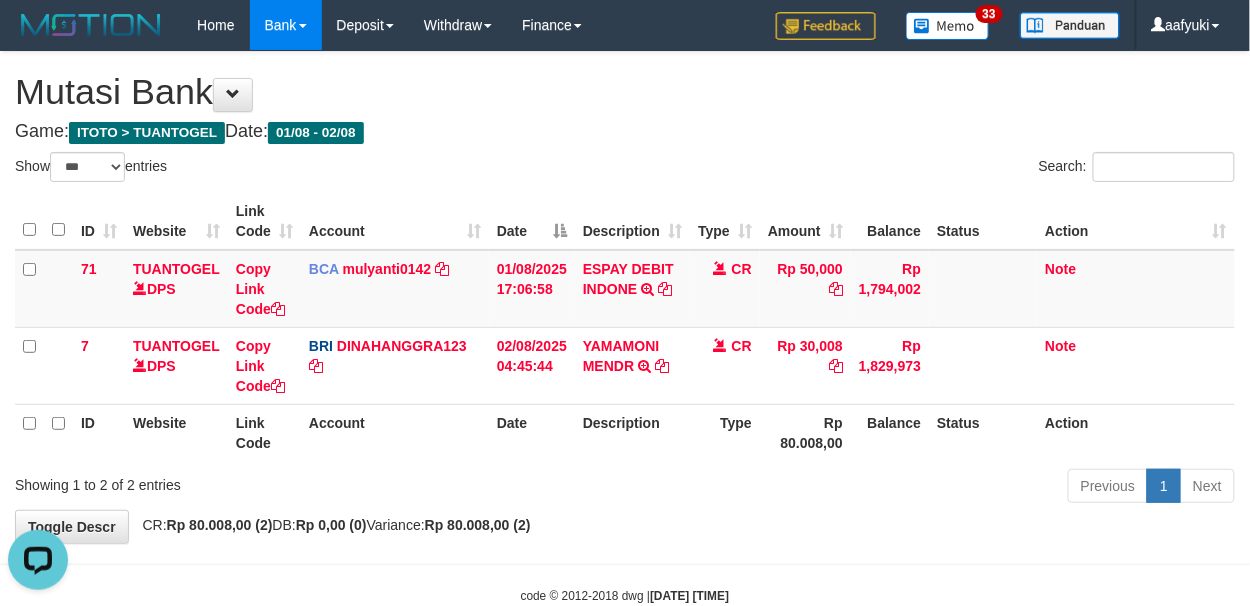 scroll, scrollTop: 0, scrollLeft: 0, axis: both 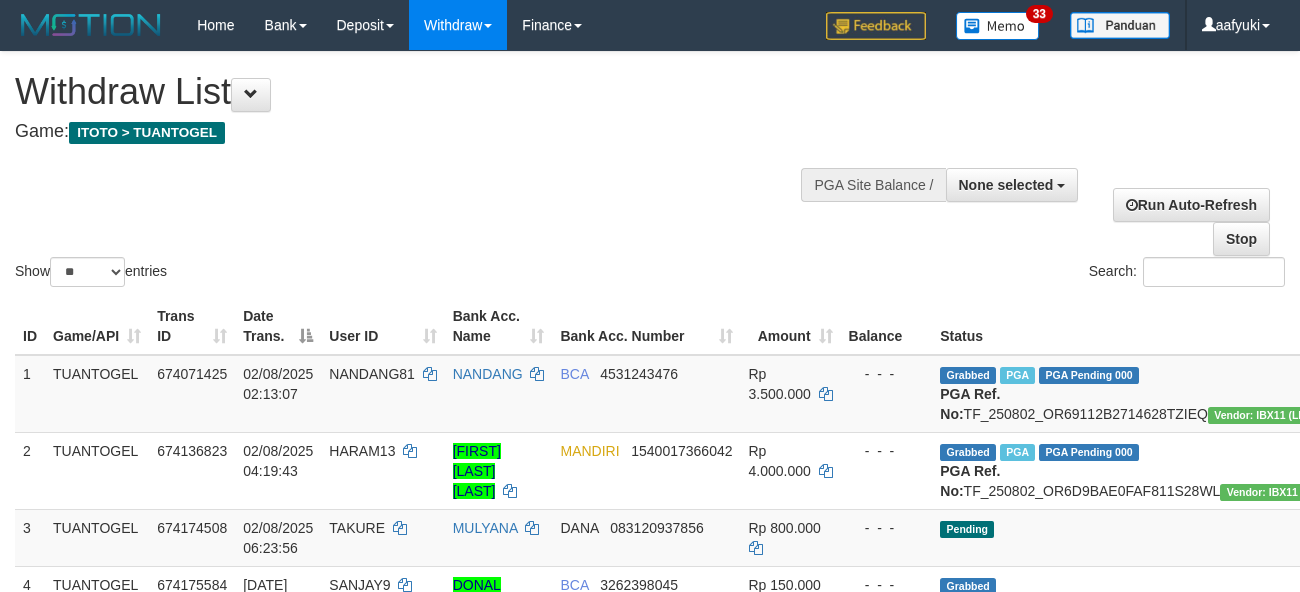 select 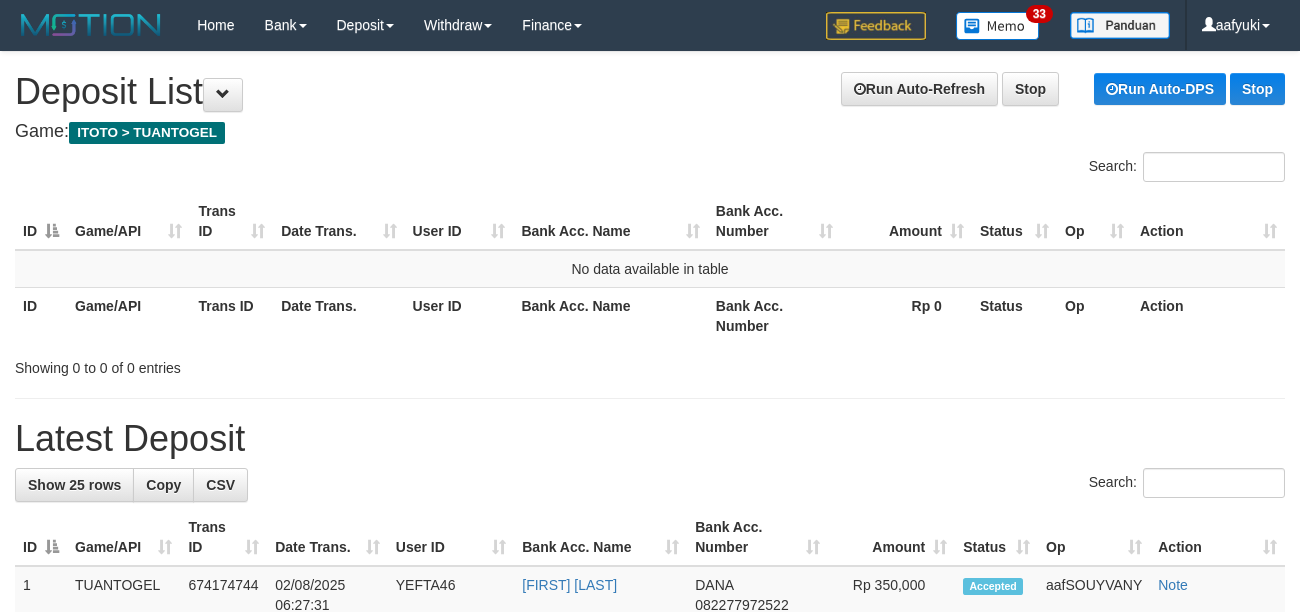 scroll, scrollTop: 0, scrollLeft: 0, axis: both 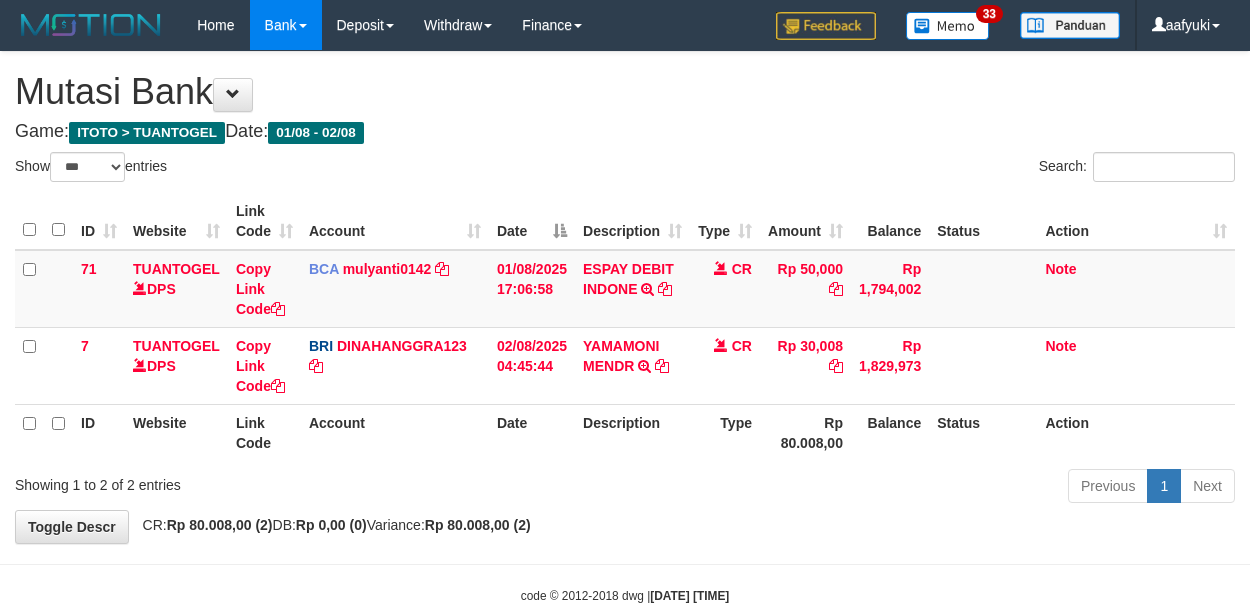 select on "***" 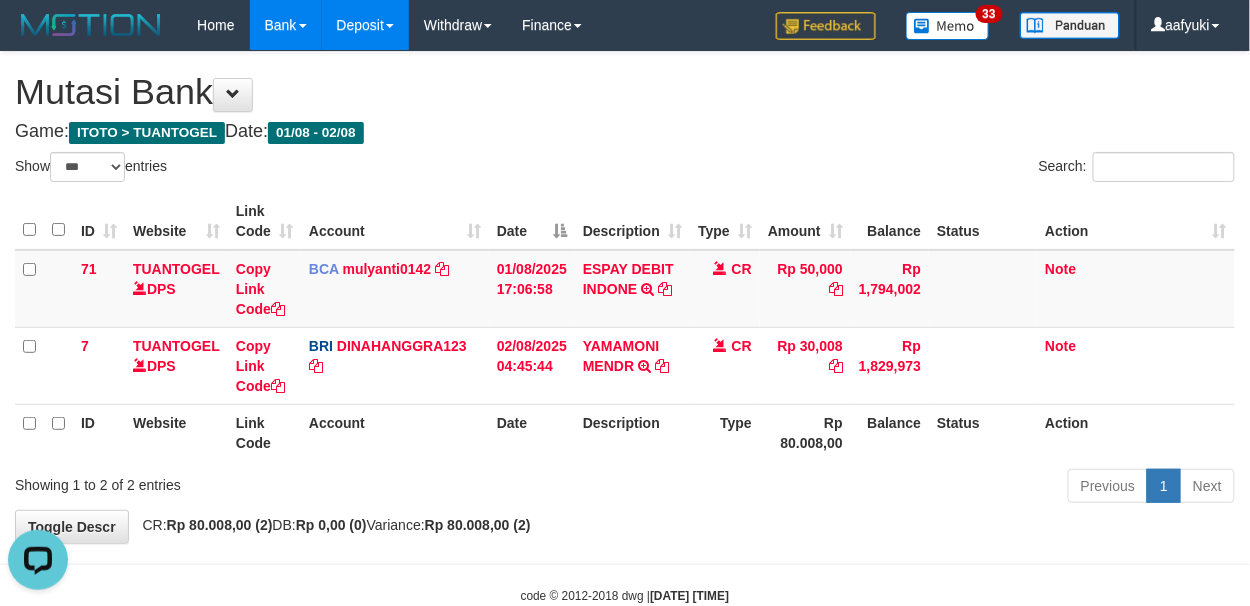 scroll, scrollTop: 0, scrollLeft: 0, axis: both 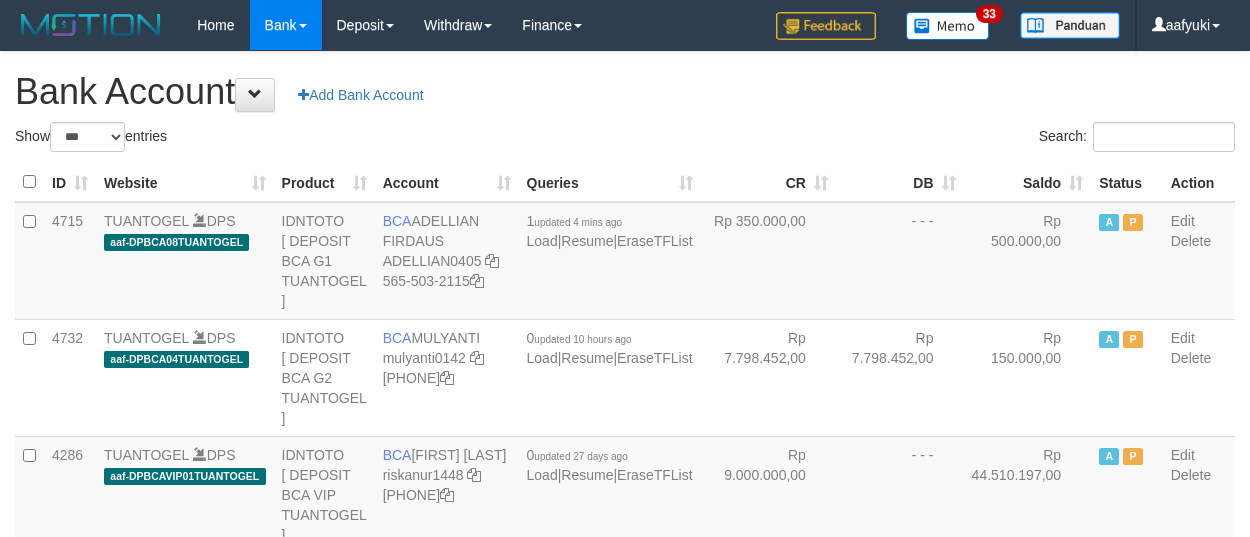 select on "***" 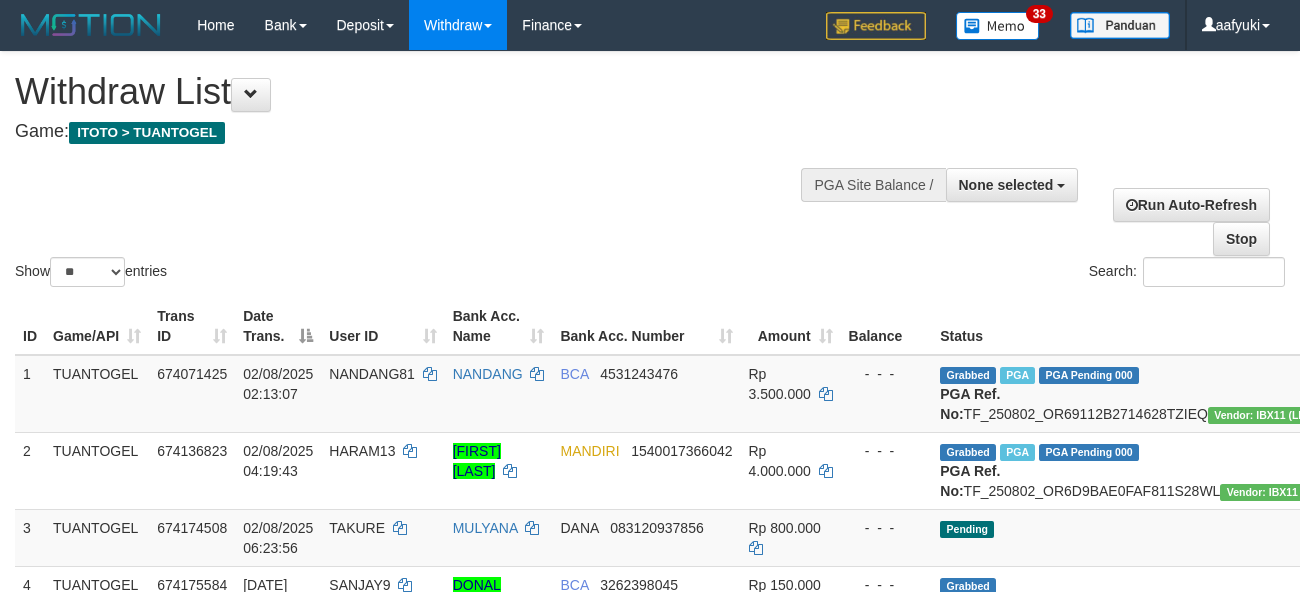 select 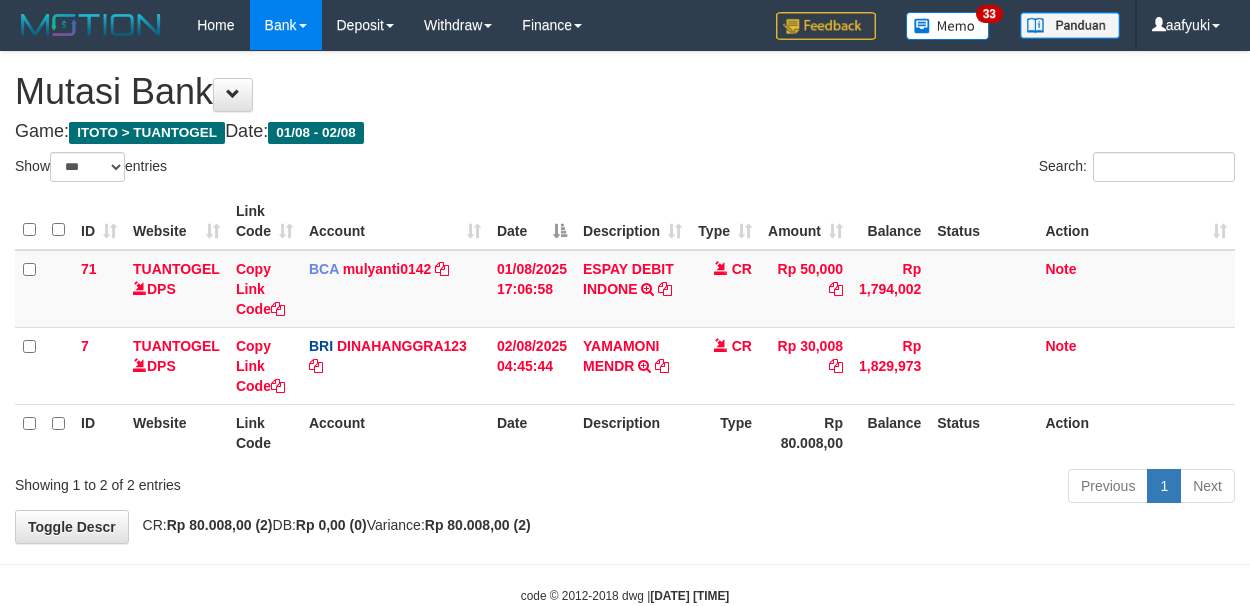 select on "***" 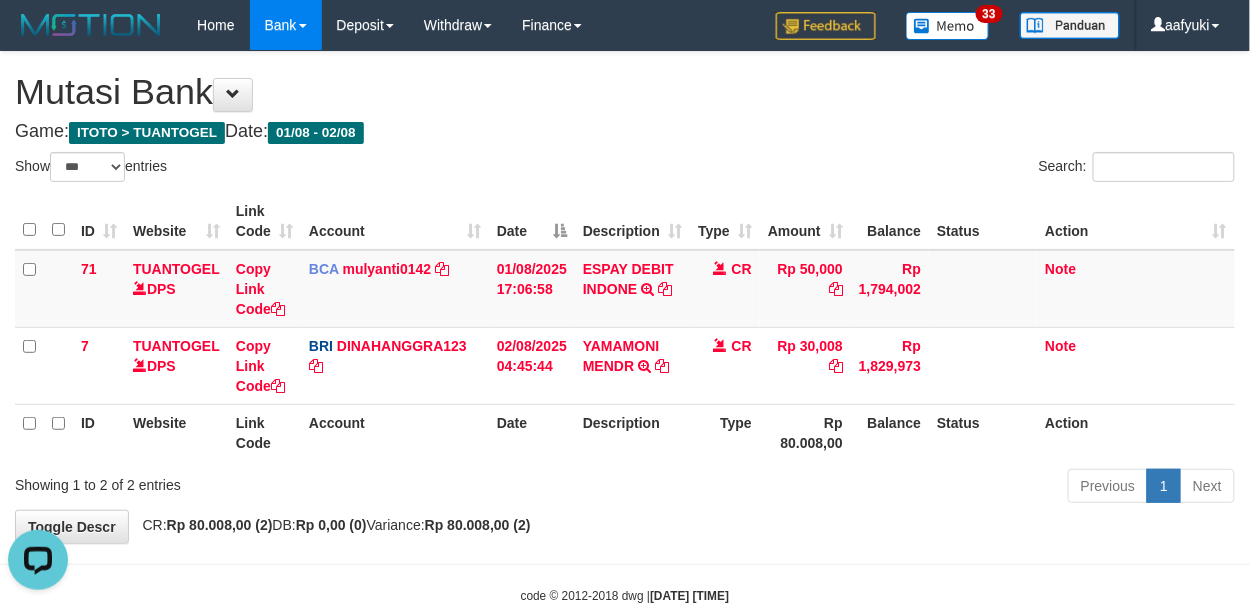 scroll, scrollTop: 0, scrollLeft: 0, axis: both 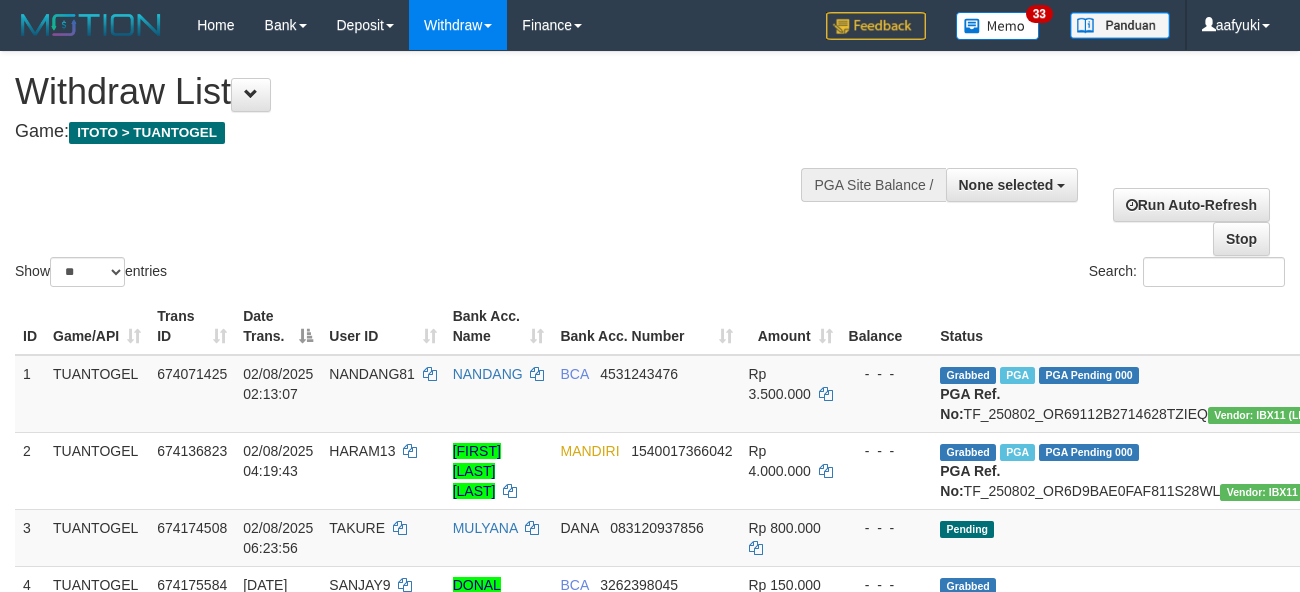 select 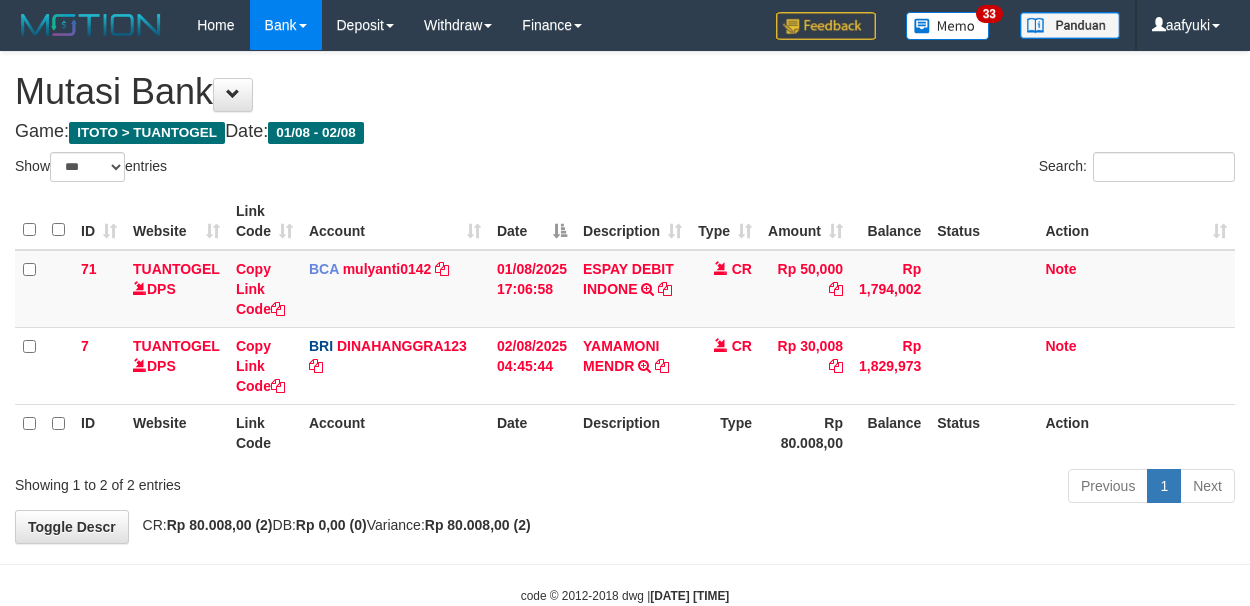select on "***" 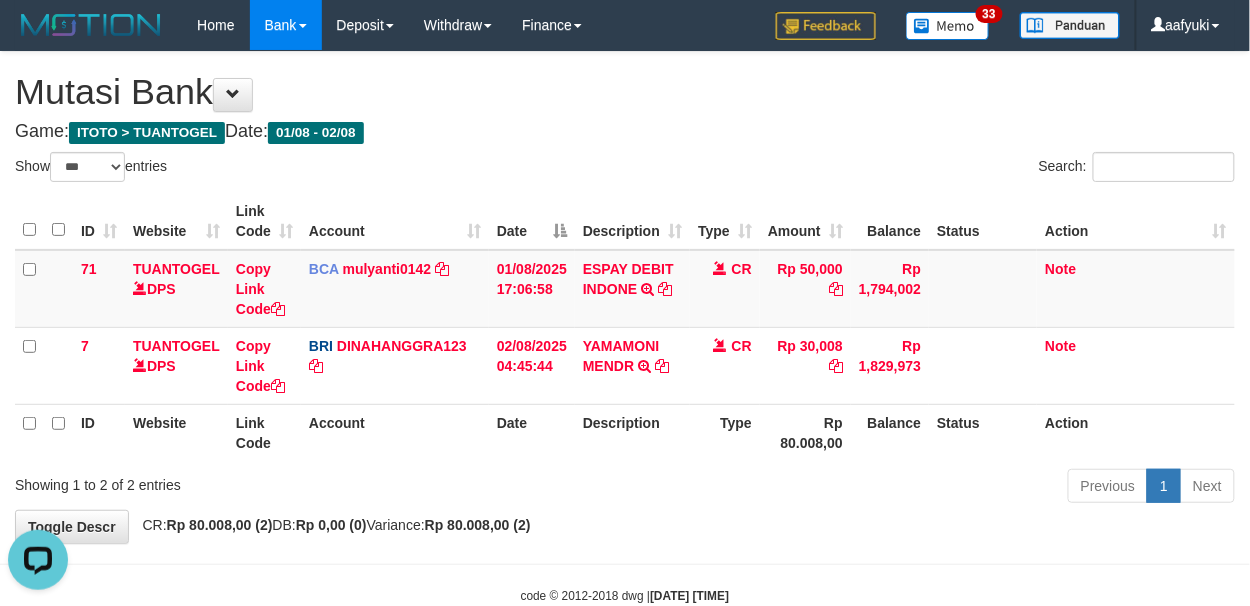 scroll, scrollTop: 0, scrollLeft: 0, axis: both 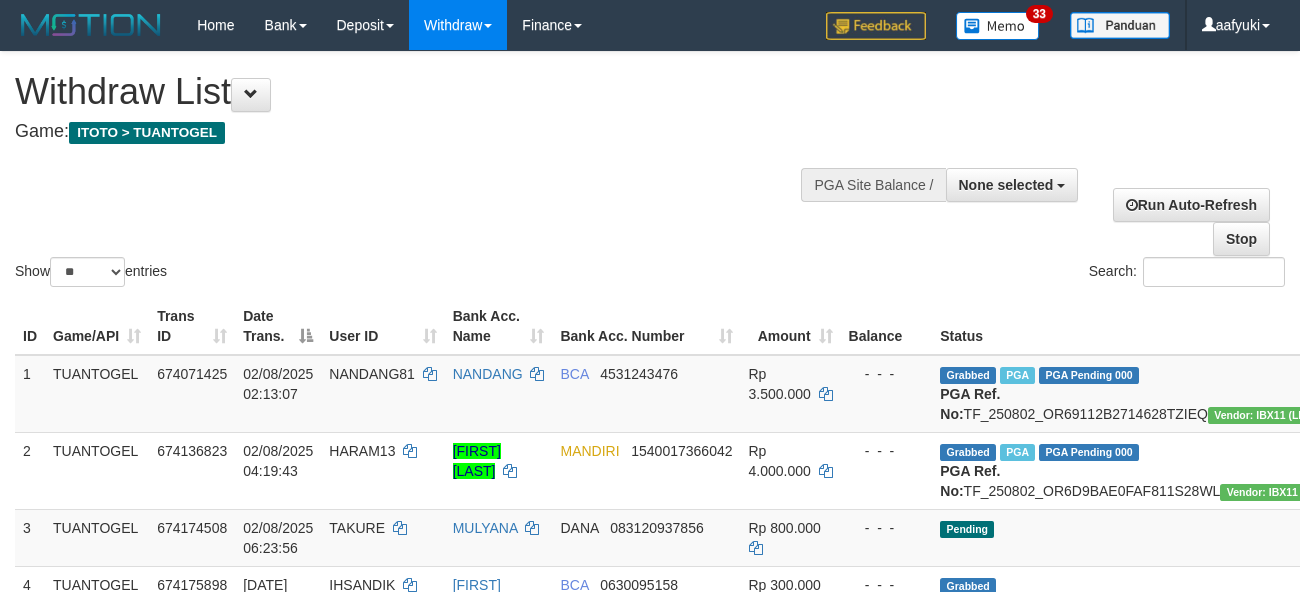 select 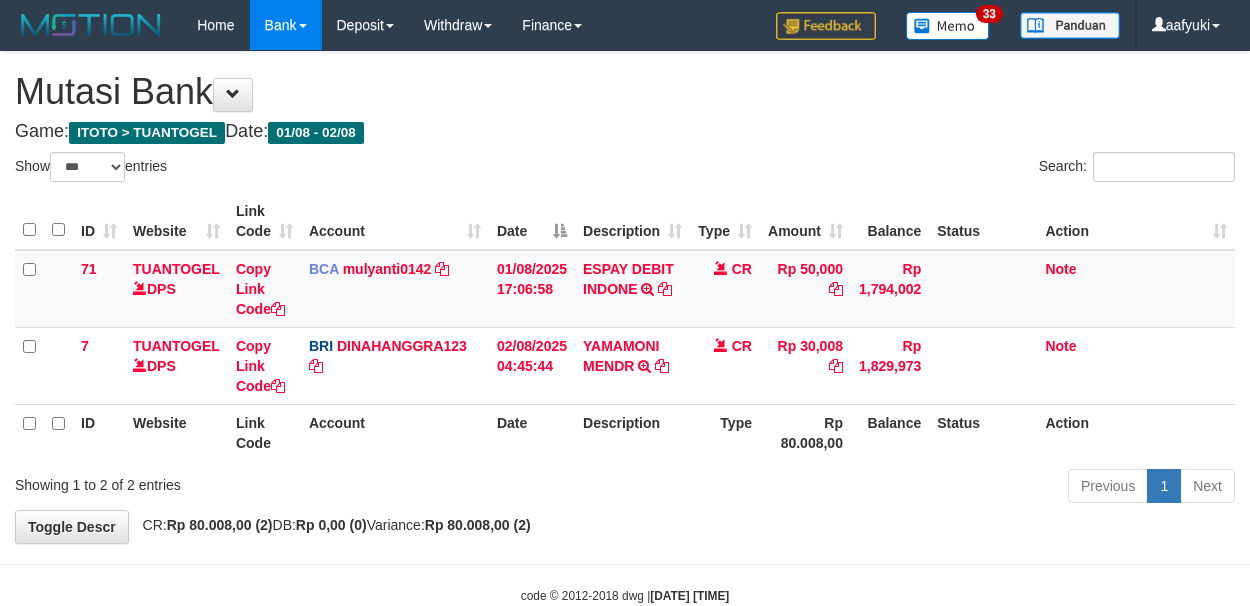select on "***" 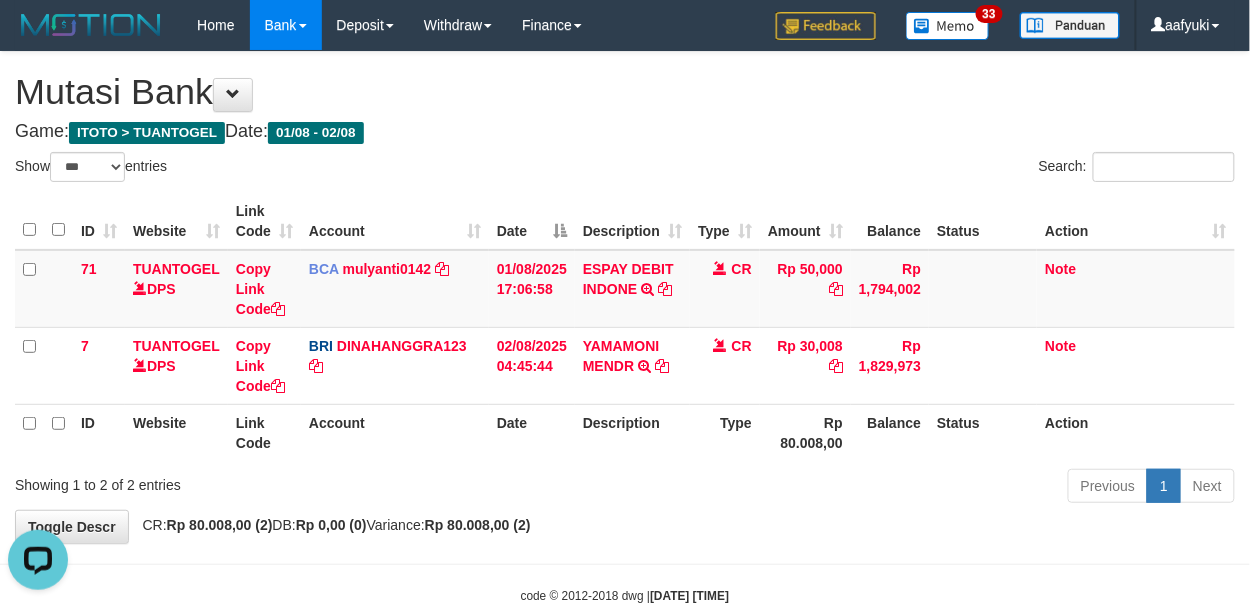 scroll, scrollTop: 0, scrollLeft: 0, axis: both 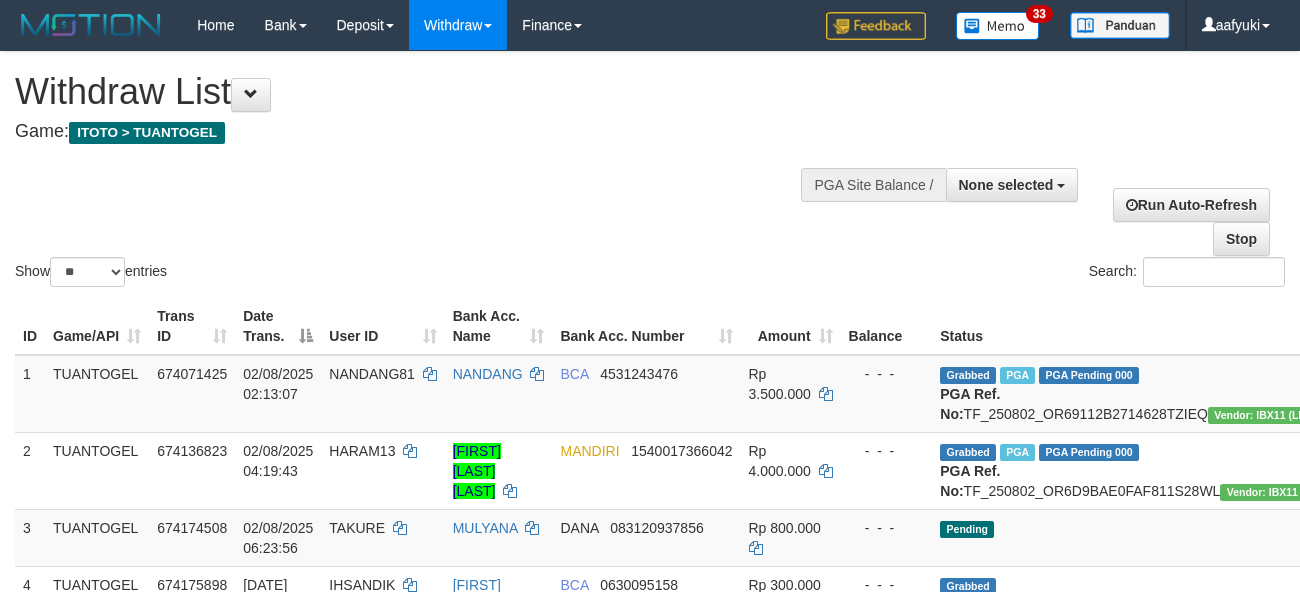 select 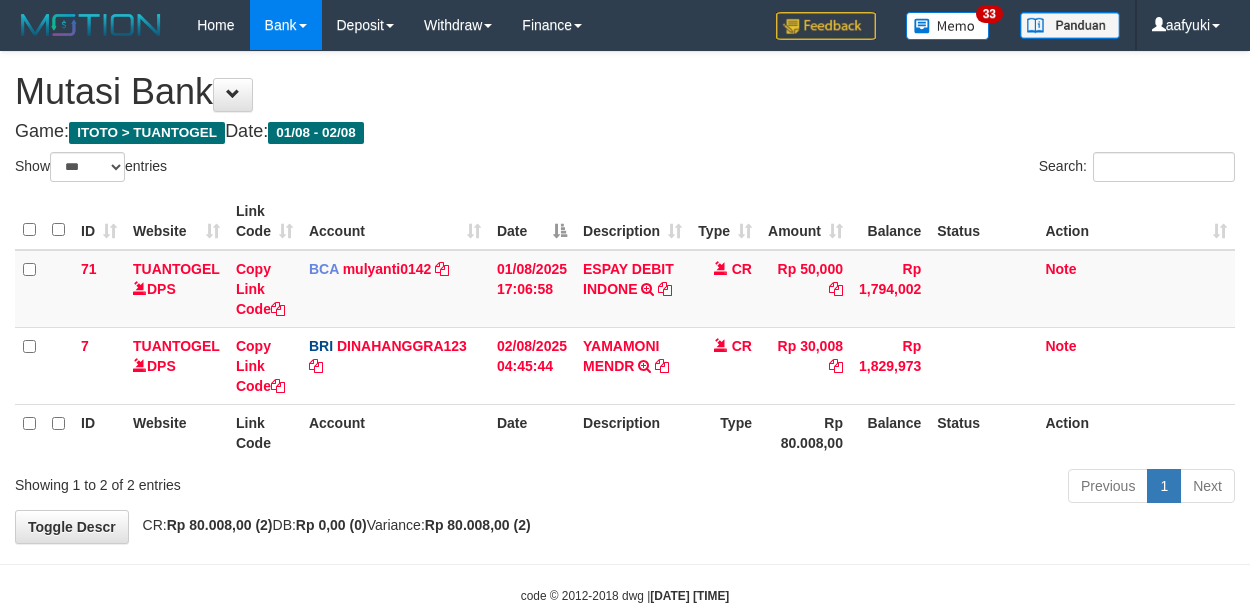 select on "***" 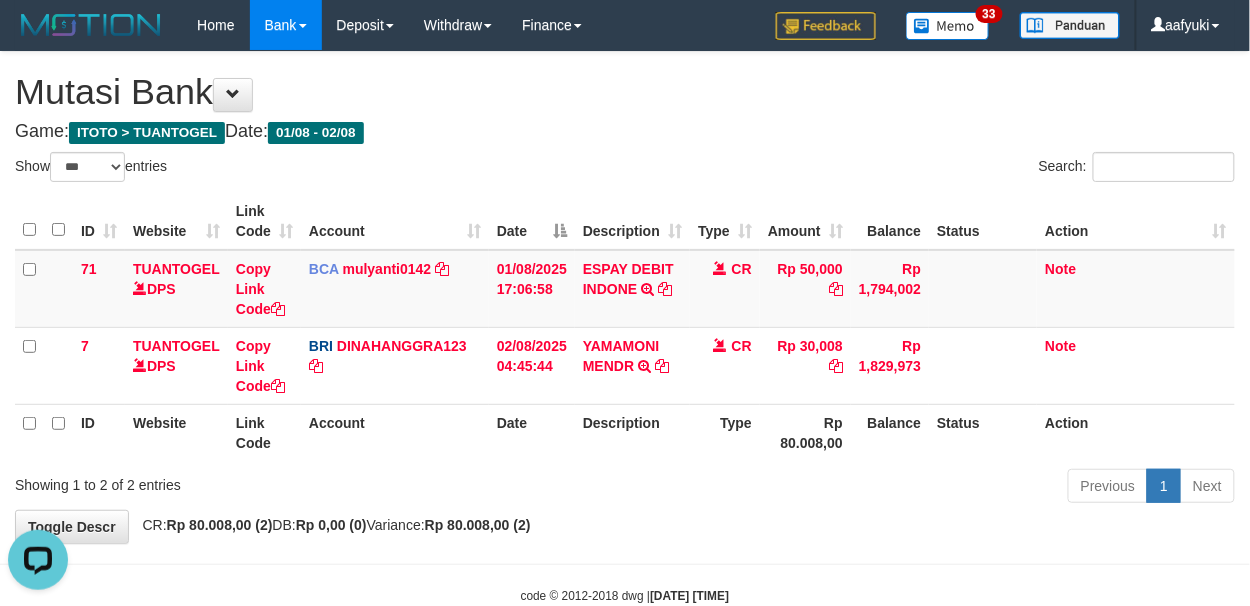 scroll, scrollTop: 0, scrollLeft: 0, axis: both 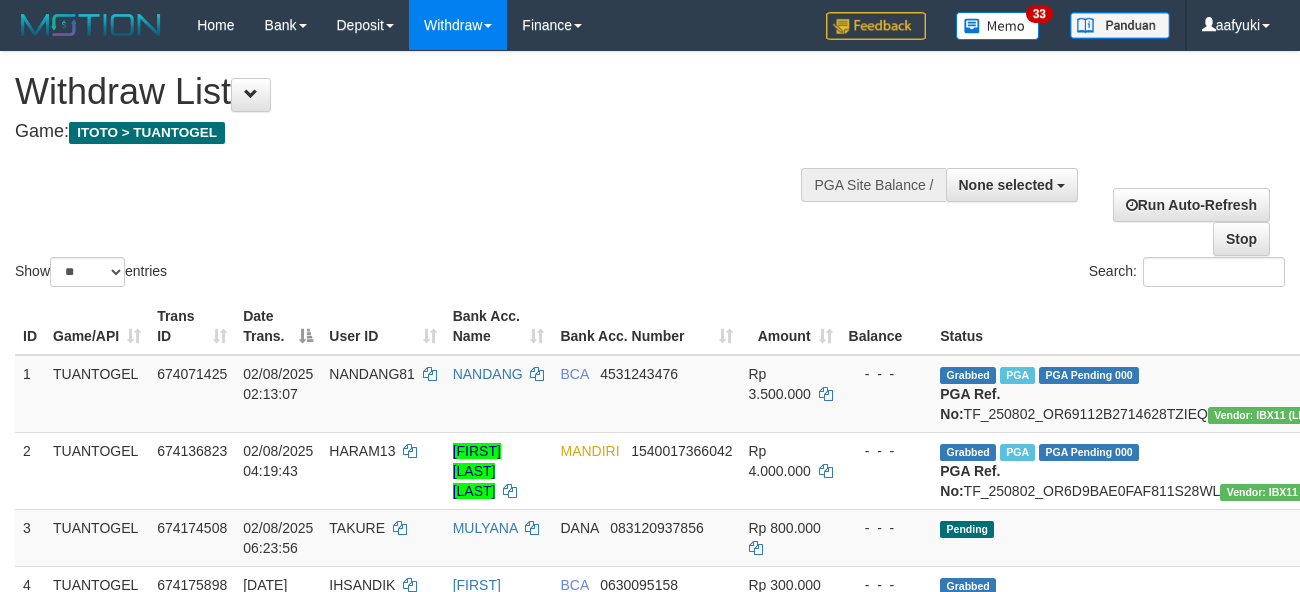 select 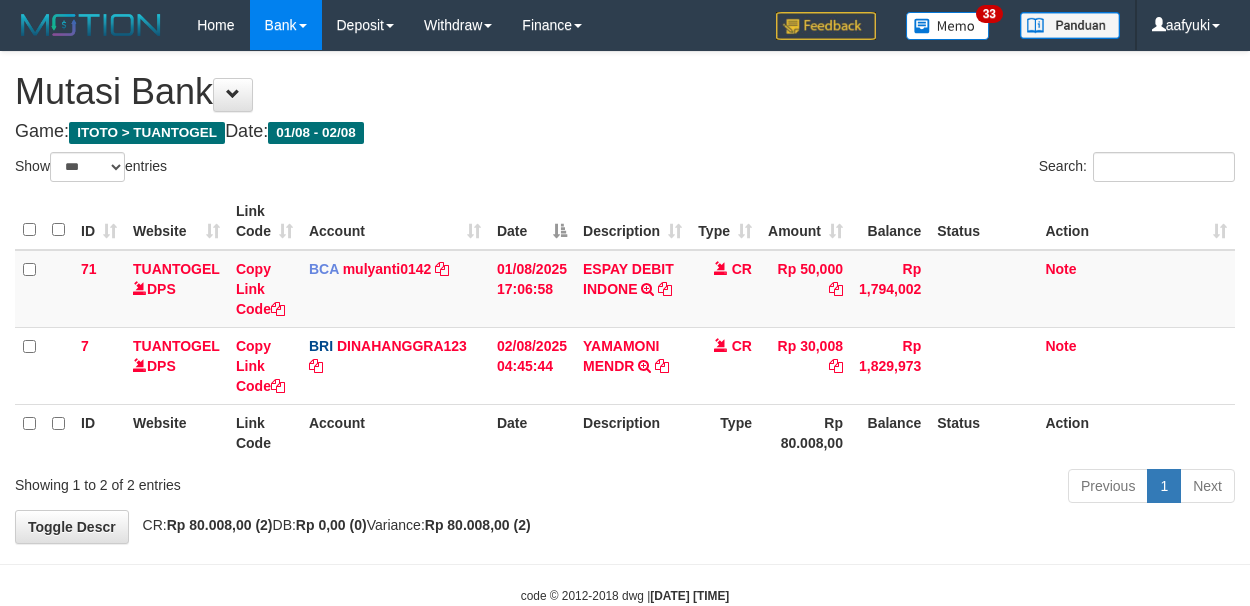 select on "***" 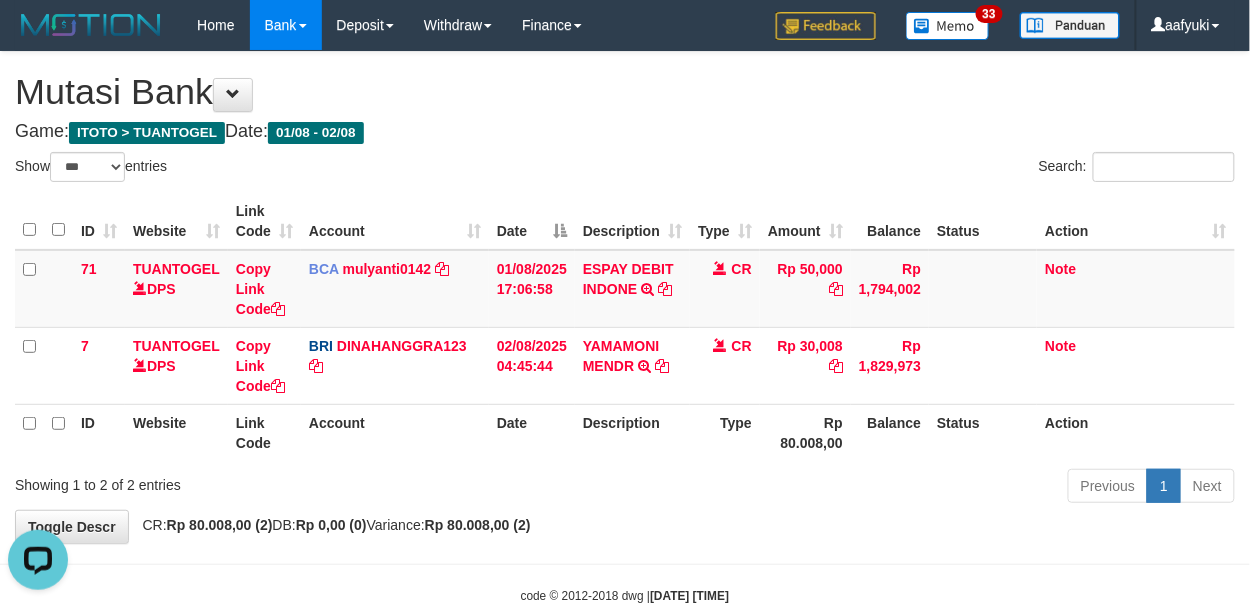 scroll, scrollTop: 0, scrollLeft: 0, axis: both 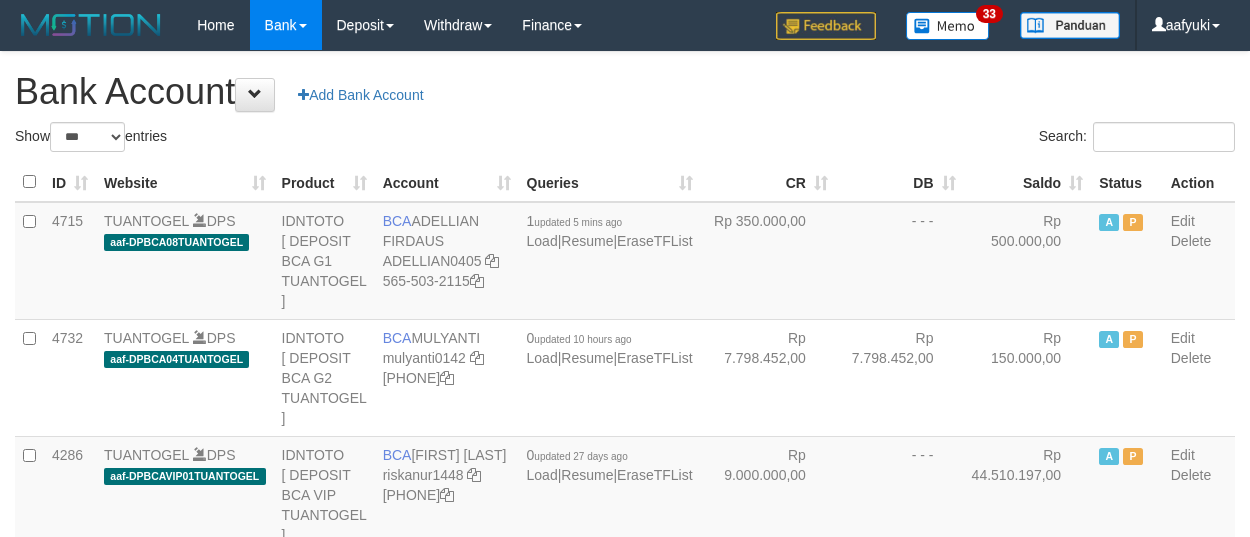 select on "***" 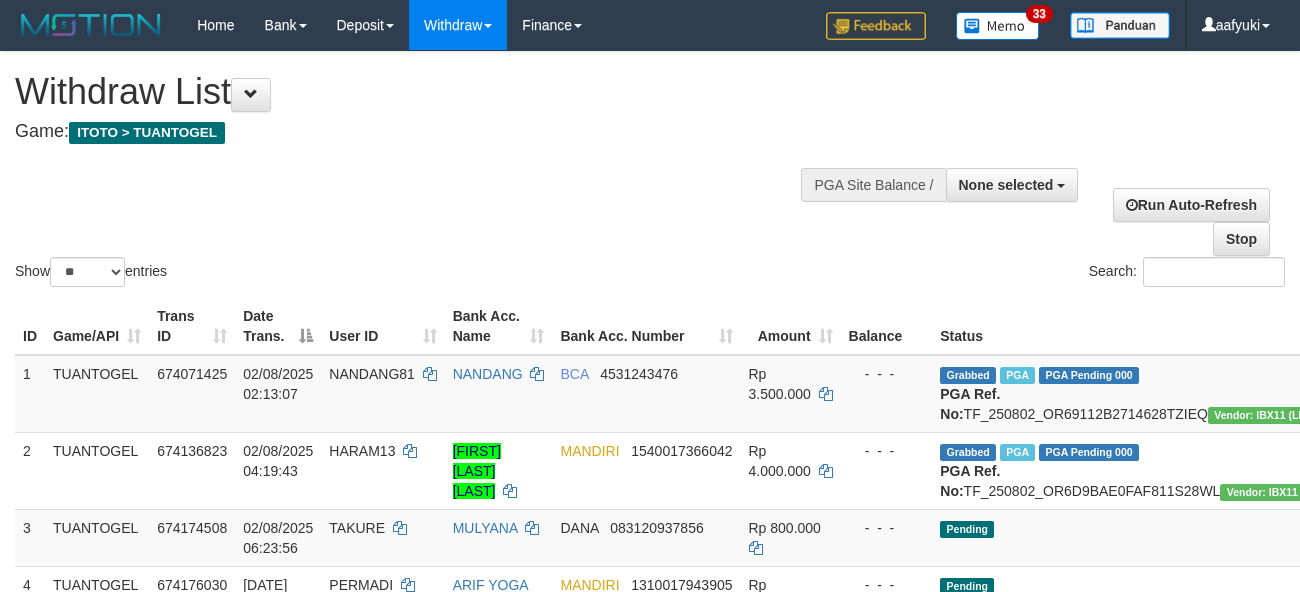 select 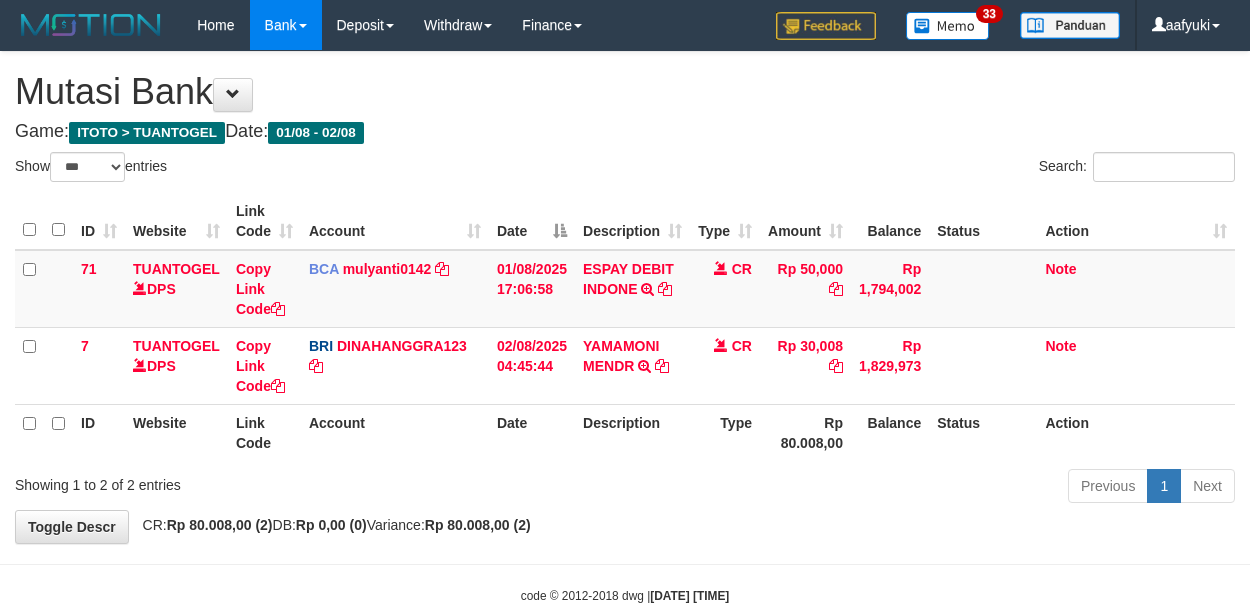 select on "***" 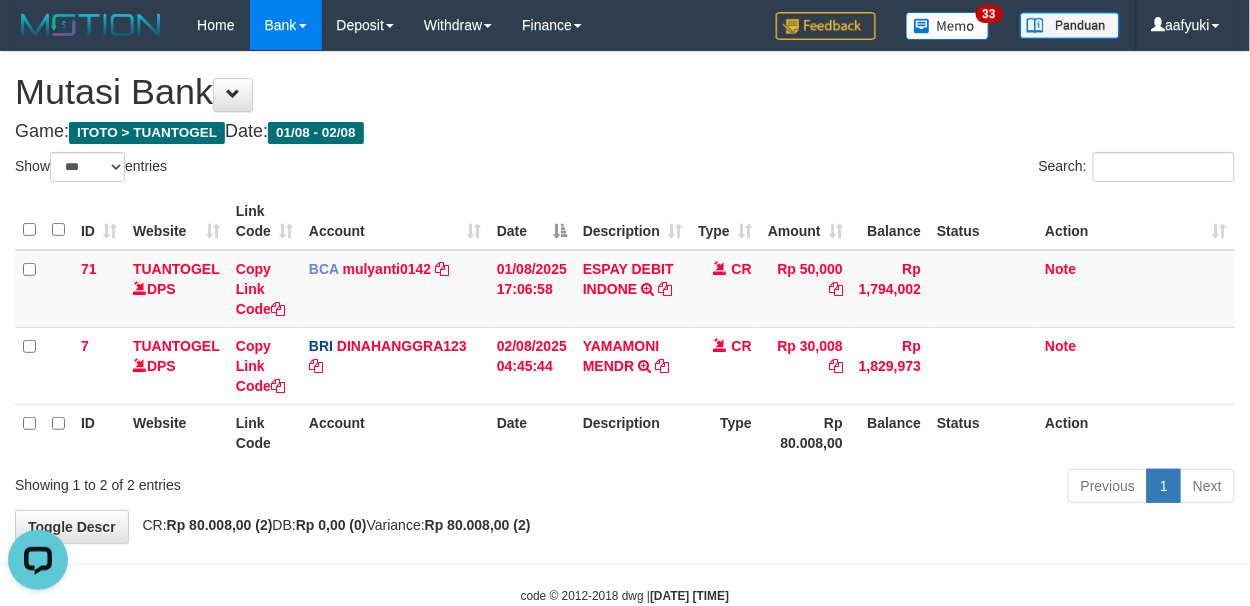 scroll, scrollTop: 0, scrollLeft: 0, axis: both 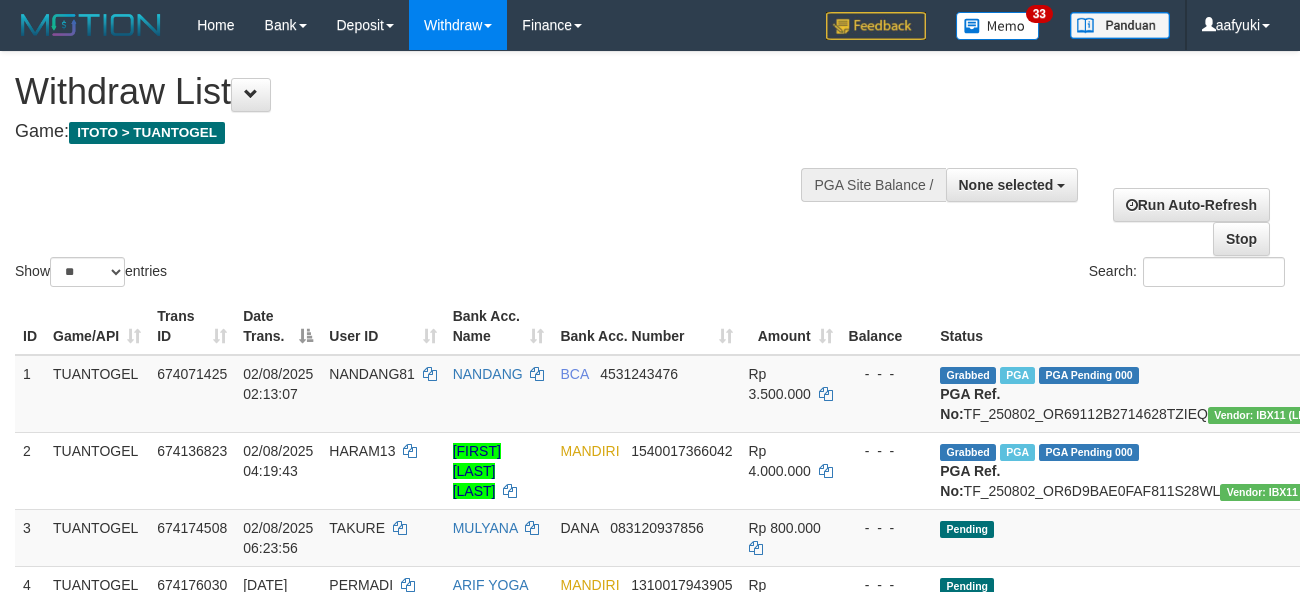 select 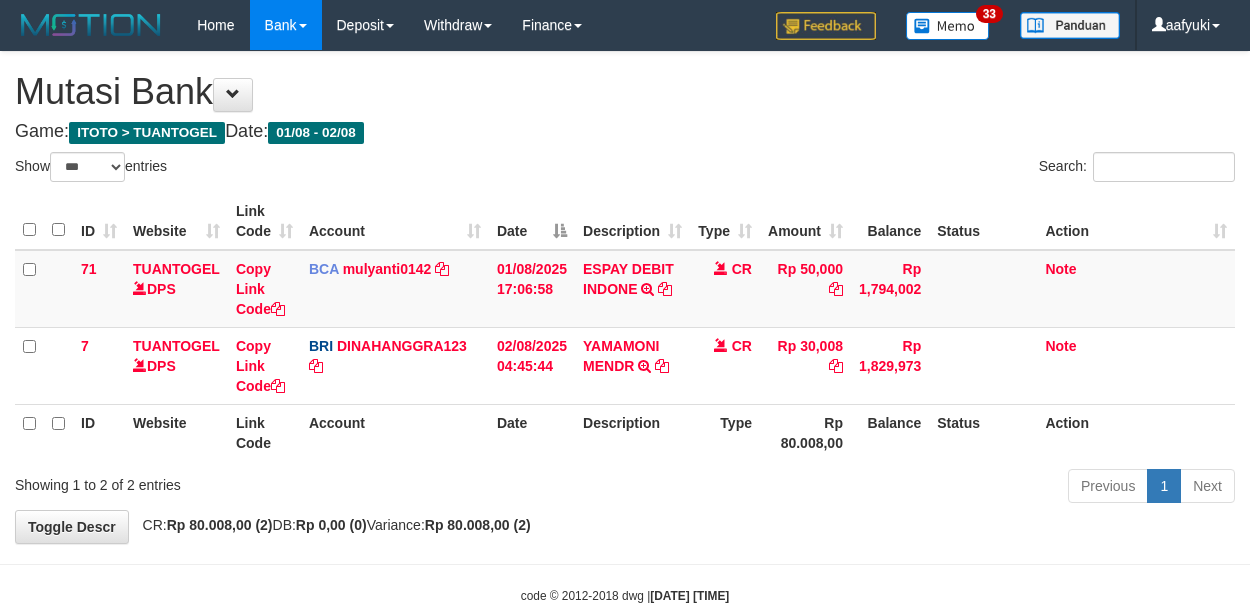 select on "***" 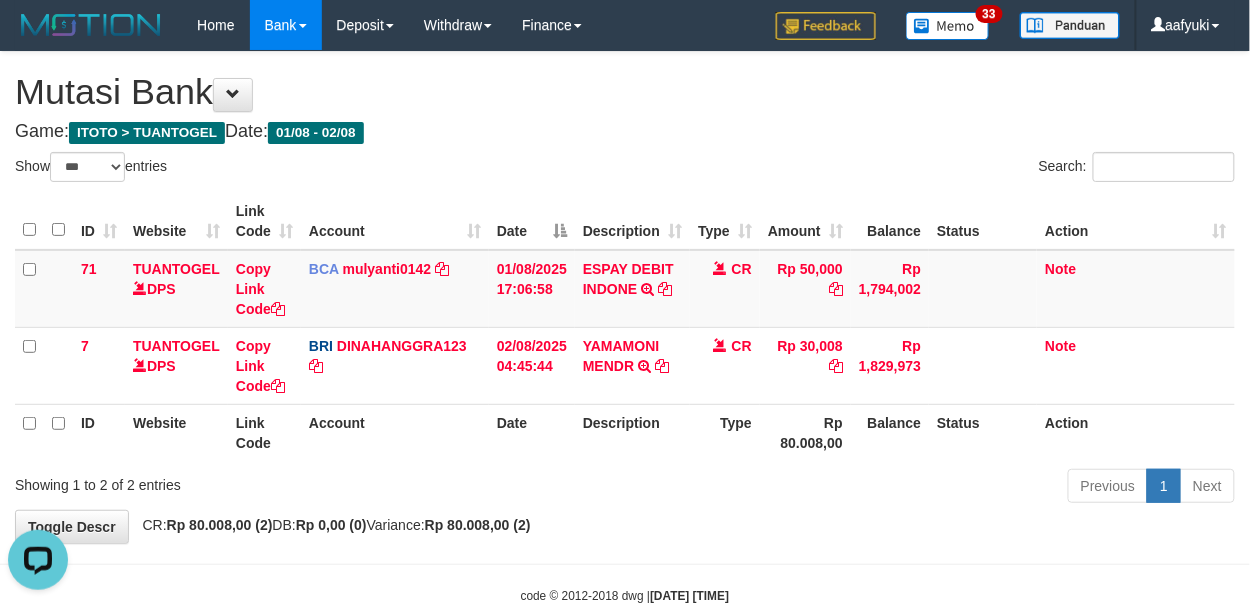 scroll, scrollTop: 0, scrollLeft: 0, axis: both 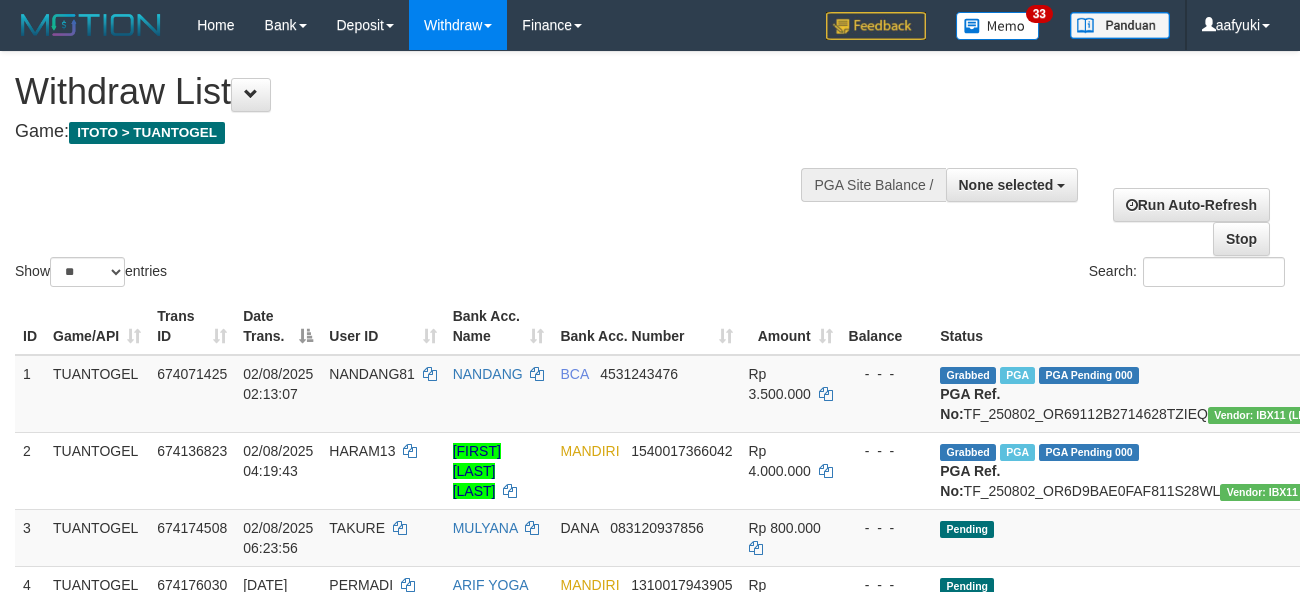 select 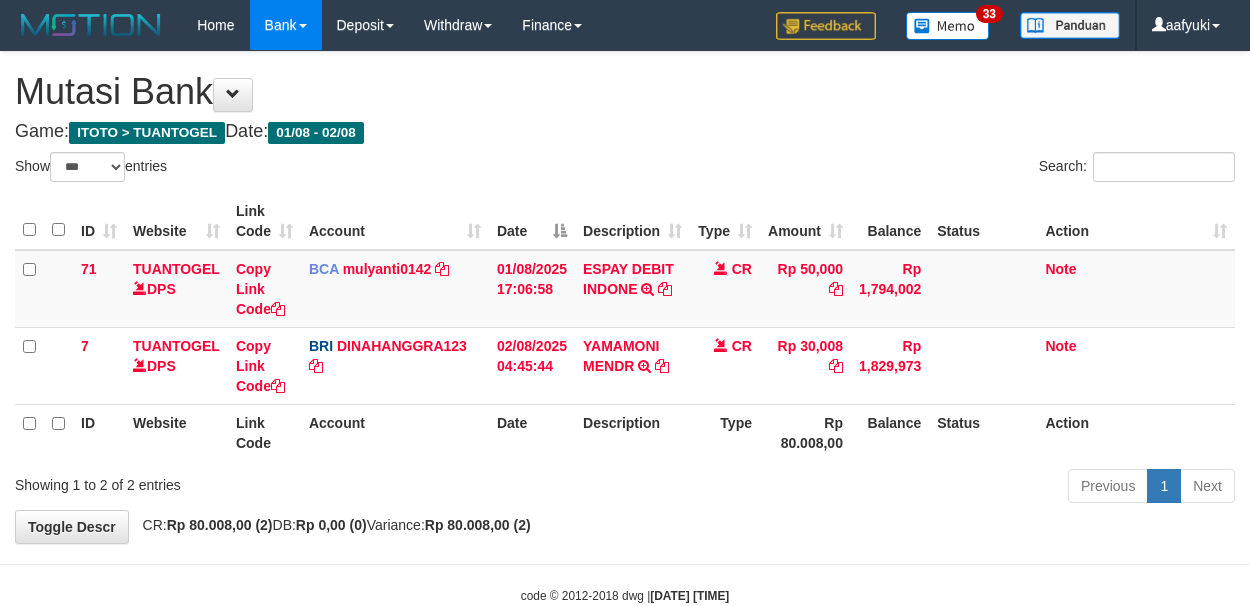 select on "***" 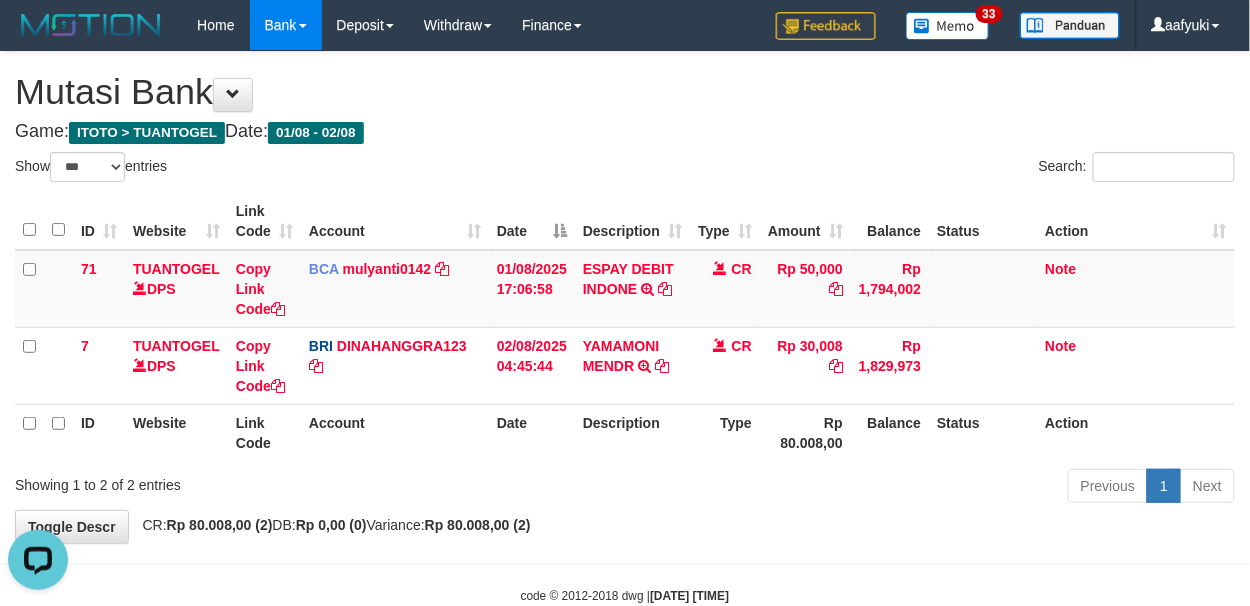 scroll, scrollTop: 0, scrollLeft: 0, axis: both 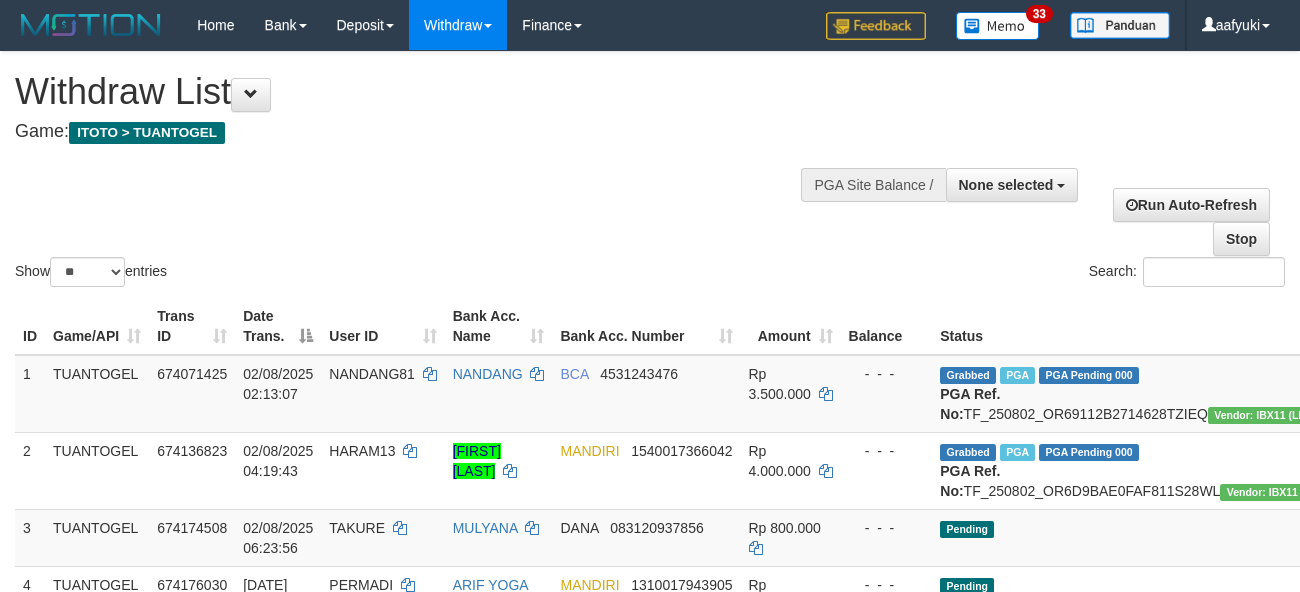 select 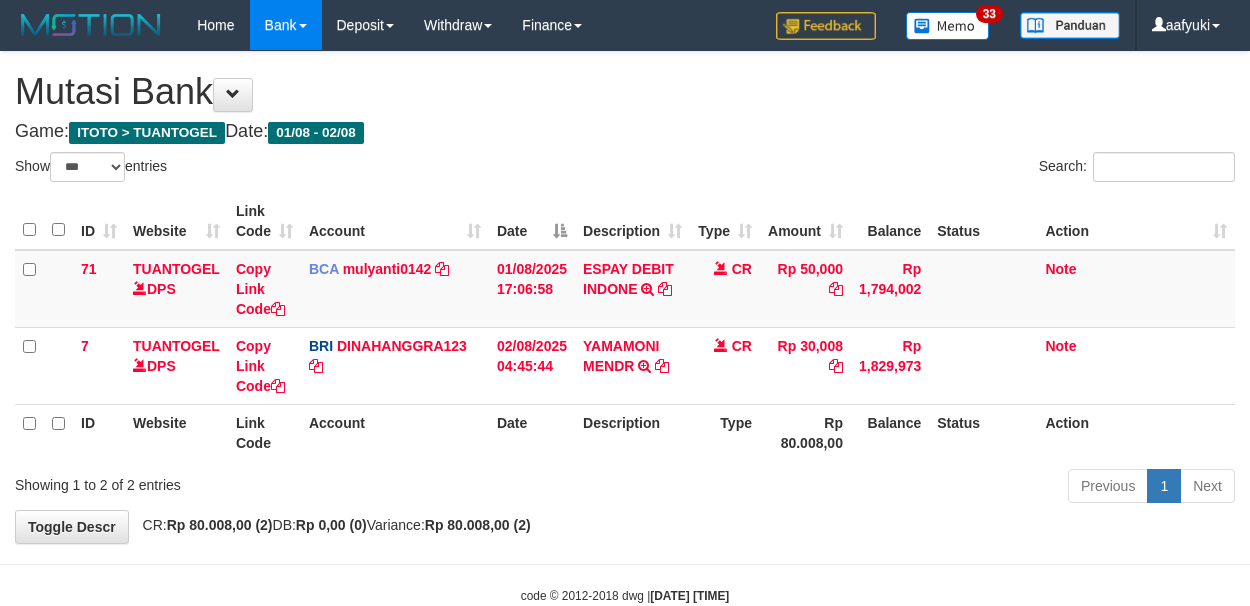 select on "***" 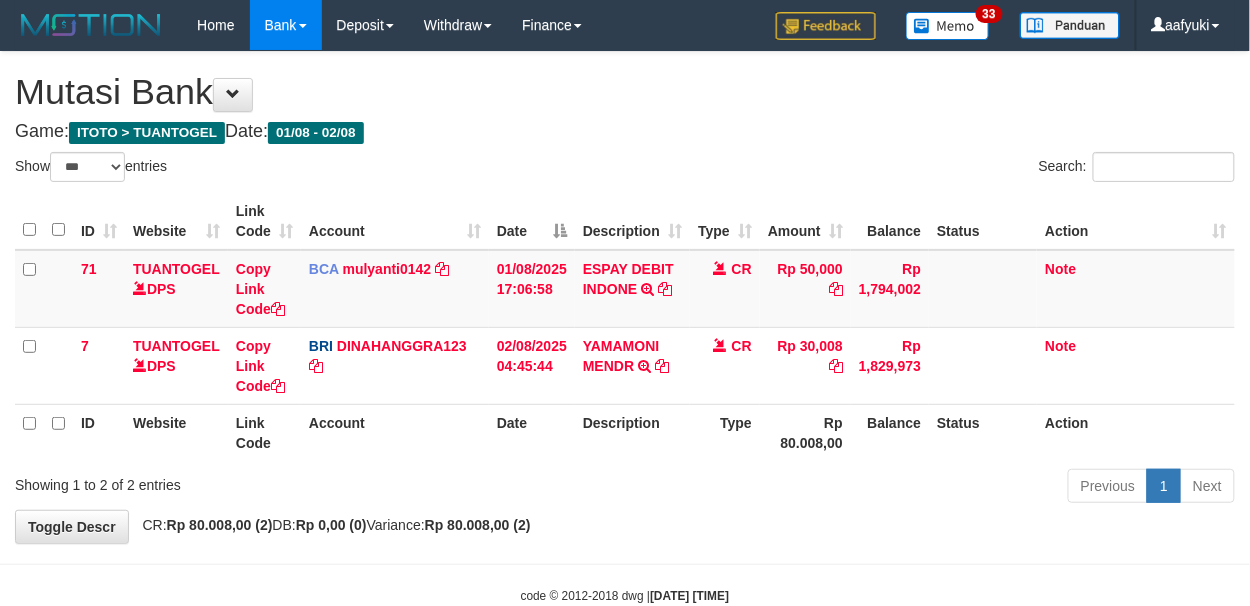 click on "Rp 30,008" at bounding box center [805, 365] 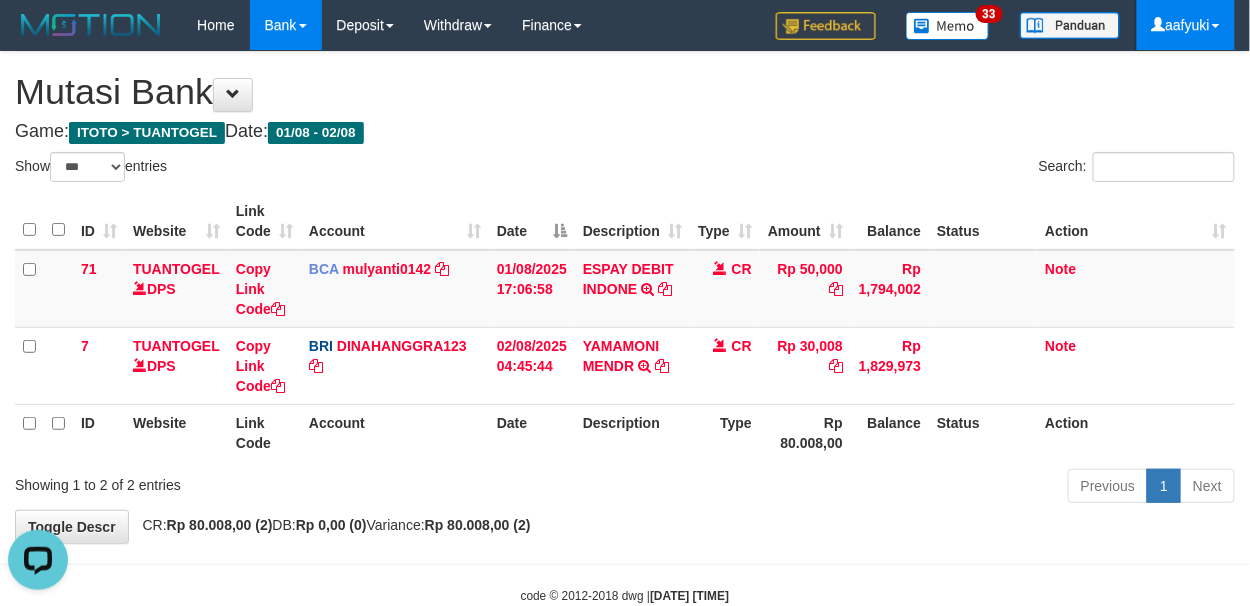 scroll, scrollTop: 0, scrollLeft: 0, axis: both 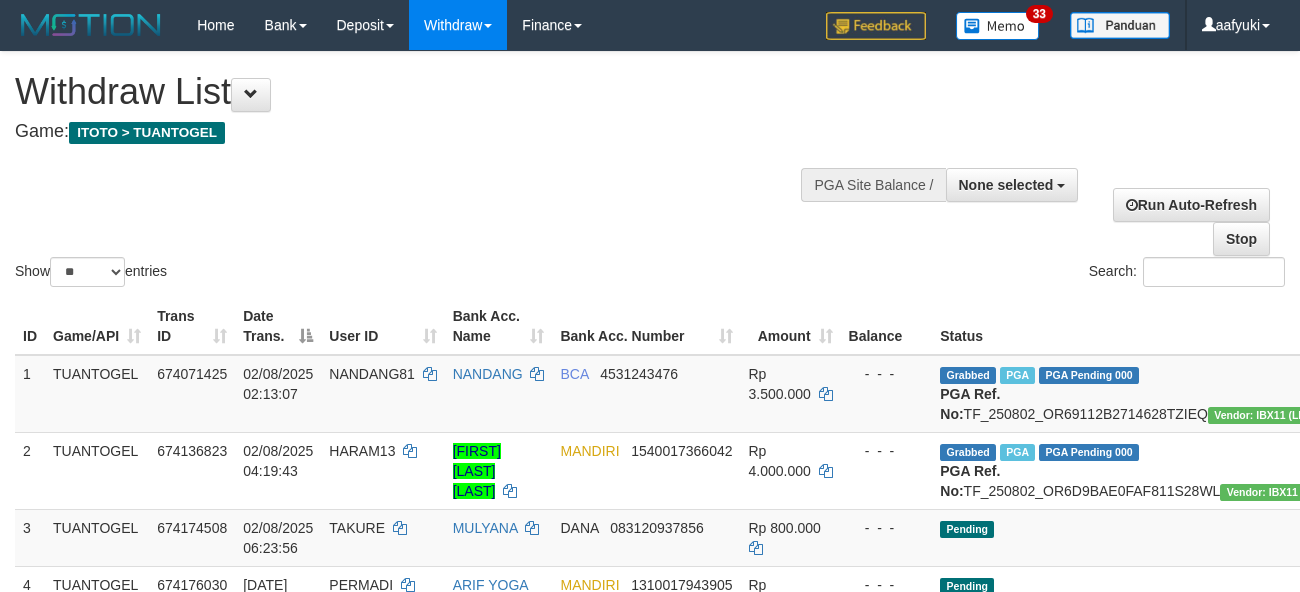 select 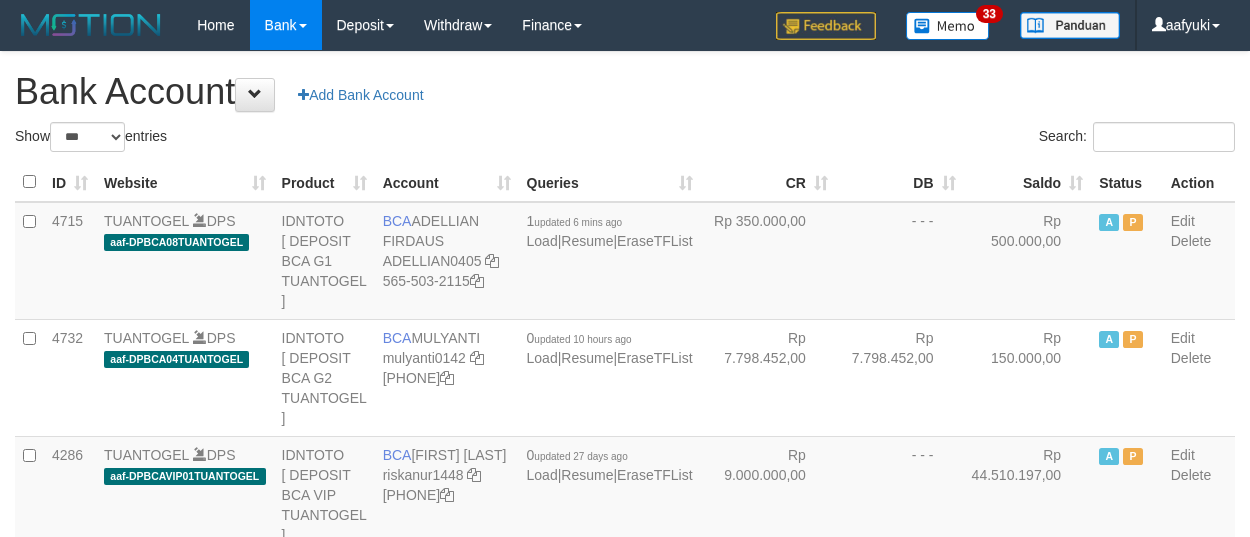 select on "***" 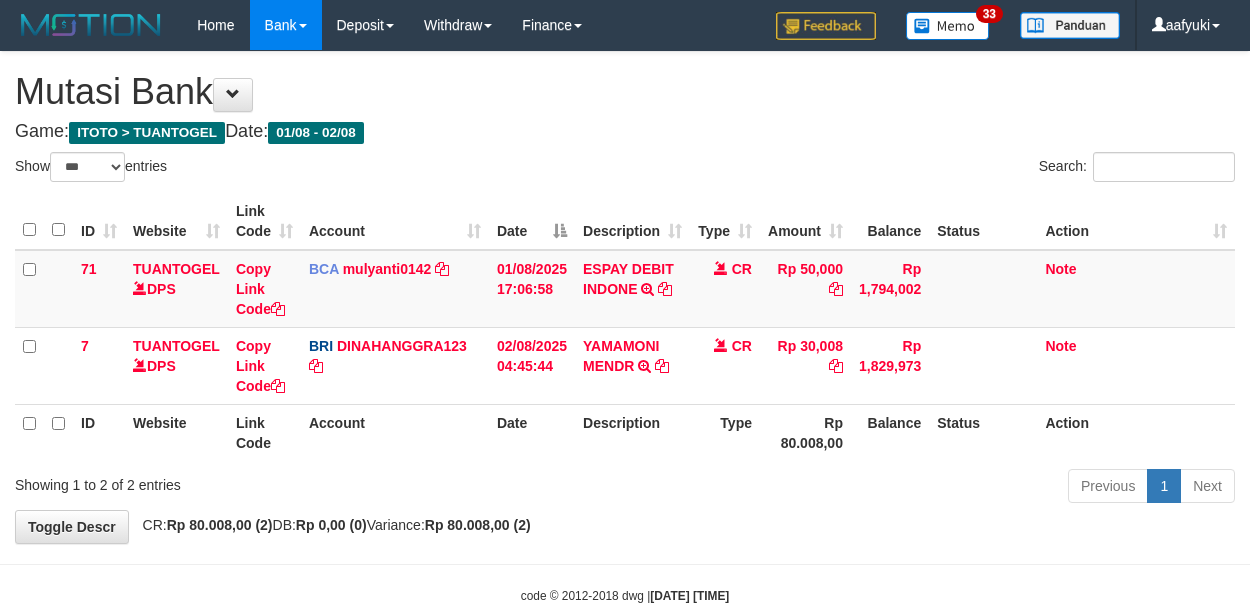 select on "***" 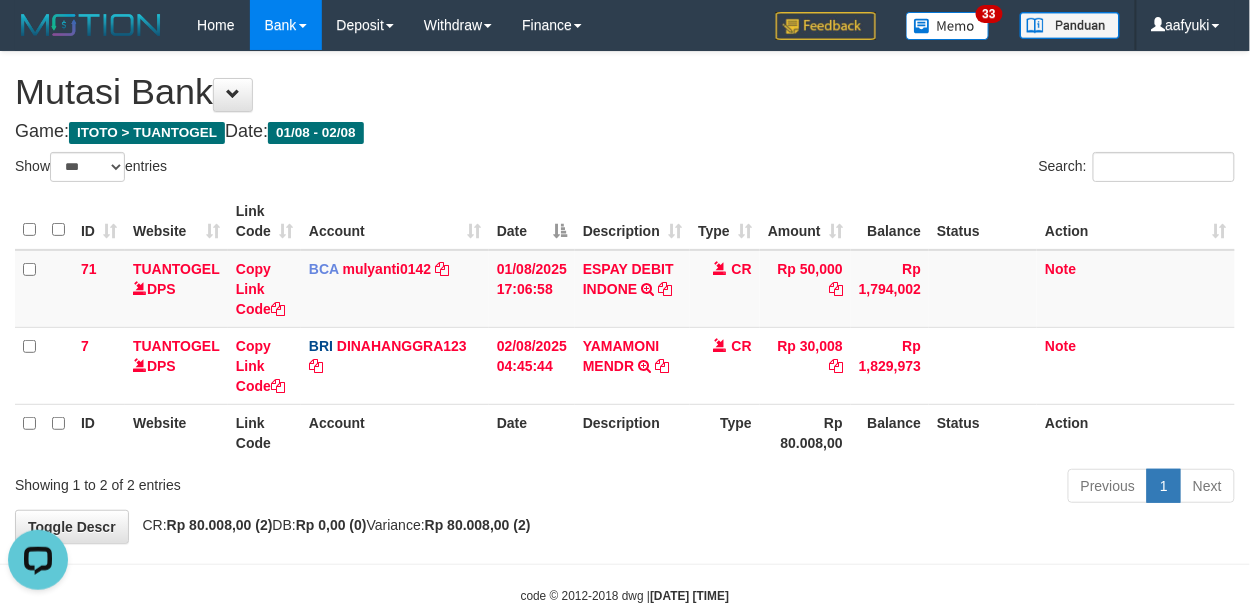 scroll, scrollTop: 0, scrollLeft: 0, axis: both 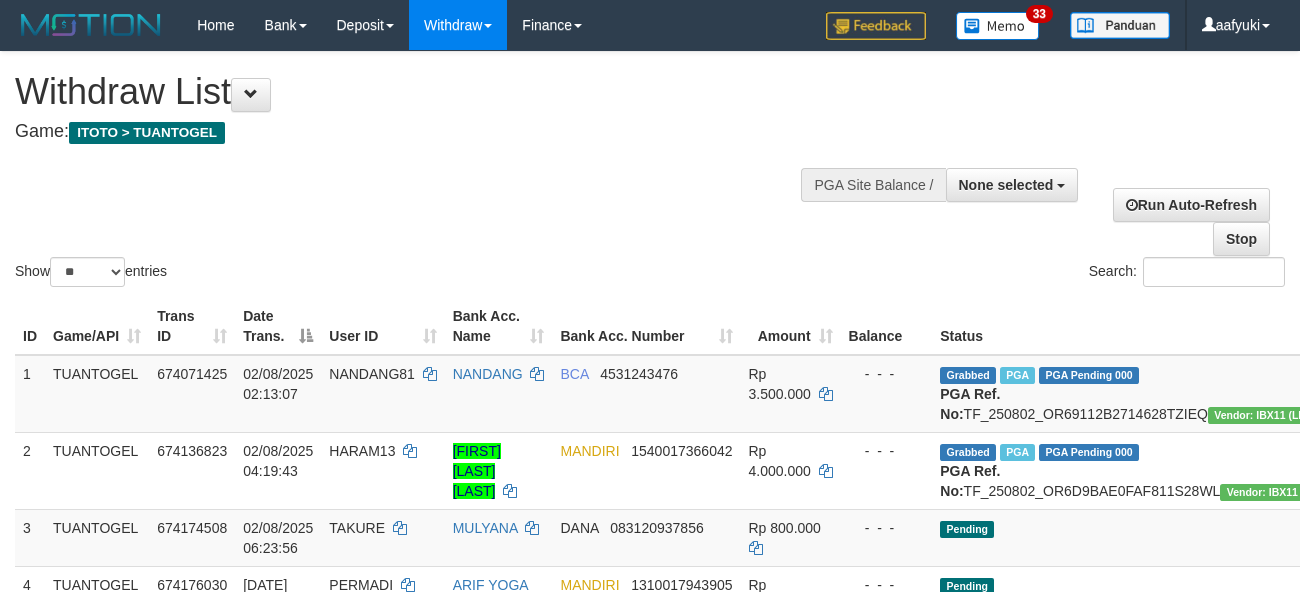 select 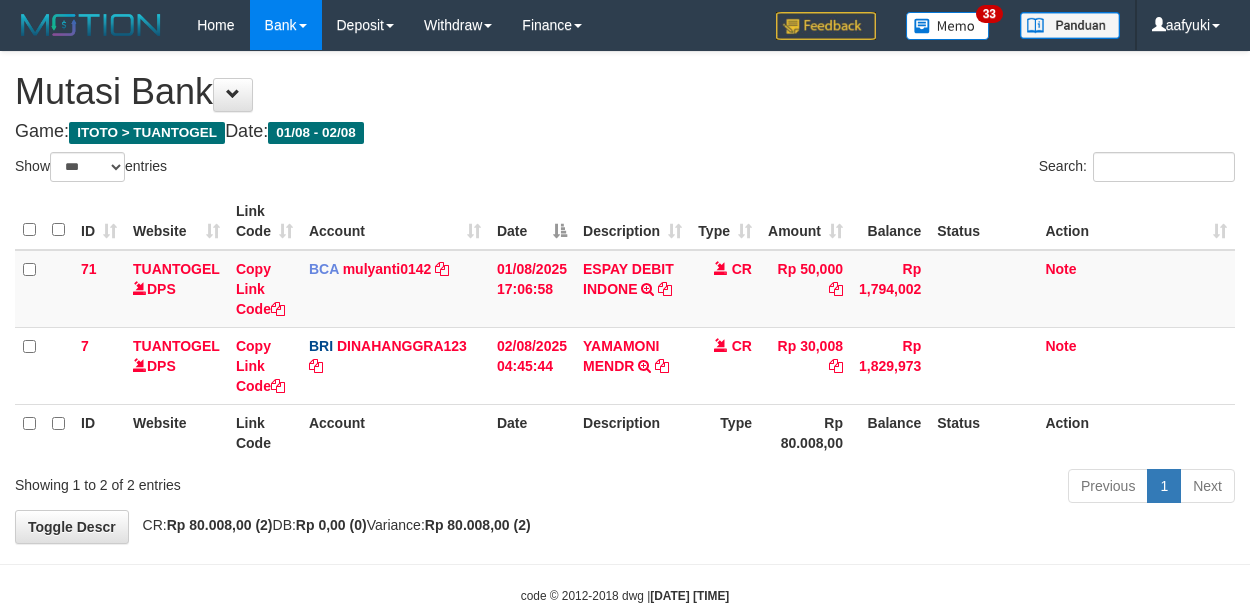 select on "***" 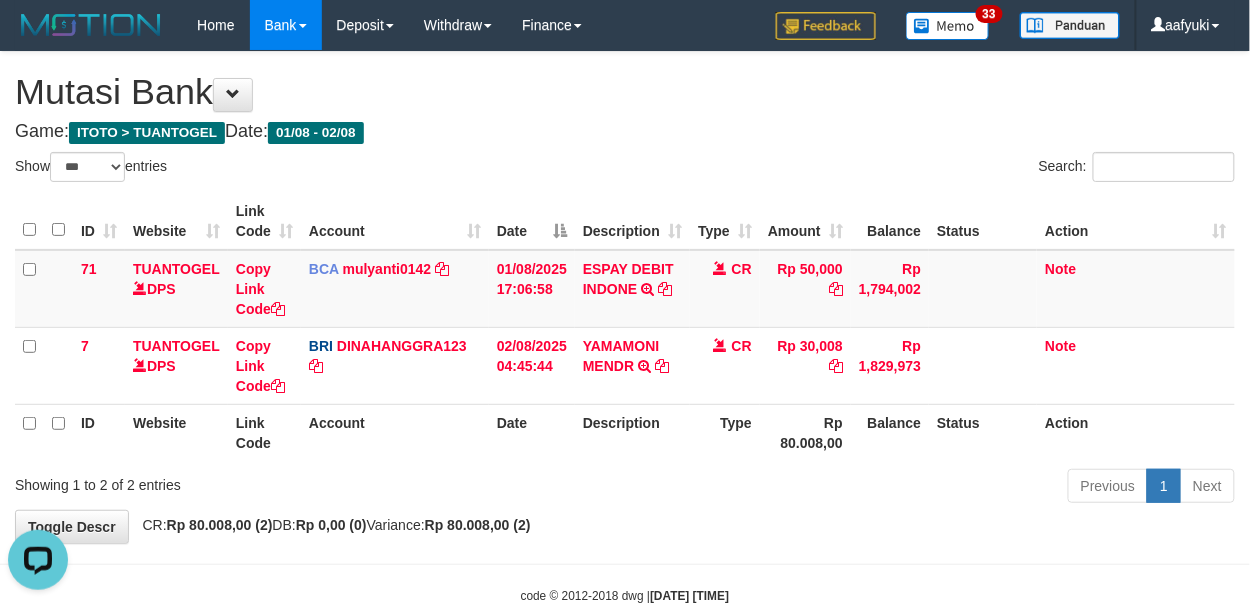 scroll, scrollTop: 0, scrollLeft: 0, axis: both 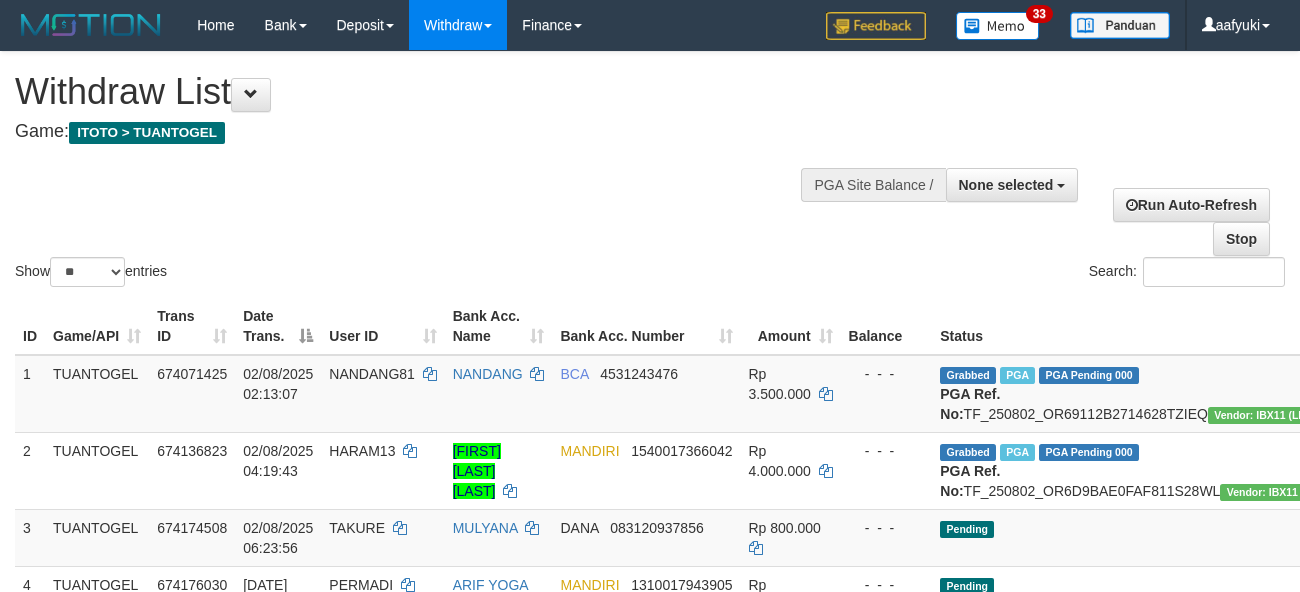 select 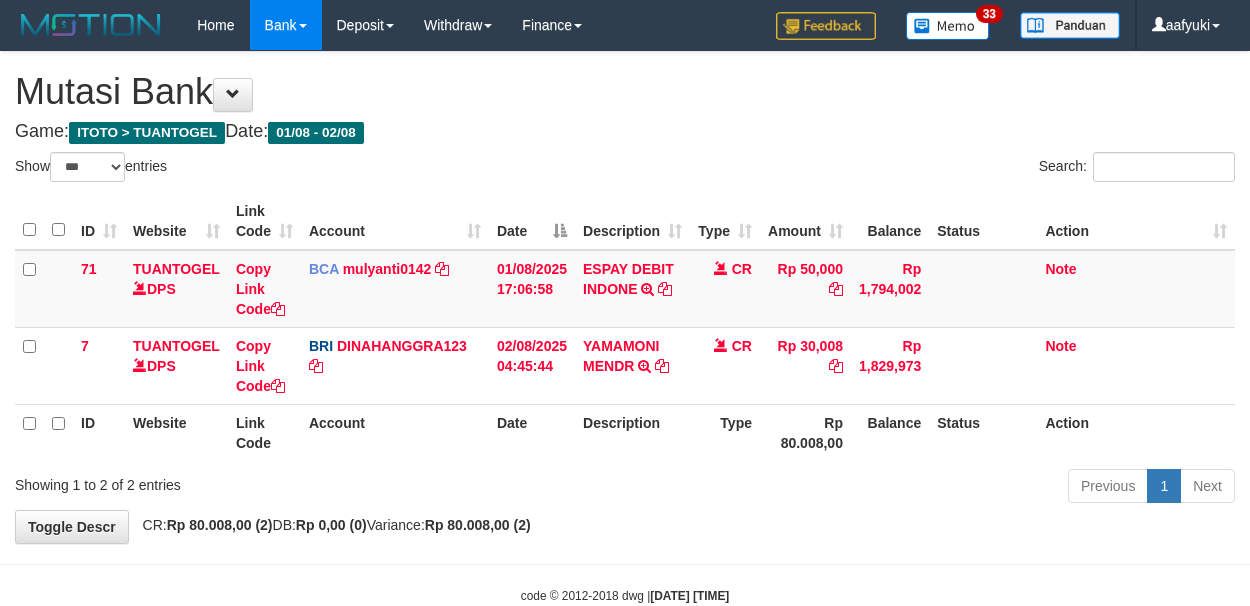 select on "***" 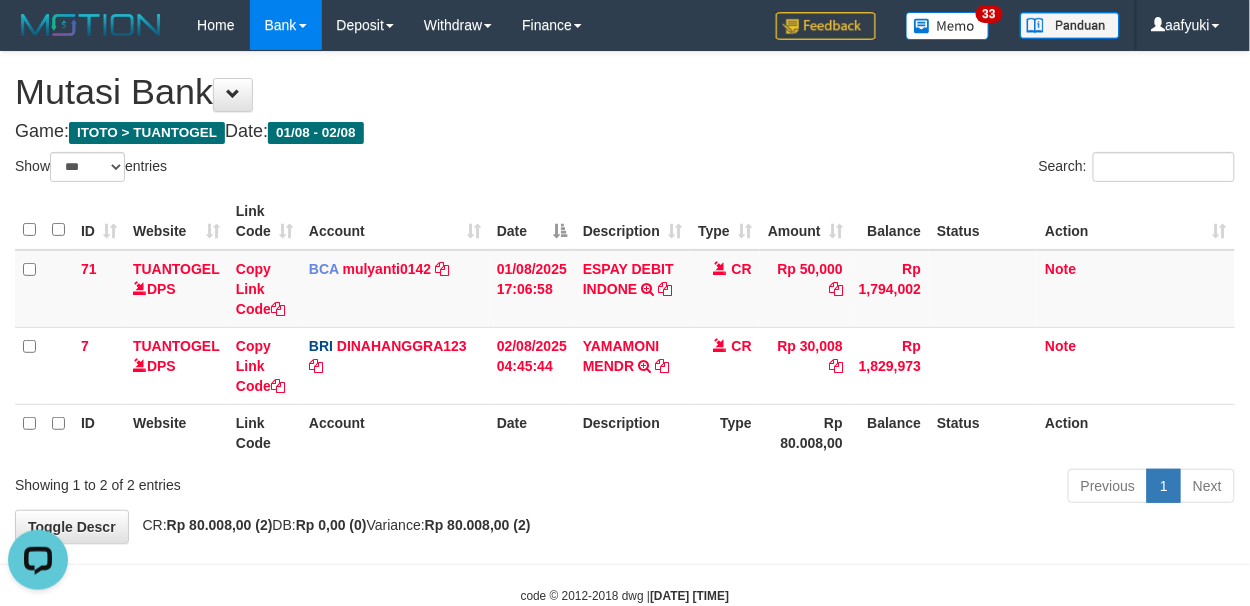 scroll, scrollTop: 0, scrollLeft: 0, axis: both 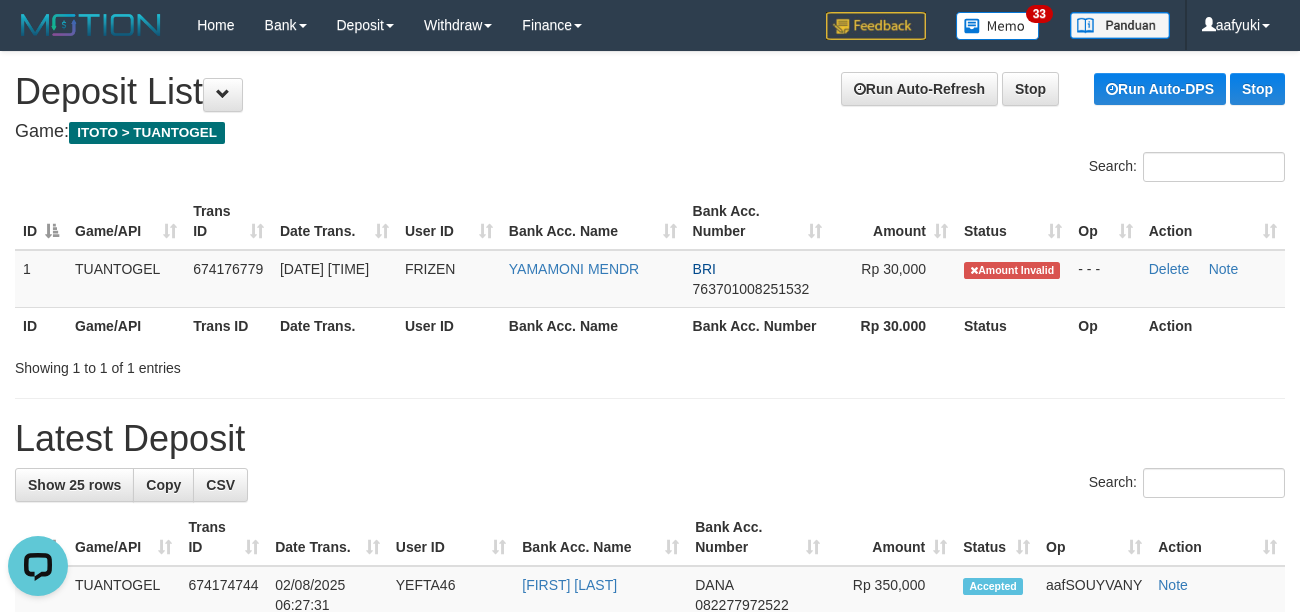 click on "Latest Deposit" at bounding box center (650, 439) 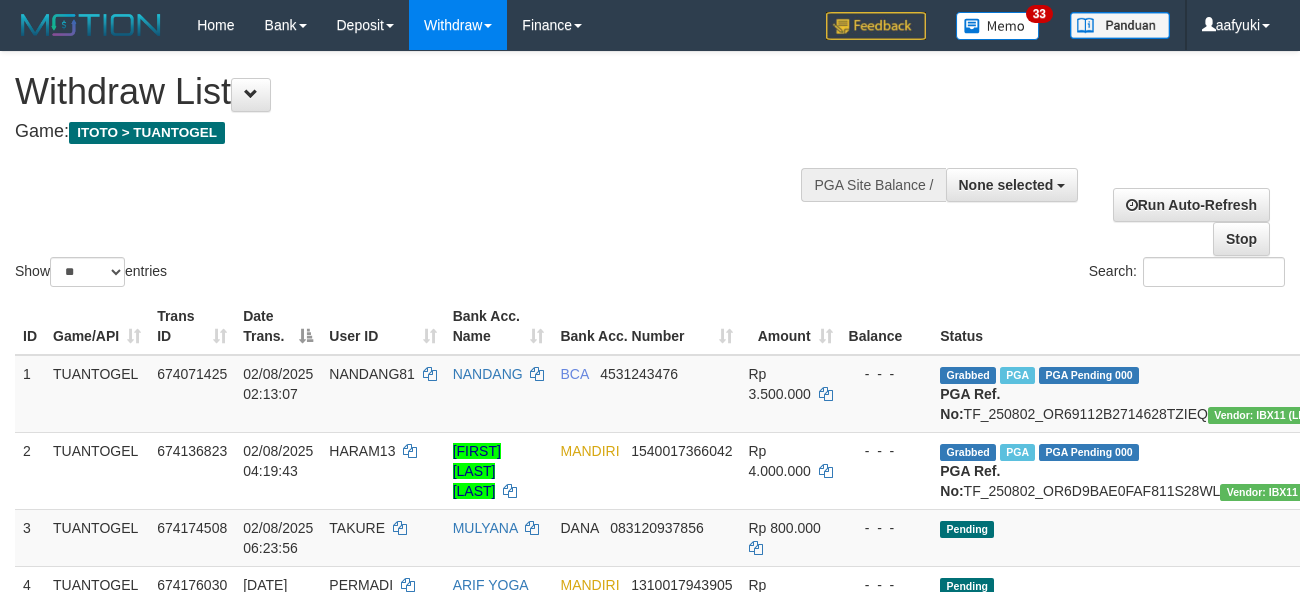 select 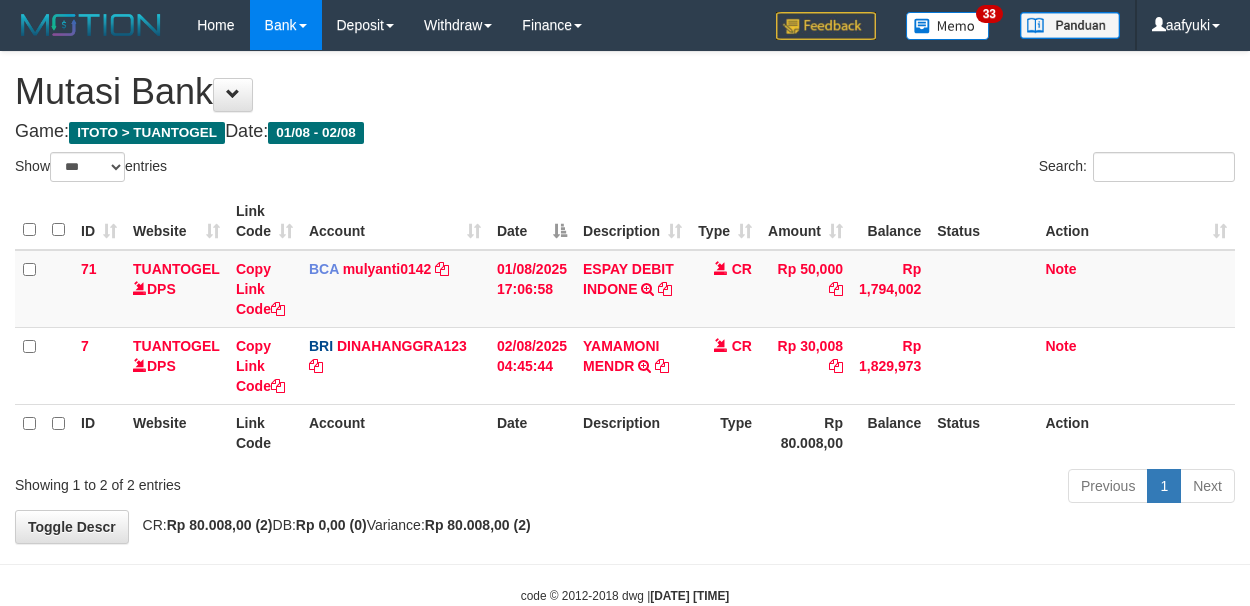 select on "***" 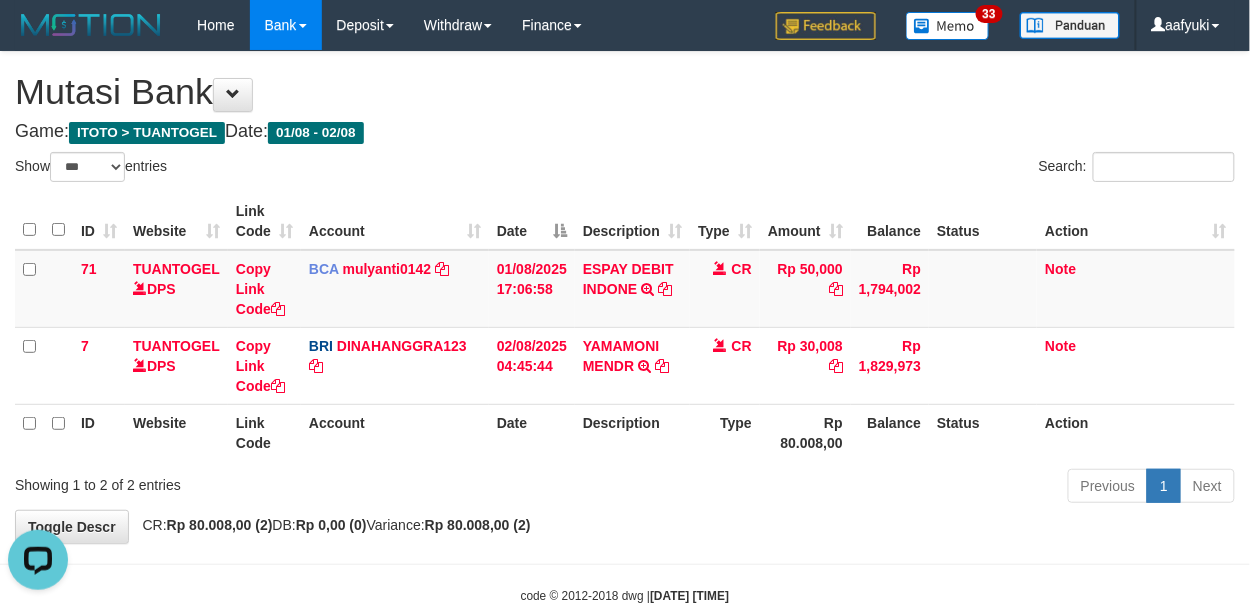 scroll, scrollTop: 0, scrollLeft: 0, axis: both 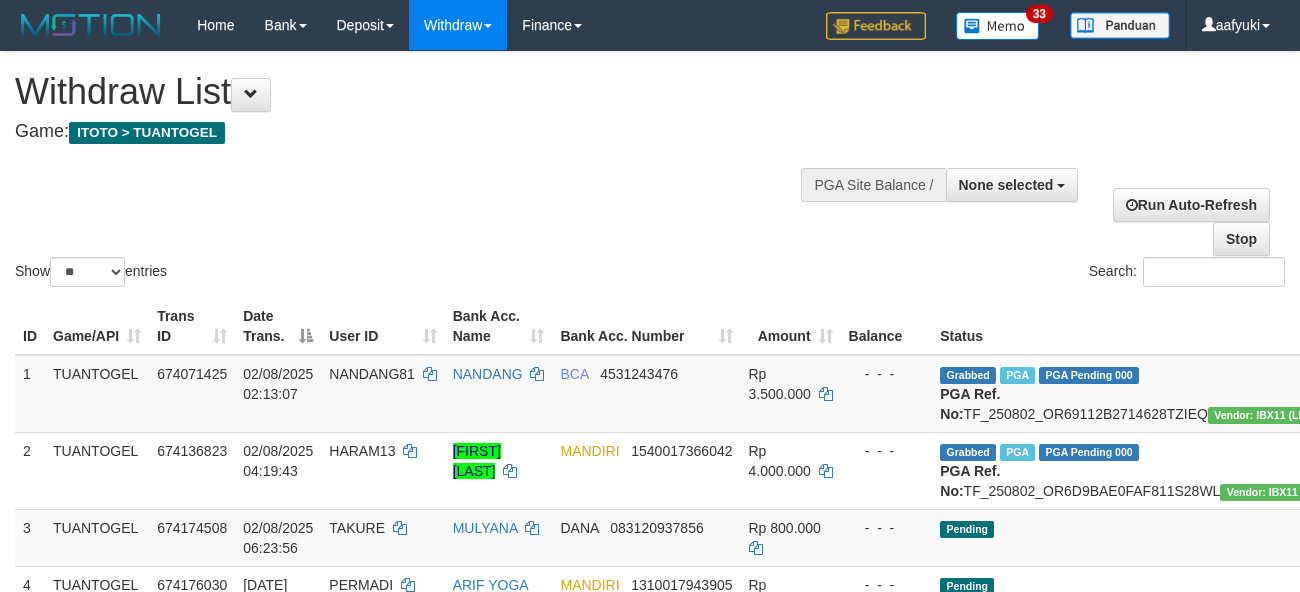 select 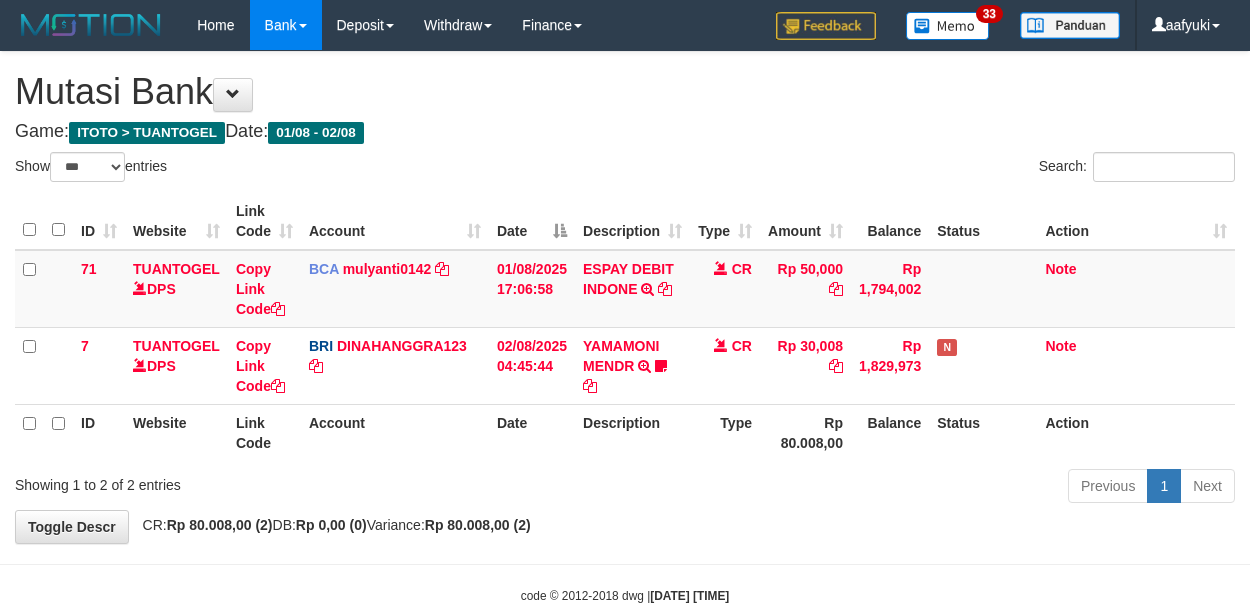 select on "***" 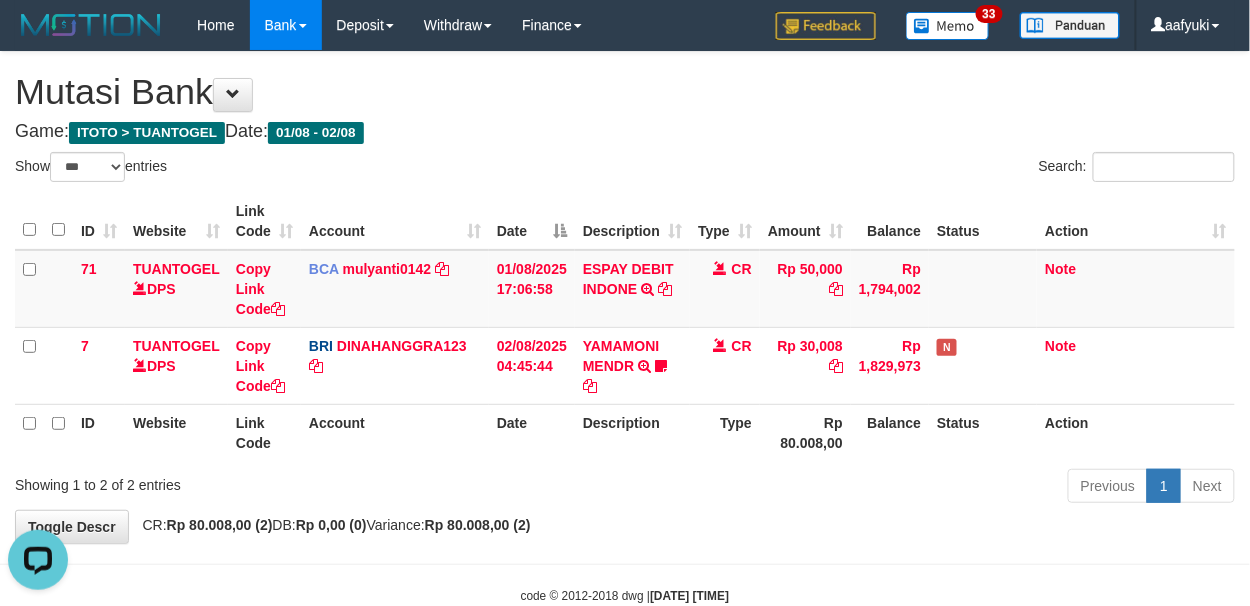 scroll, scrollTop: 0, scrollLeft: 0, axis: both 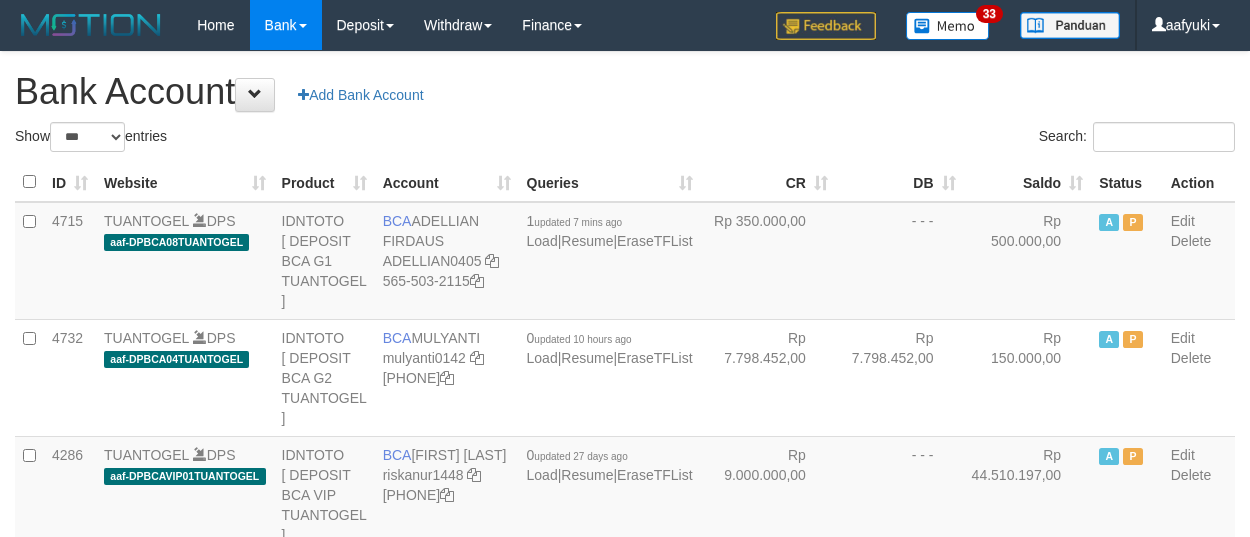 select on "***" 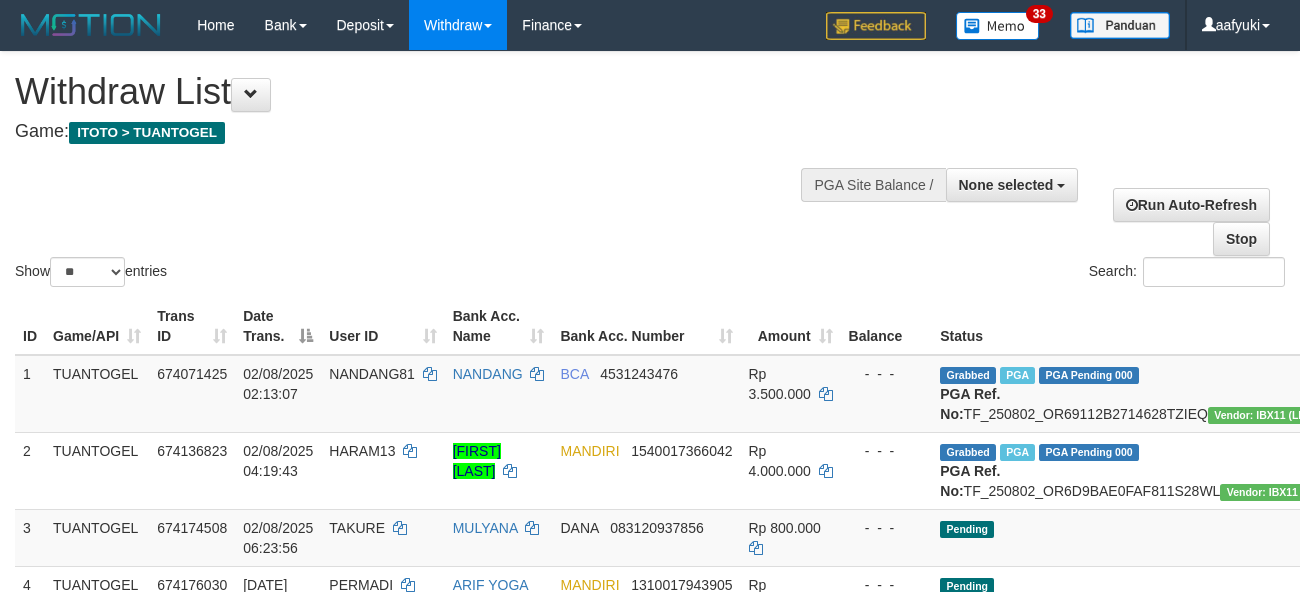 select 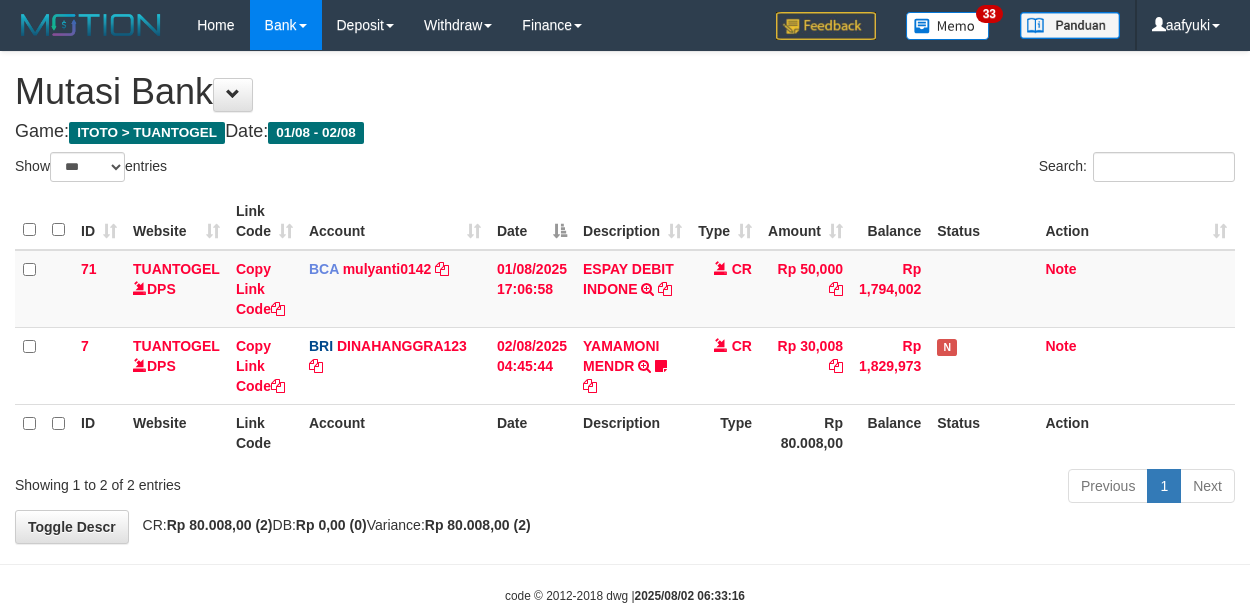 select on "***" 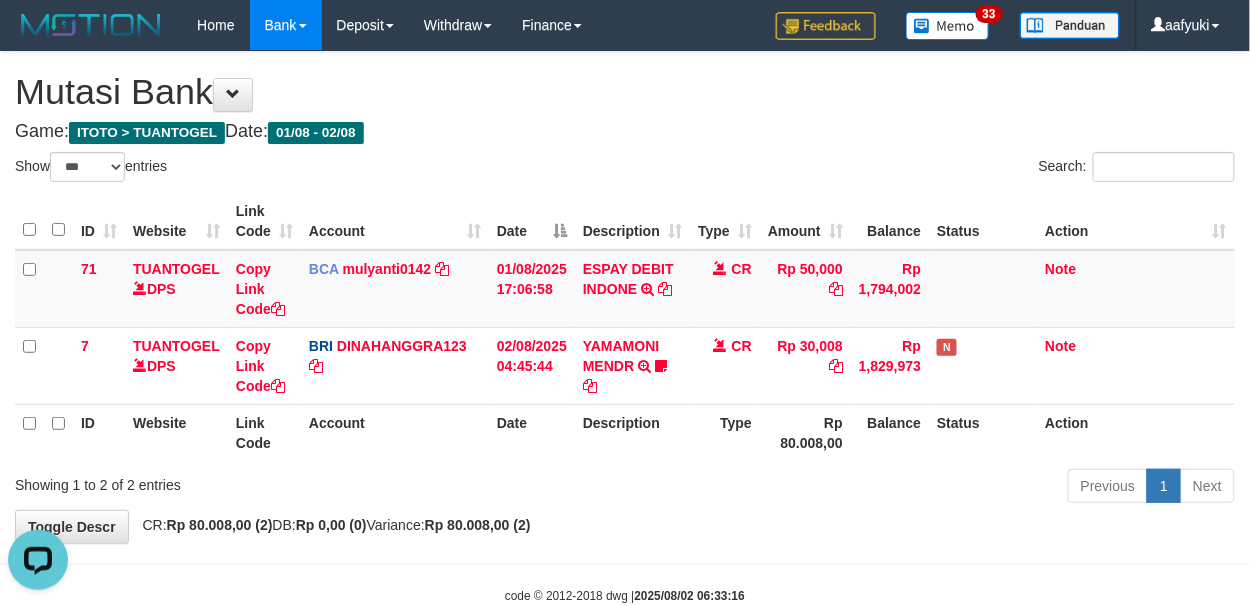 scroll, scrollTop: 0, scrollLeft: 0, axis: both 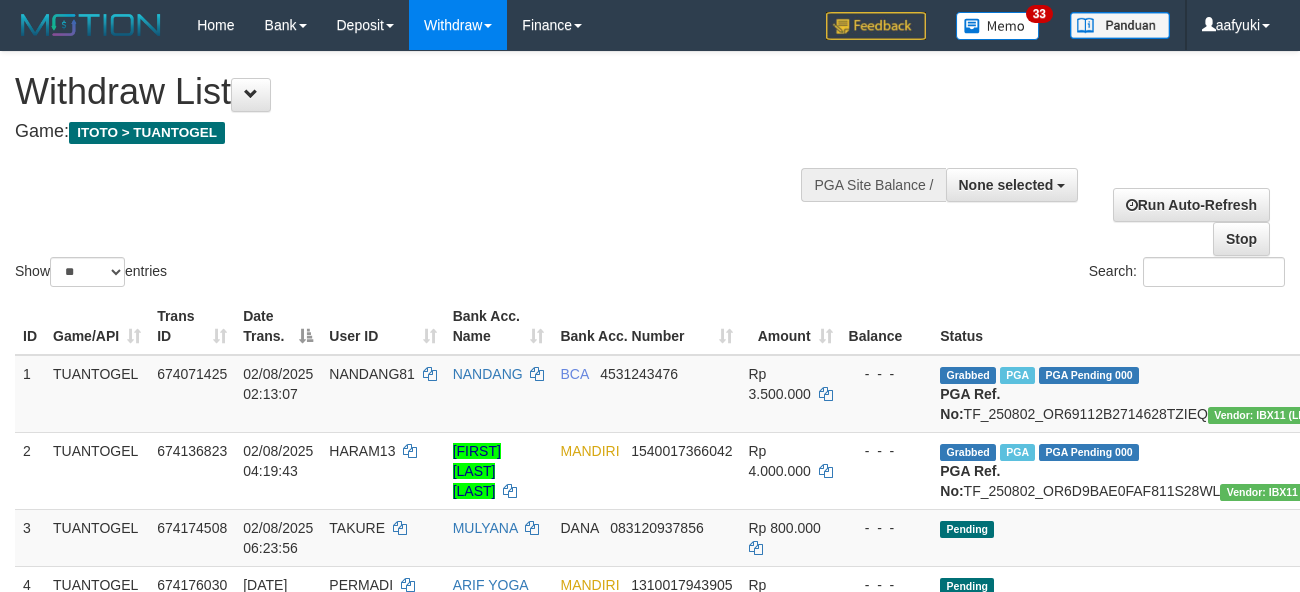 select 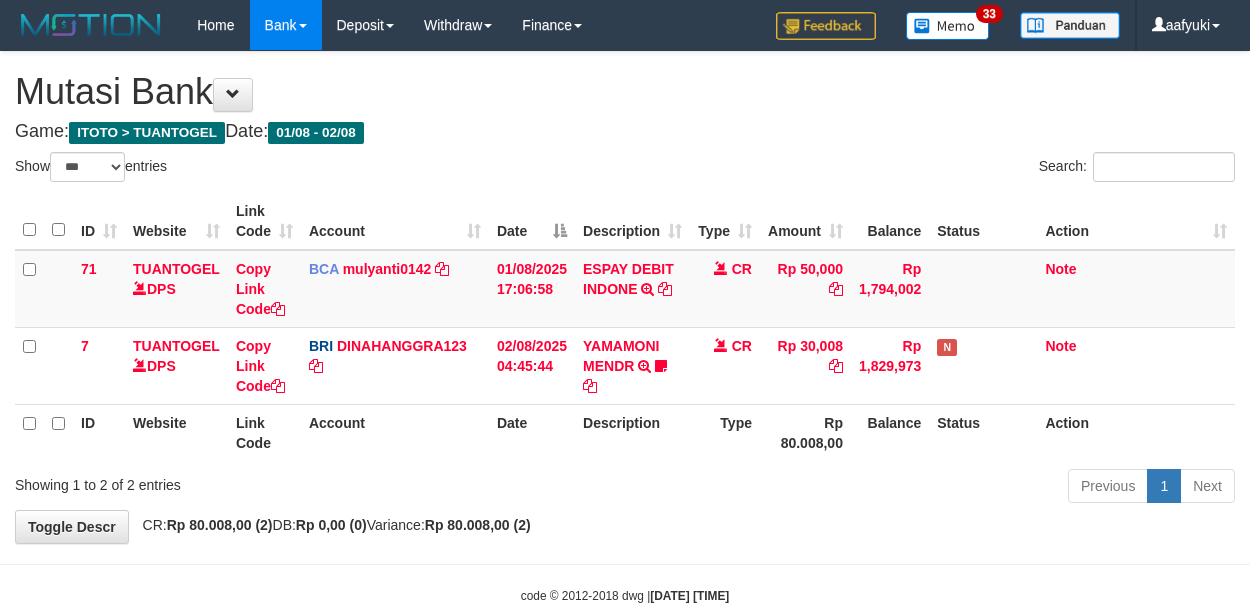 select on "***" 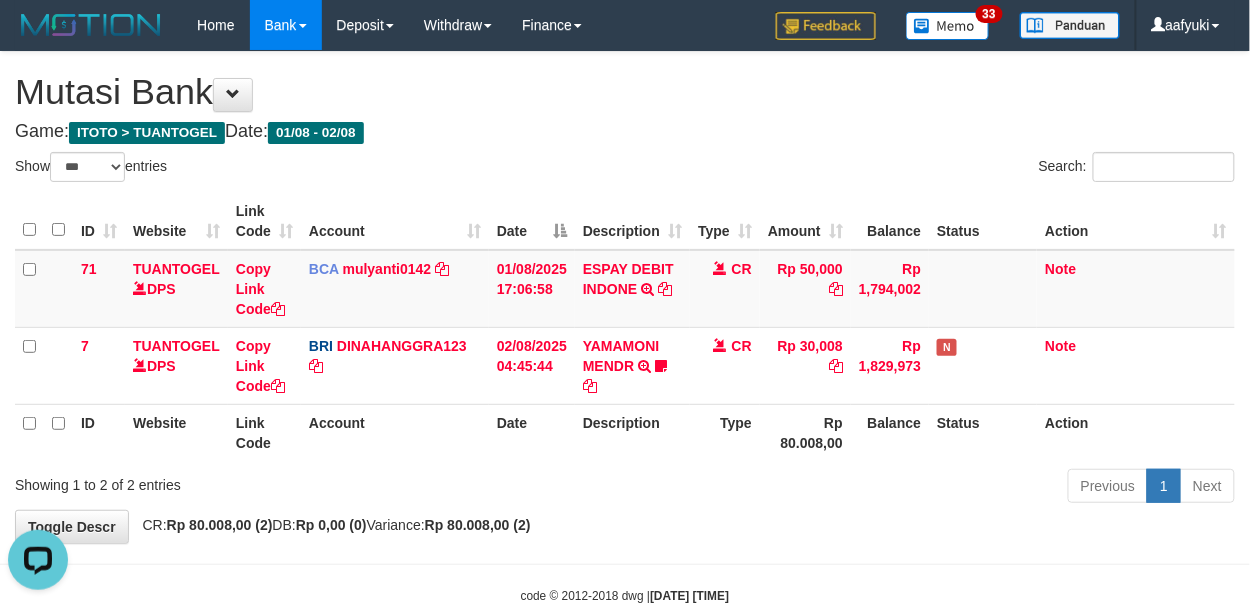 scroll, scrollTop: 0, scrollLeft: 0, axis: both 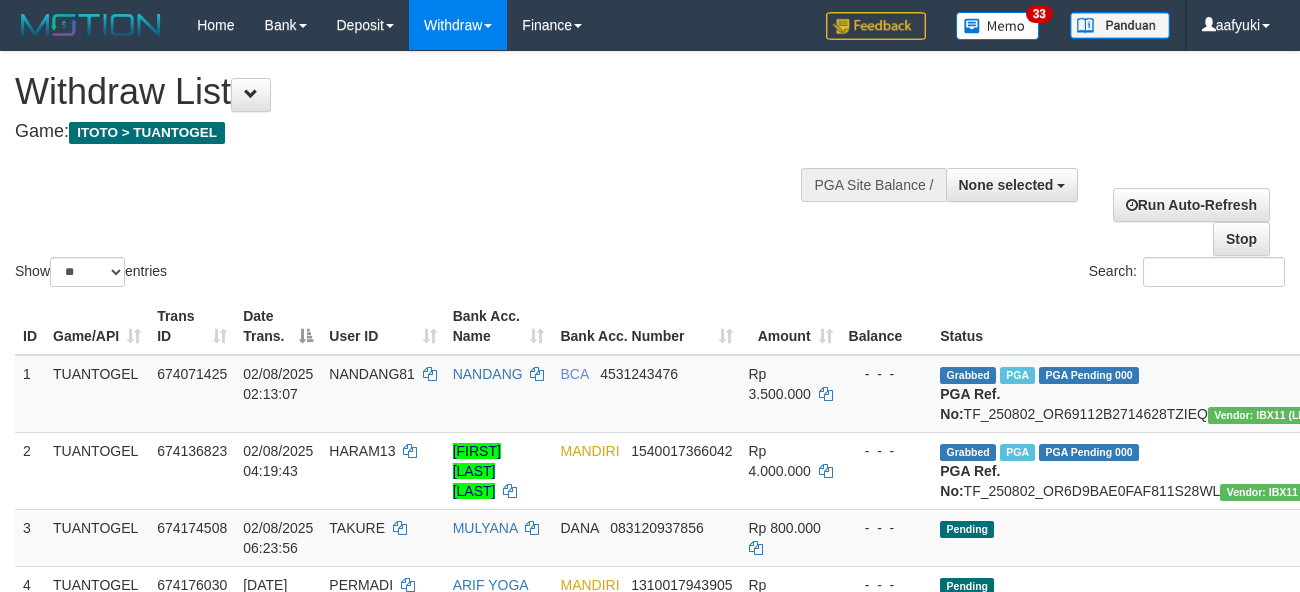 select 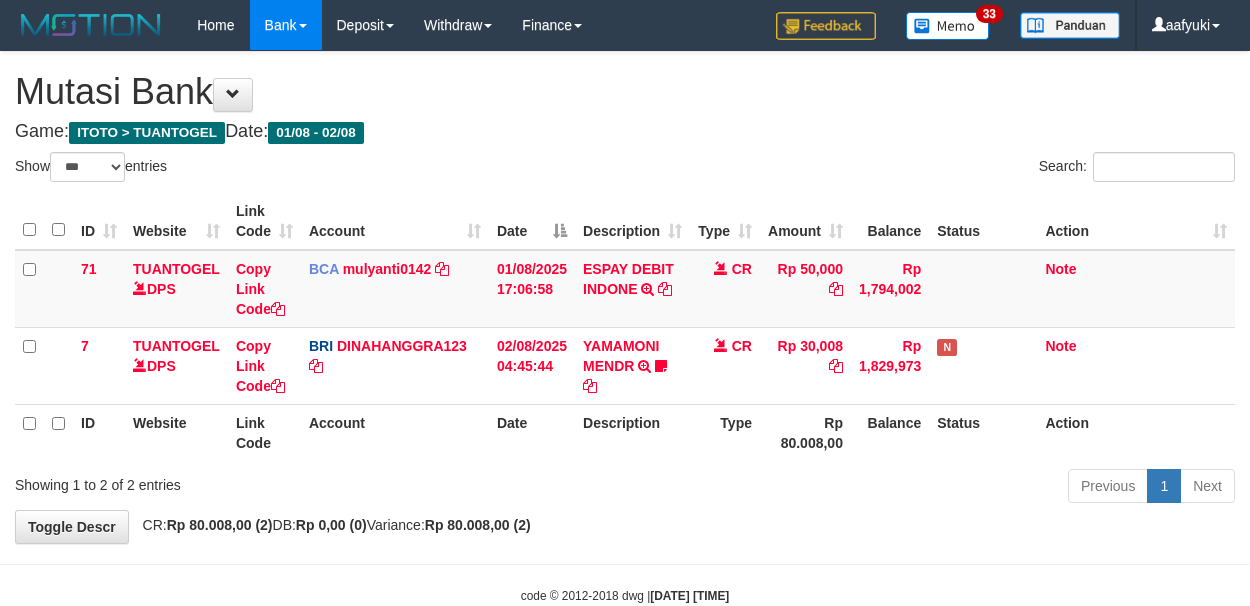 select on "***" 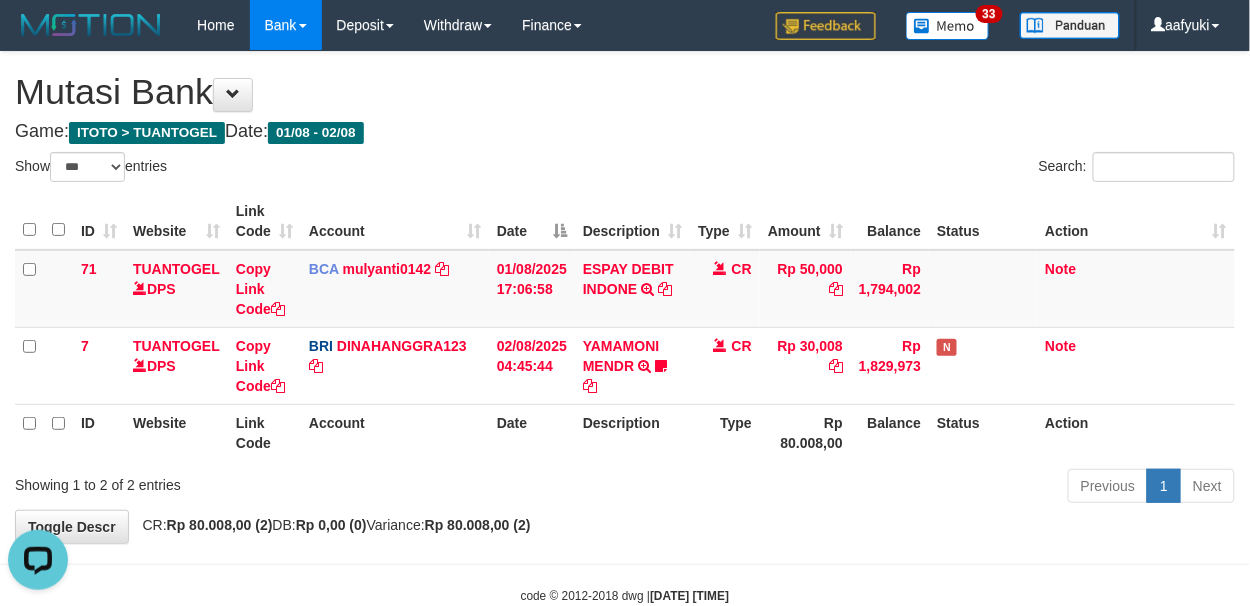 scroll, scrollTop: 0, scrollLeft: 0, axis: both 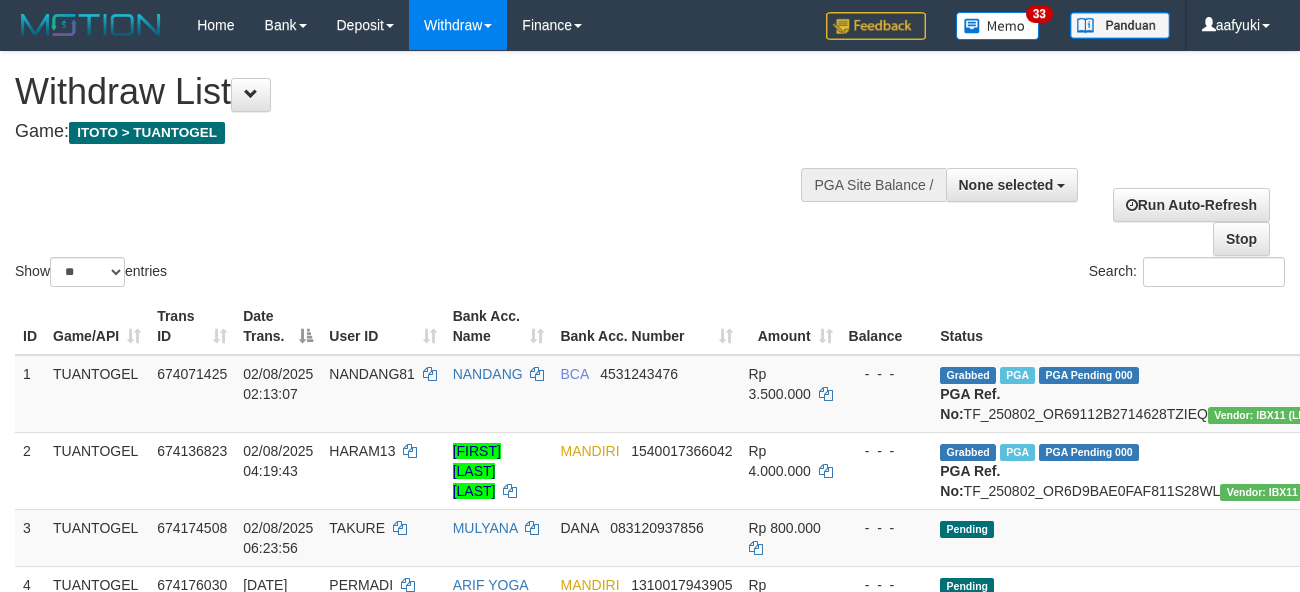 select 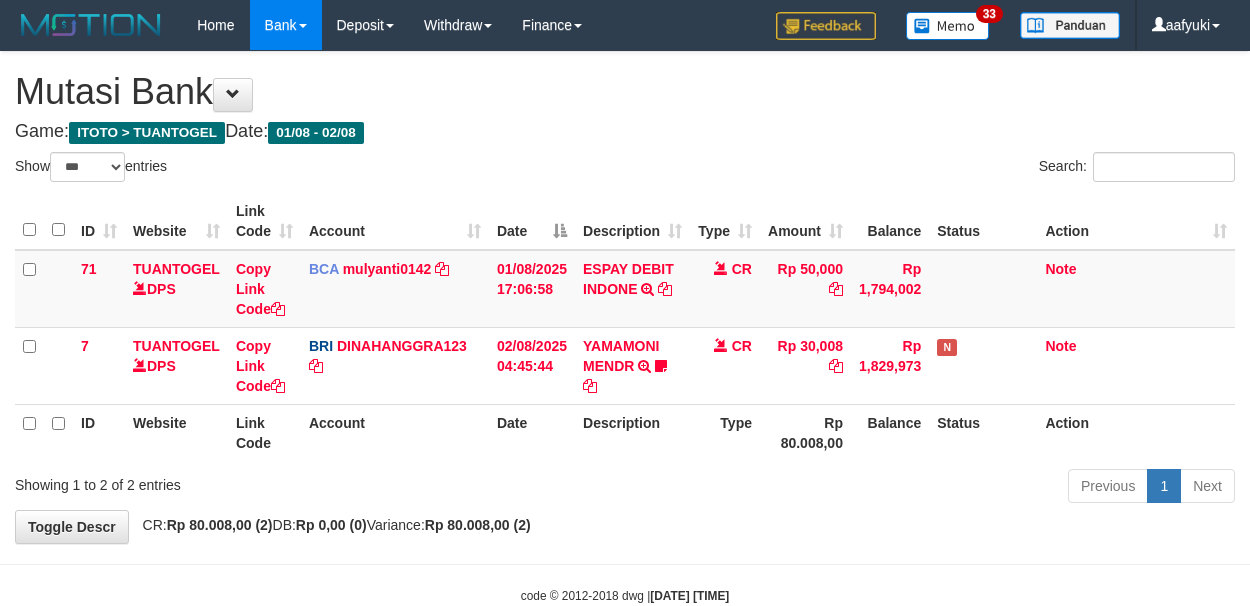select on "***" 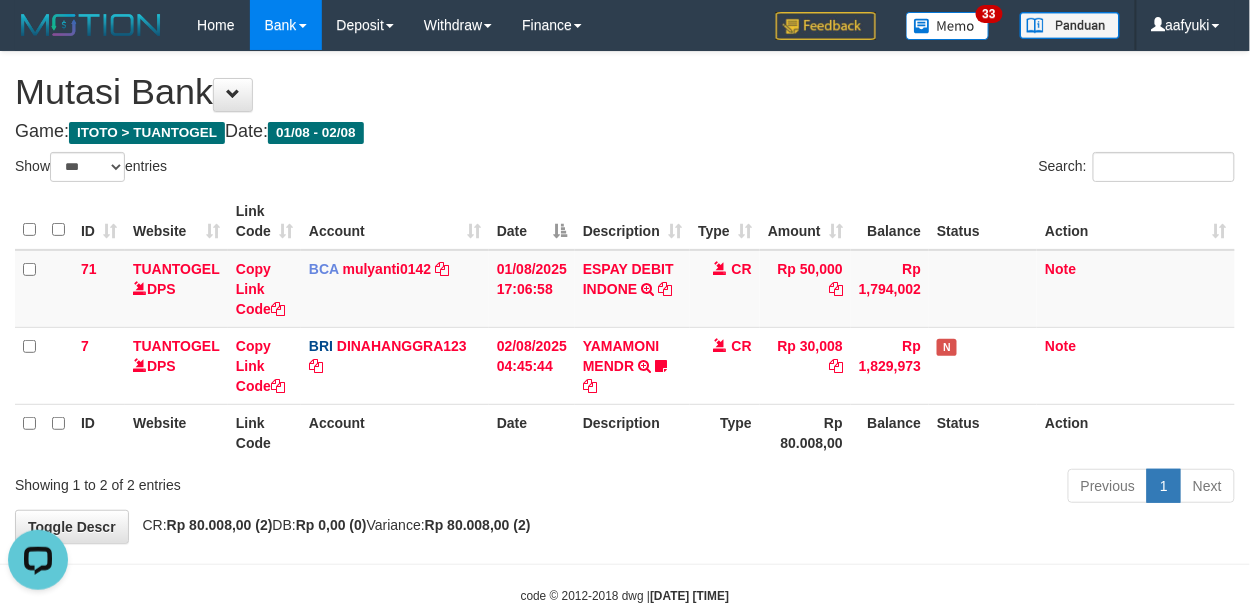 scroll, scrollTop: 0, scrollLeft: 0, axis: both 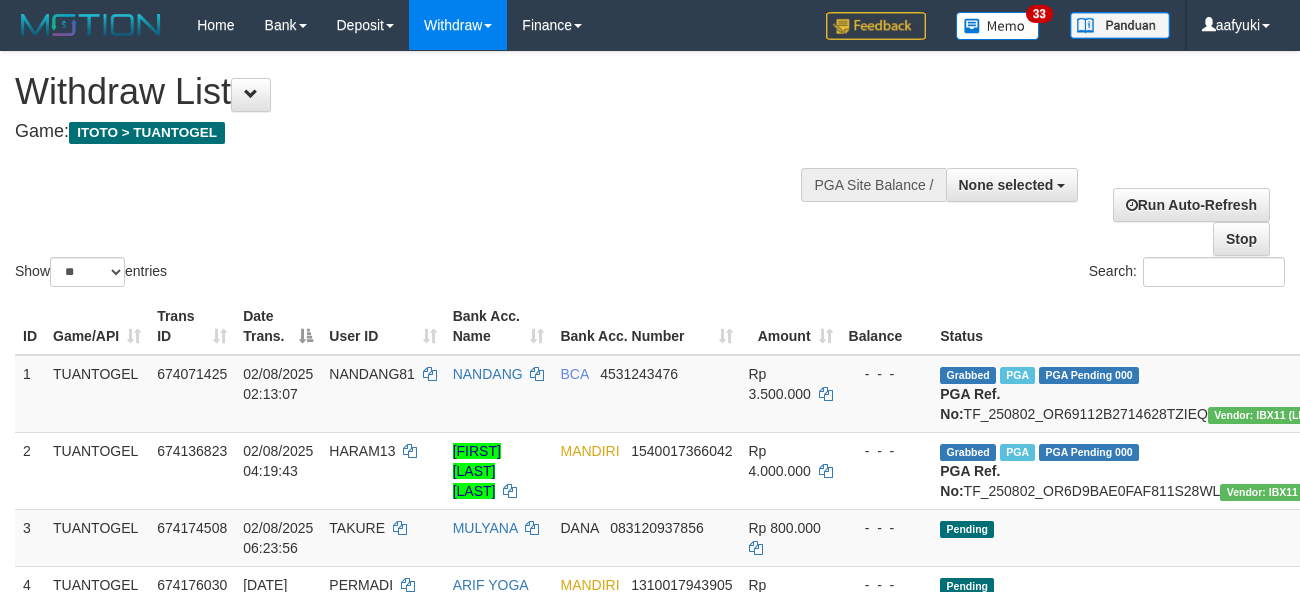 select 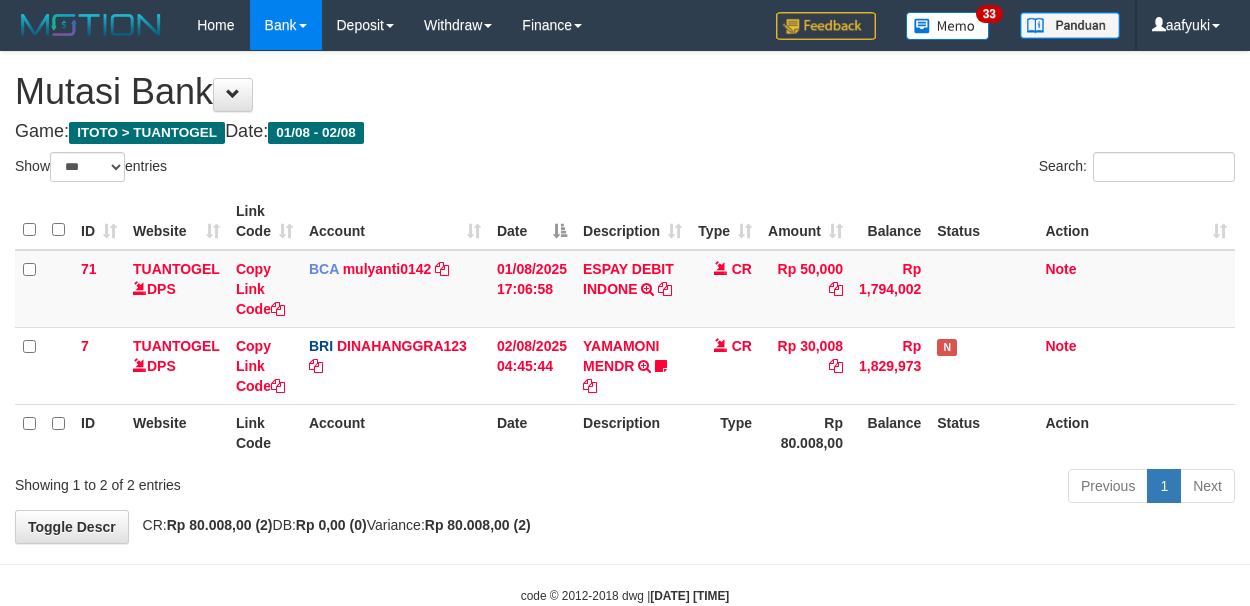 select on "***" 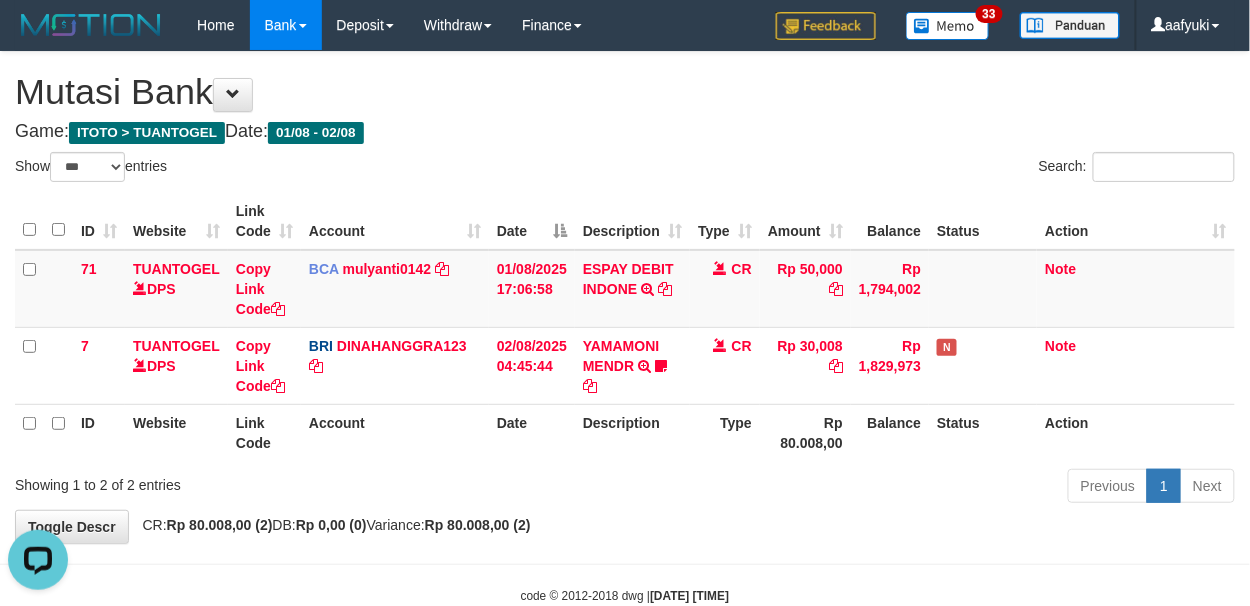 scroll, scrollTop: 0, scrollLeft: 0, axis: both 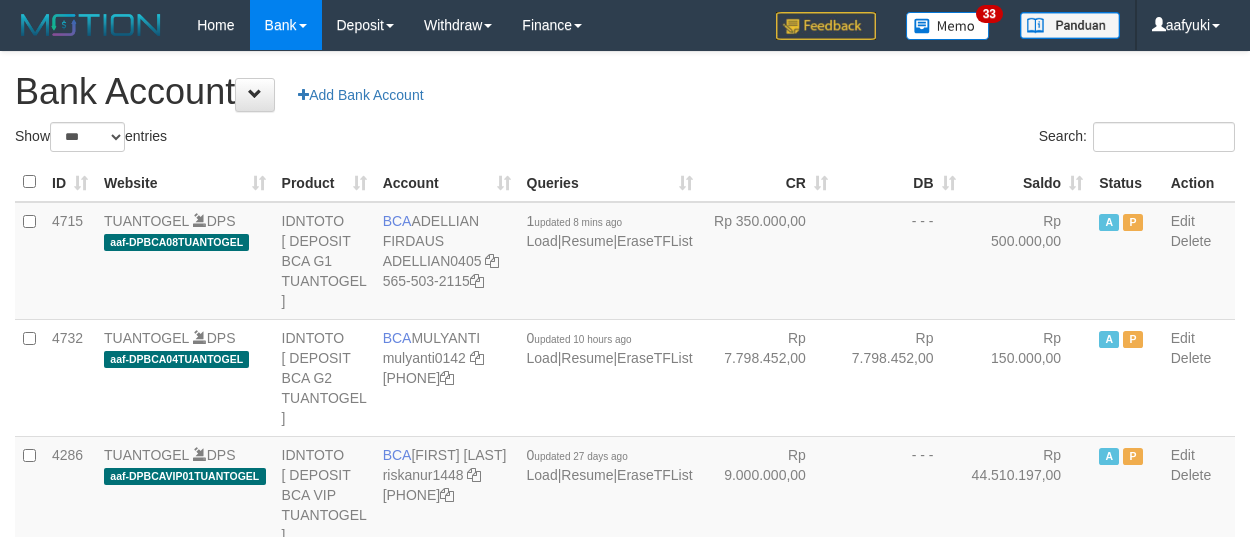 select on "***" 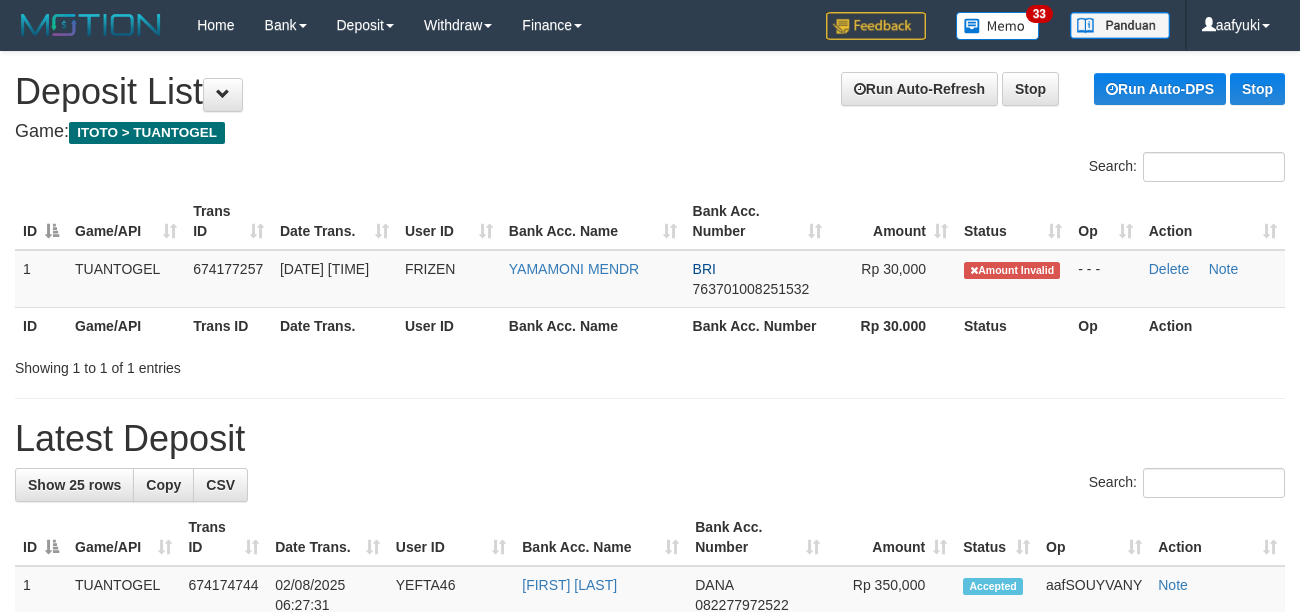 scroll, scrollTop: 0, scrollLeft: 0, axis: both 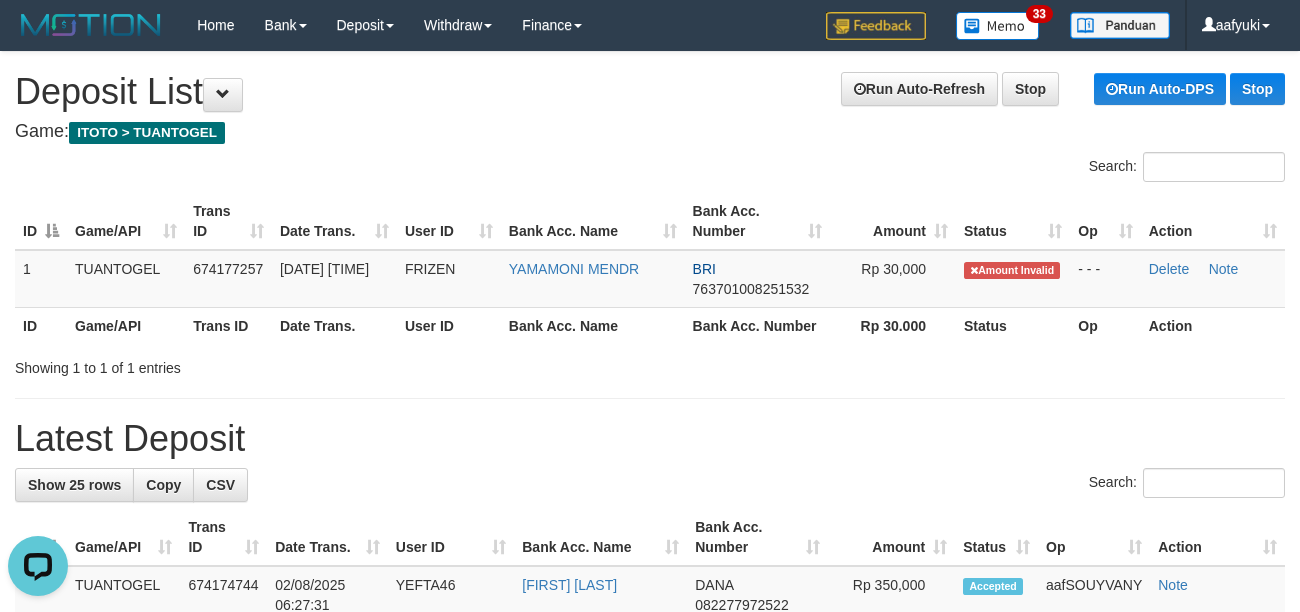 drag, startPoint x: 670, startPoint y: 110, endPoint x: 334, endPoint y: 58, distance: 340 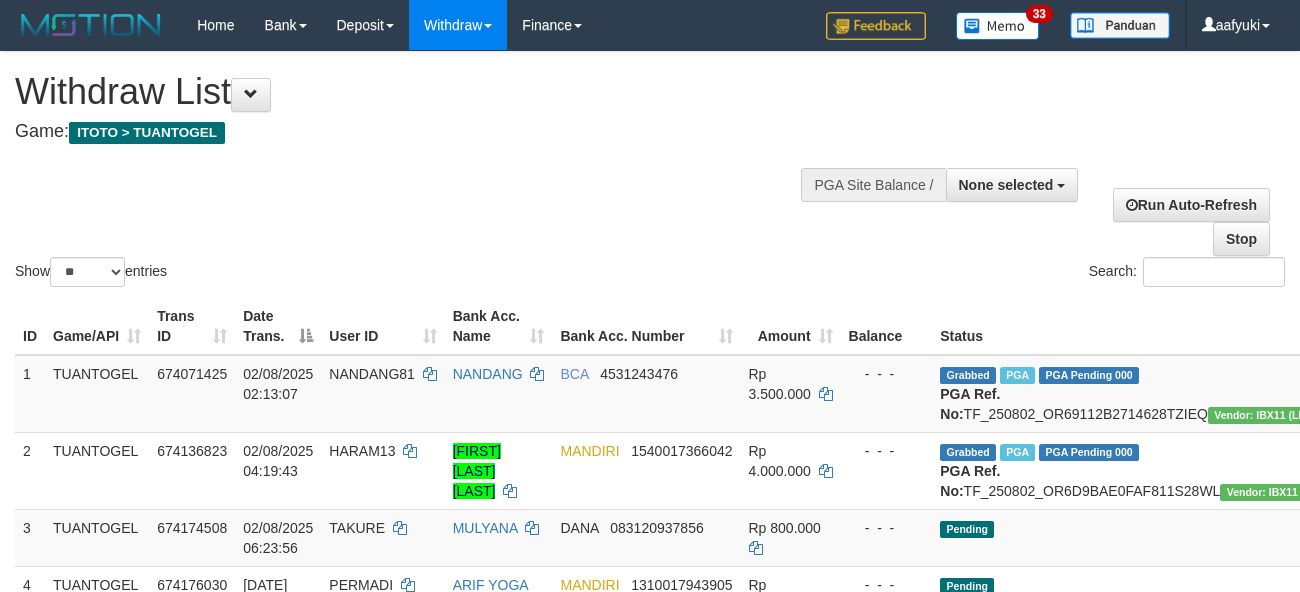 select 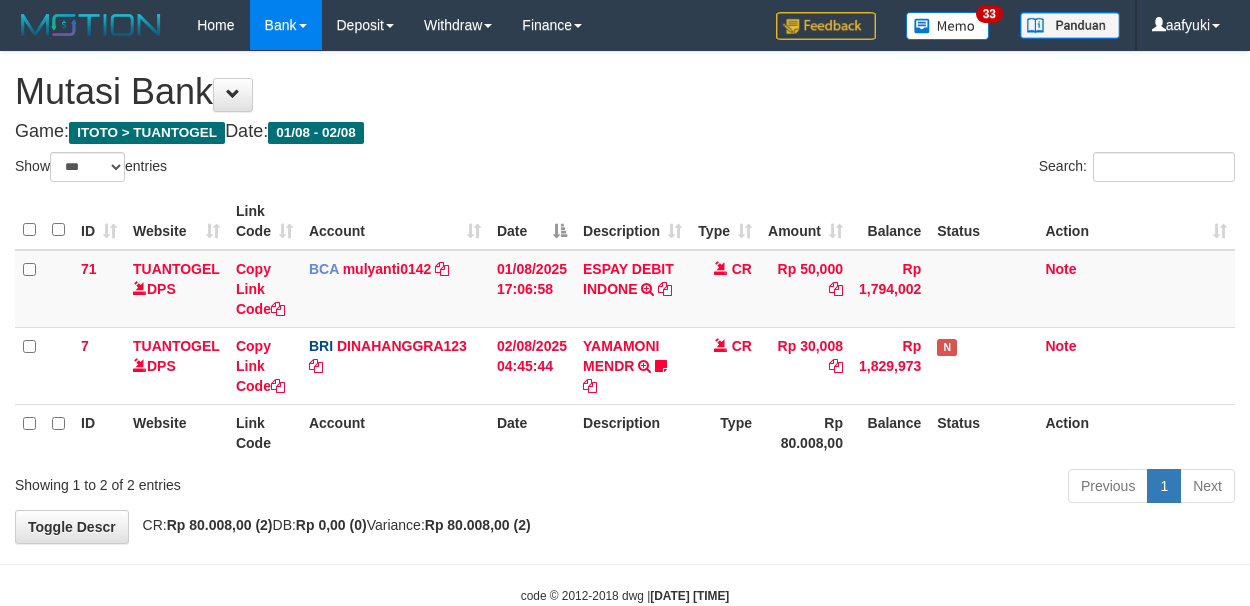 select on "***" 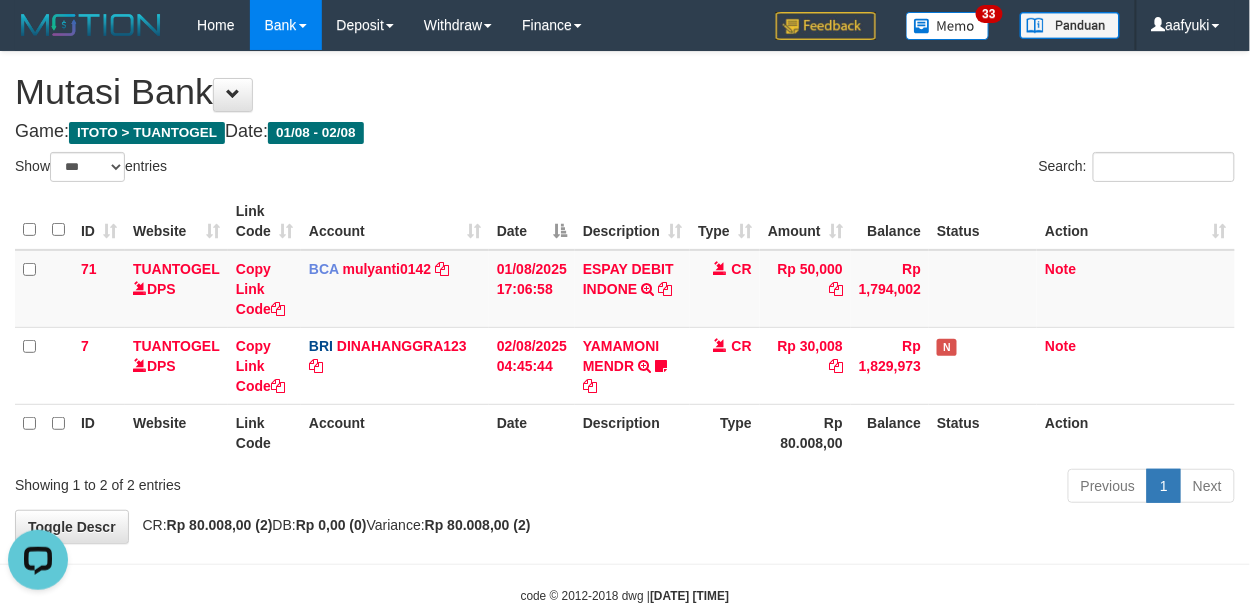 scroll, scrollTop: 0, scrollLeft: 0, axis: both 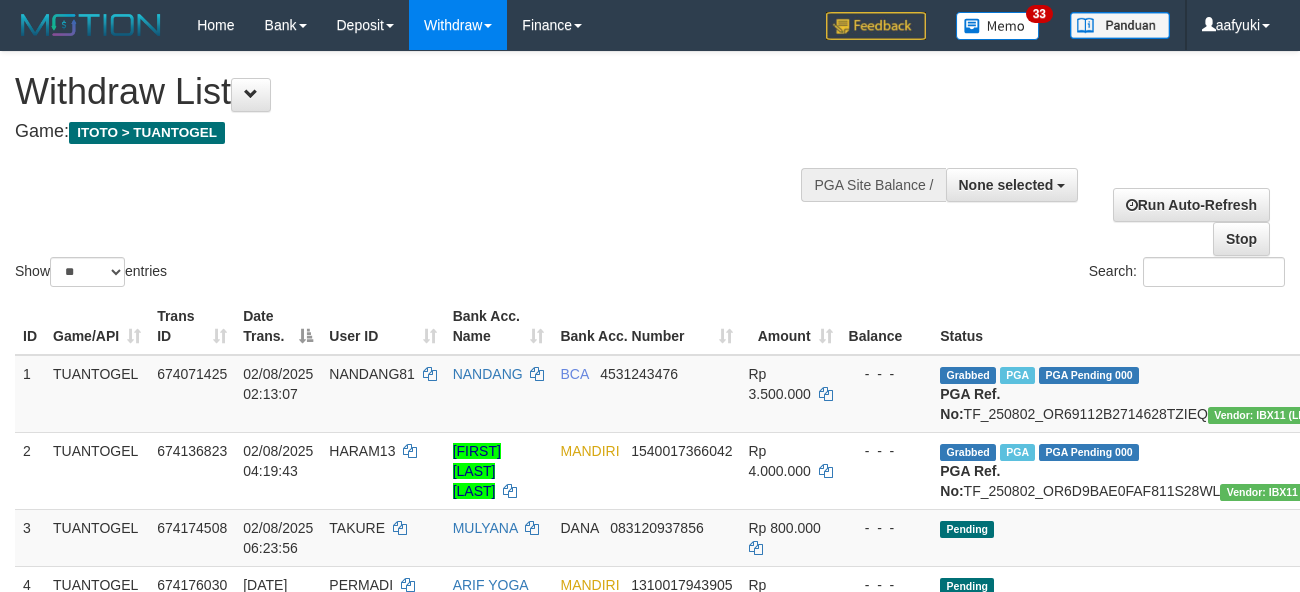 select 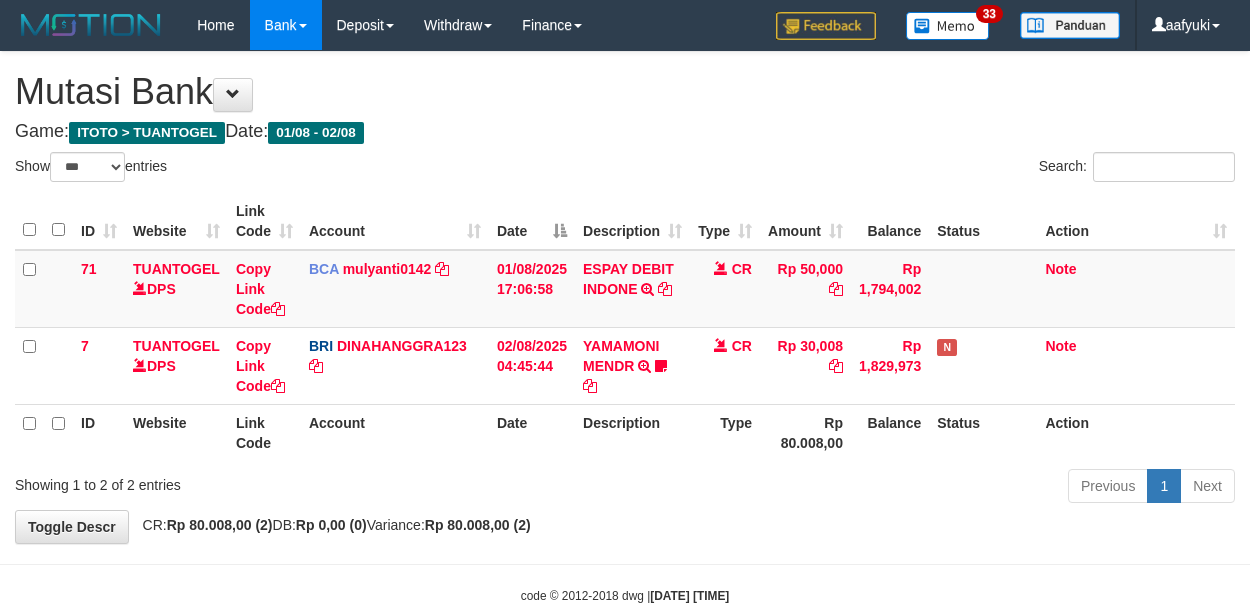 select on "***" 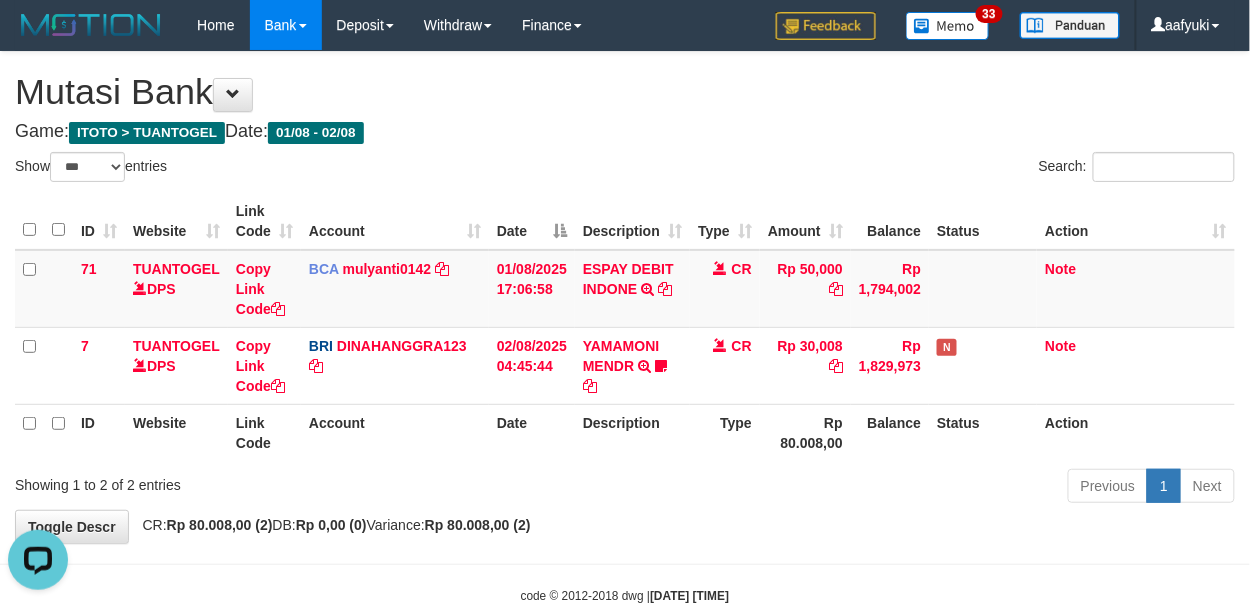 scroll, scrollTop: 0, scrollLeft: 0, axis: both 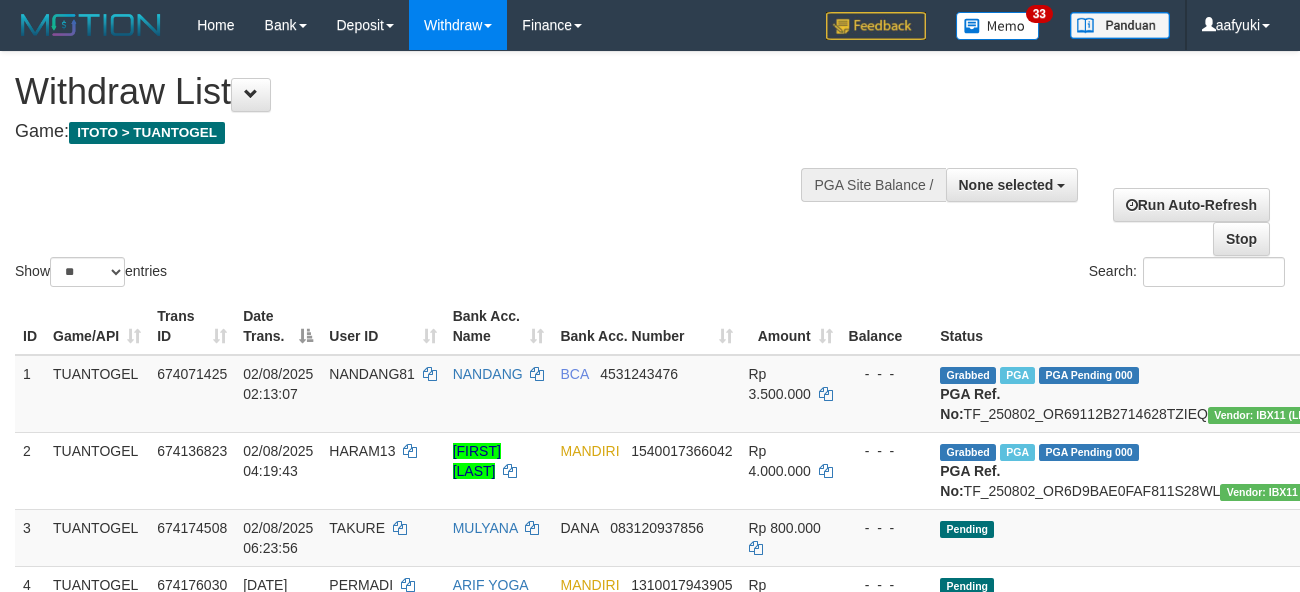 select 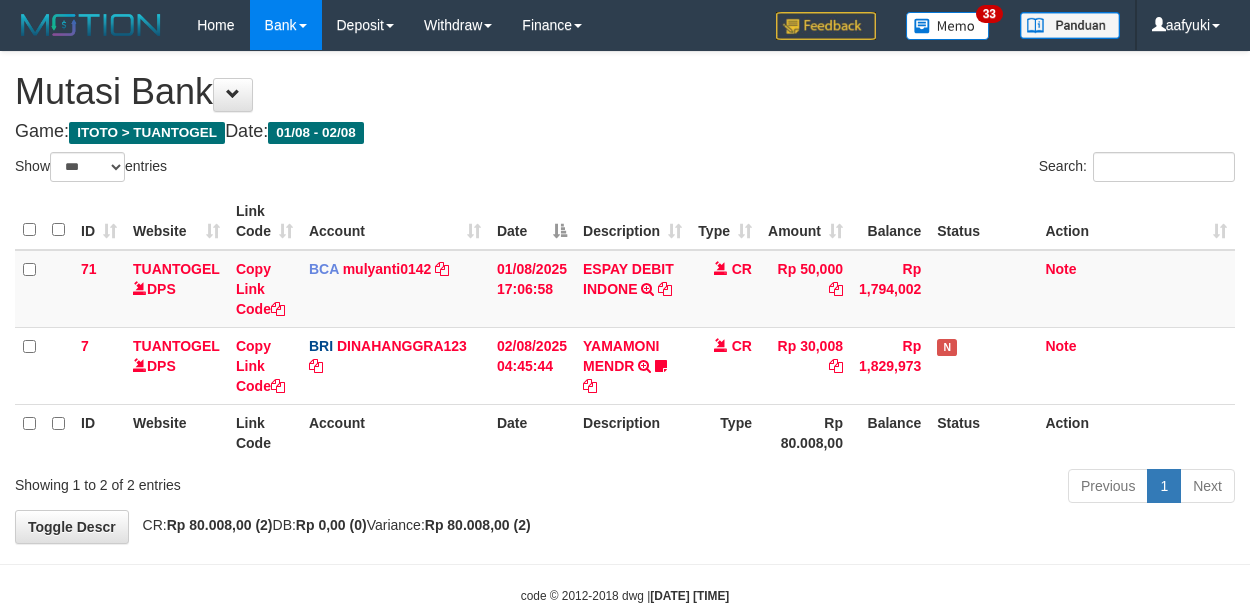 select on "***" 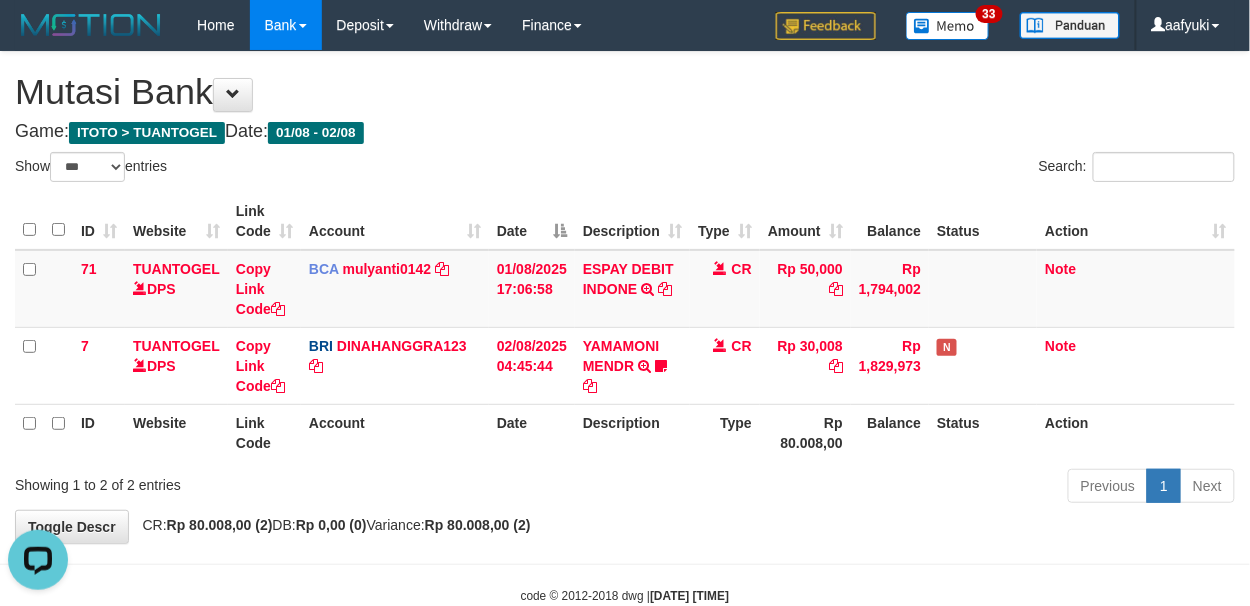 scroll, scrollTop: 0, scrollLeft: 0, axis: both 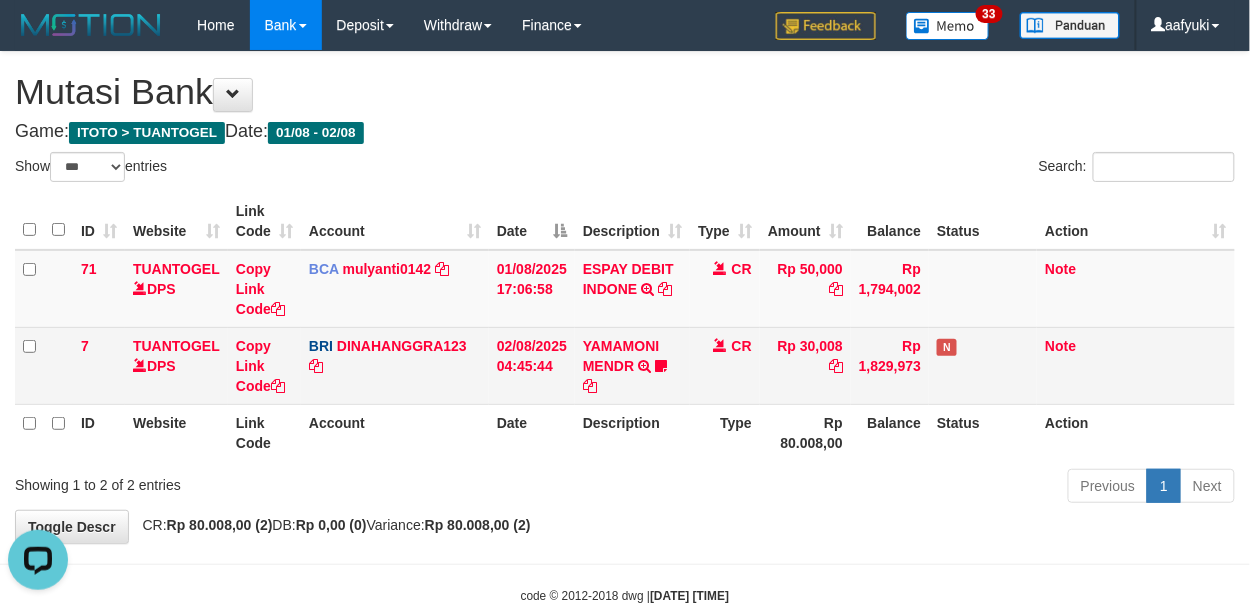 click on "Rp 30,008" at bounding box center (805, 365) 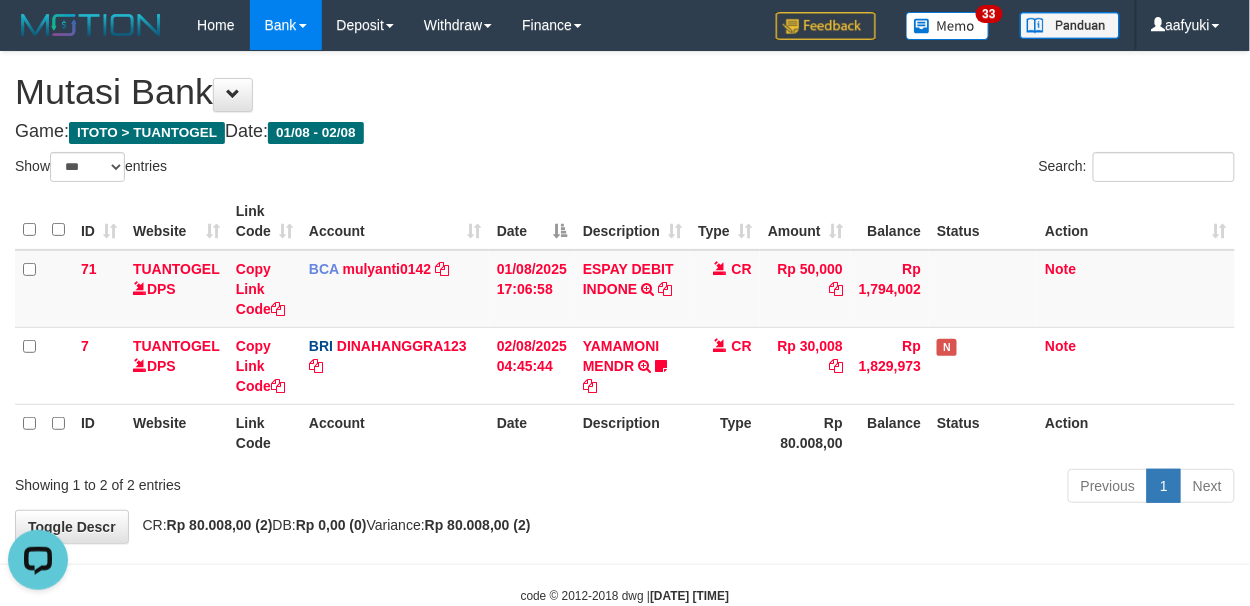 copy on "30,008" 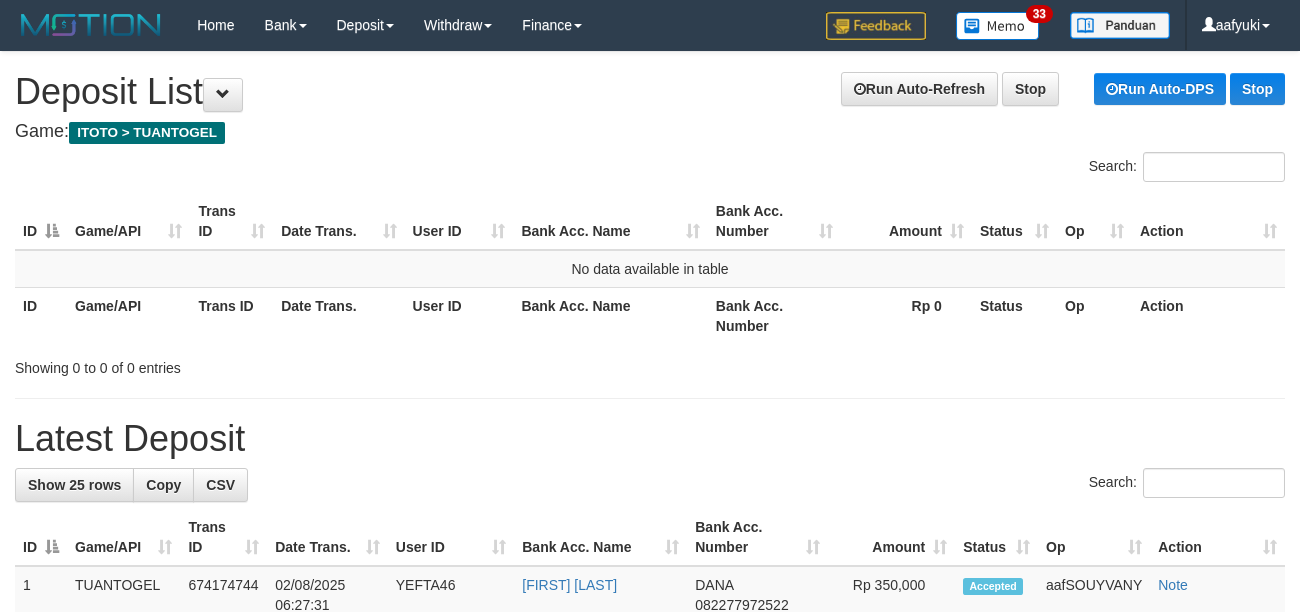 scroll, scrollTop: 0, scrollLeft: 0, axis: both 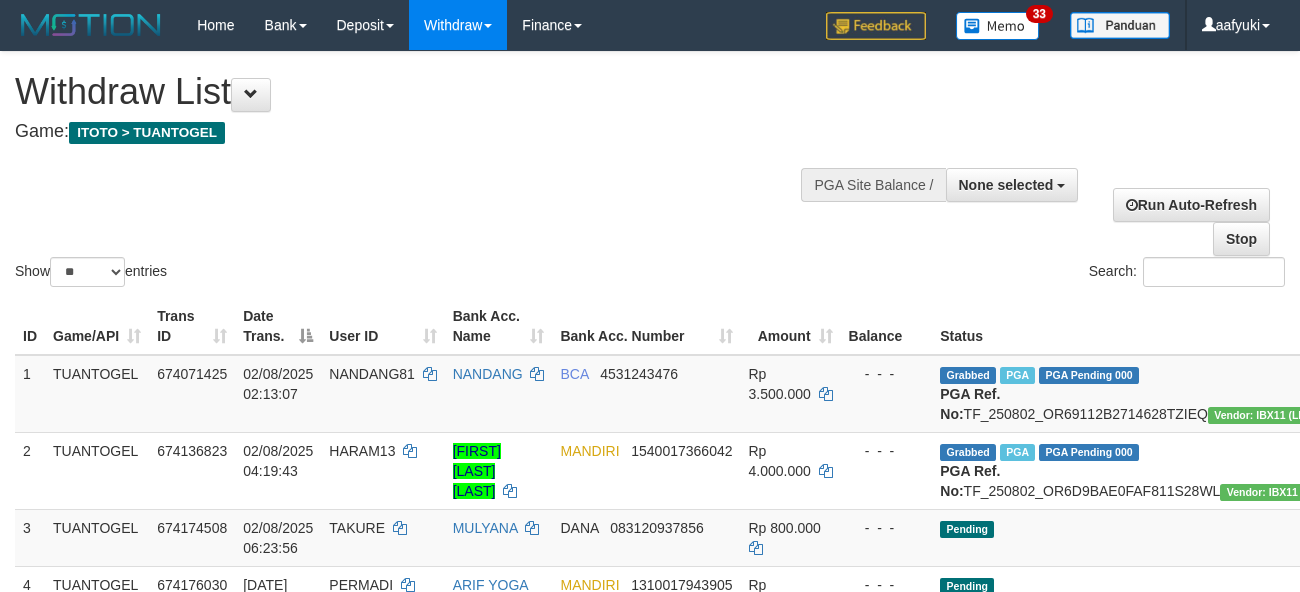 select 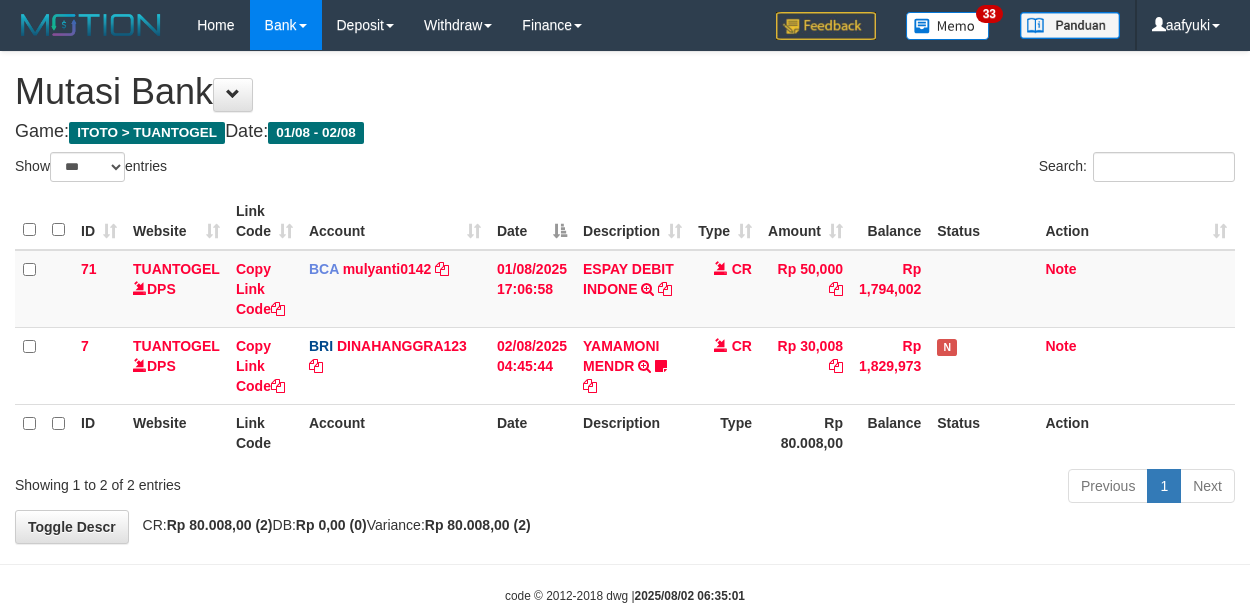 select on "***" 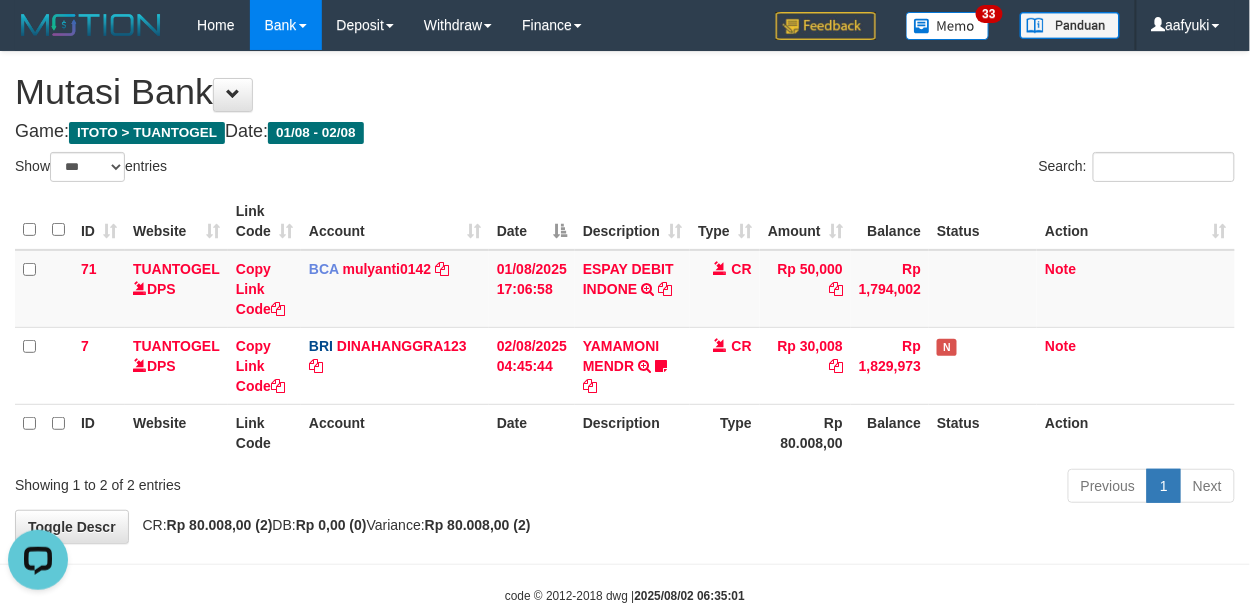 scroll, scrollTop: 0, scrollLeft: 0, axis: both 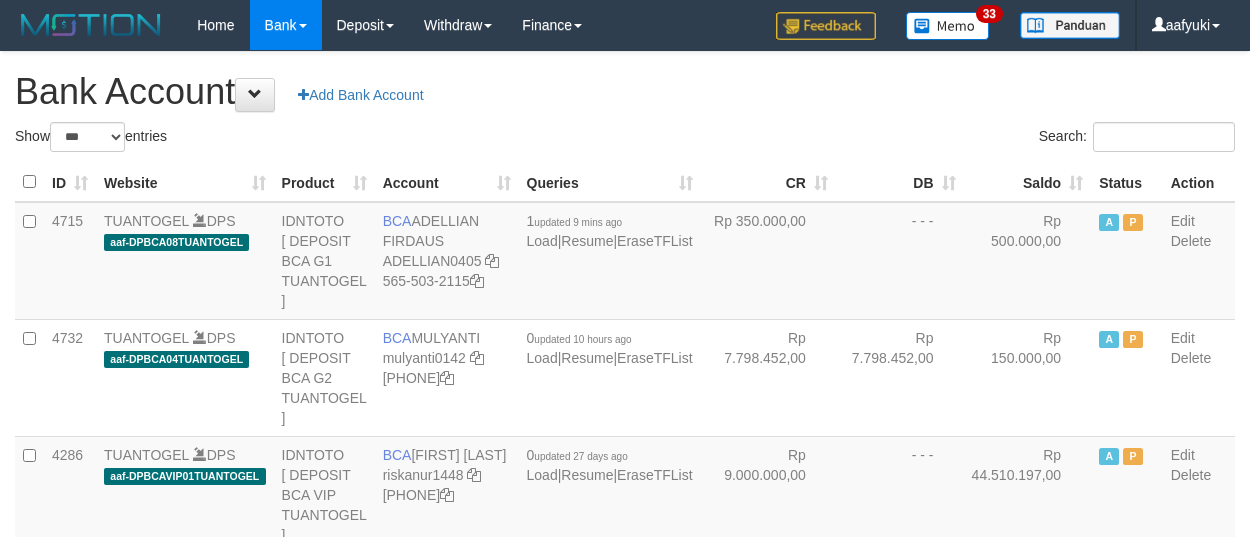 select on "***" 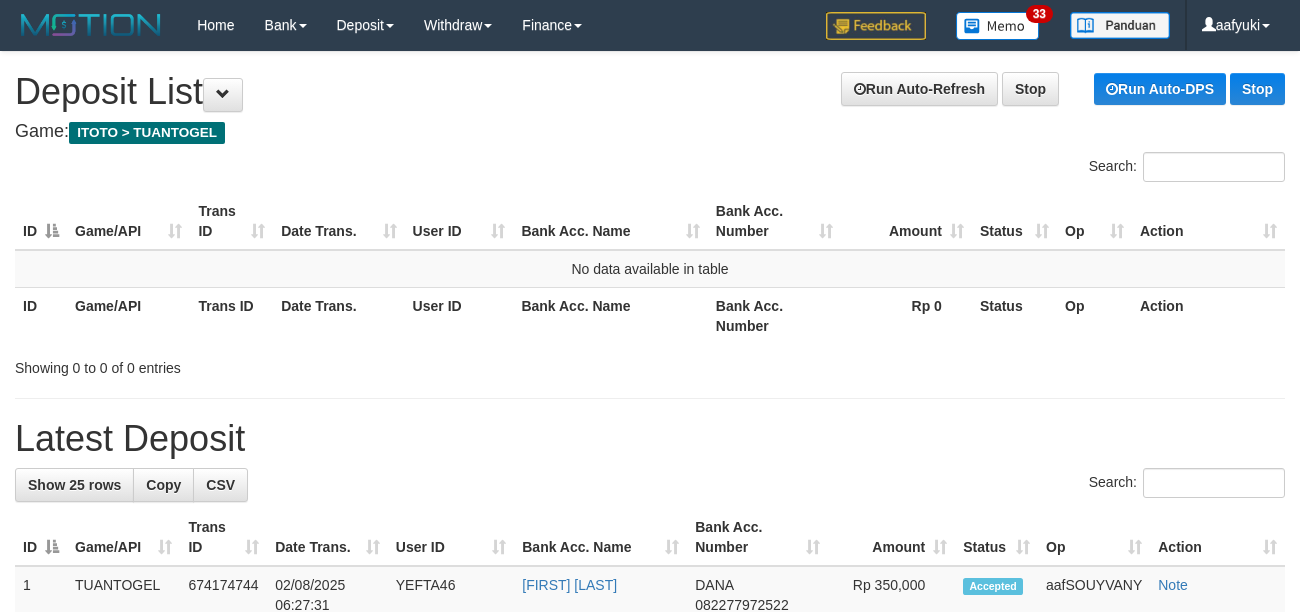 scroll, scrollTop: 0, scrollLeft: 0, axis: both 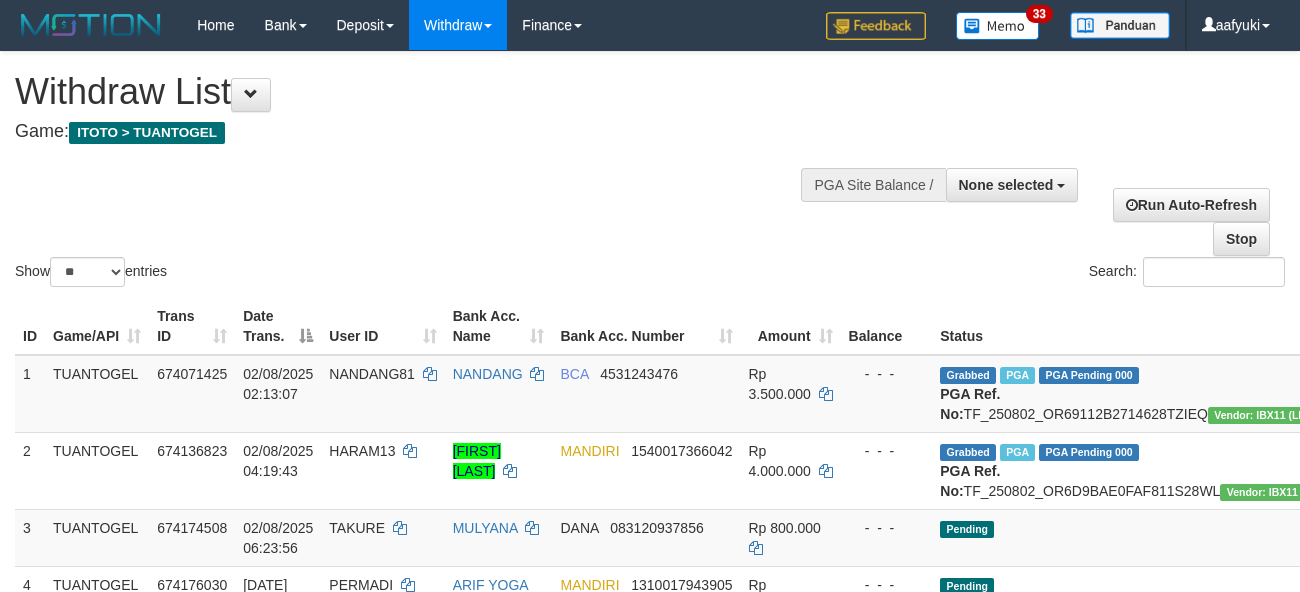 select 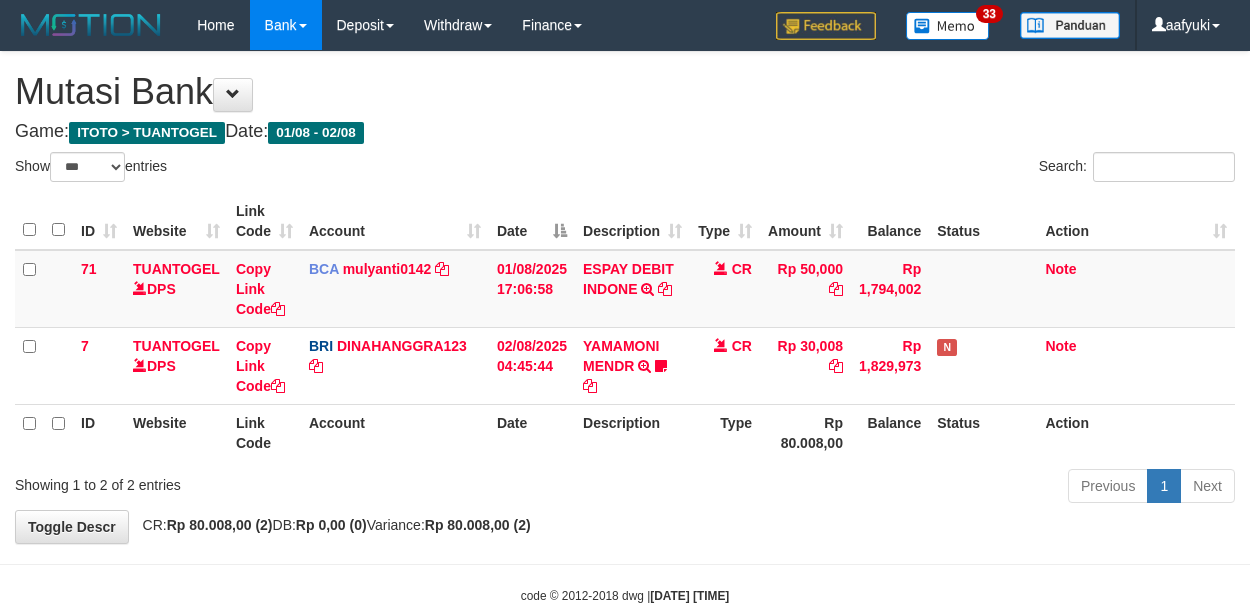 select on "***" 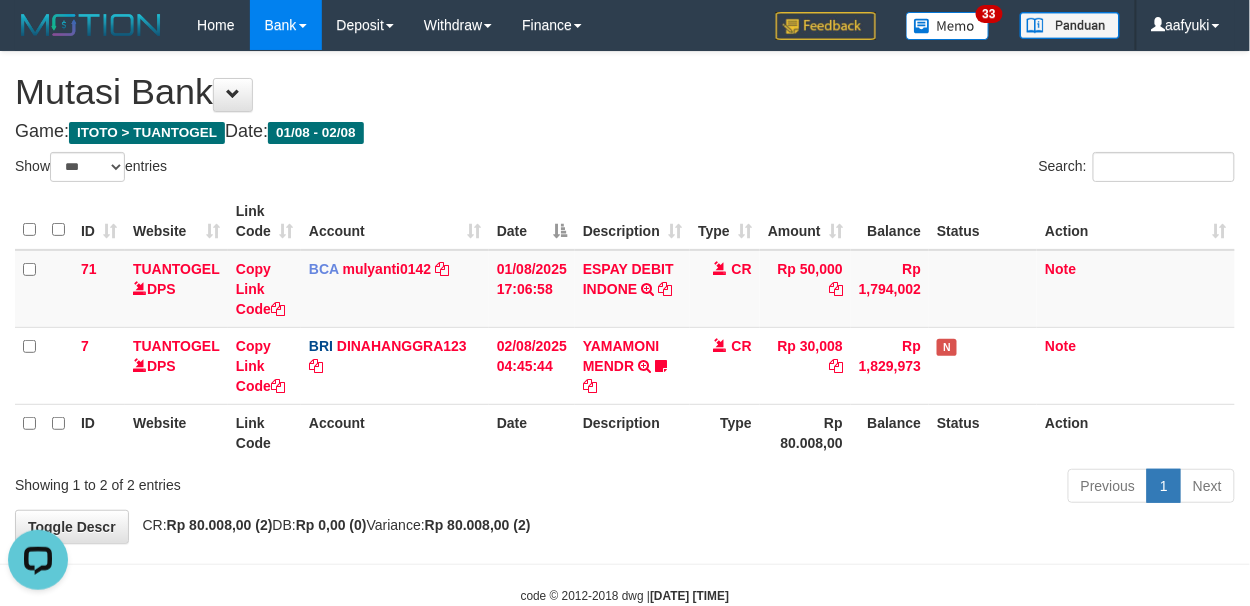 scroll, scrollTop: 0, scrollLeft: 0, axis: both 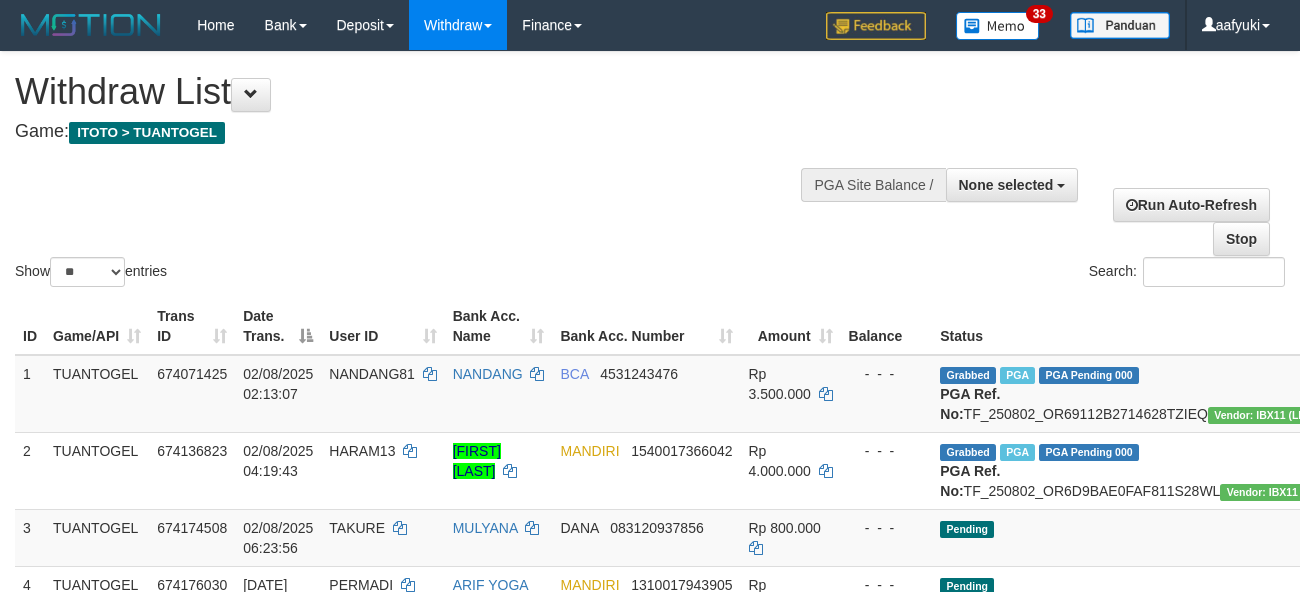 select 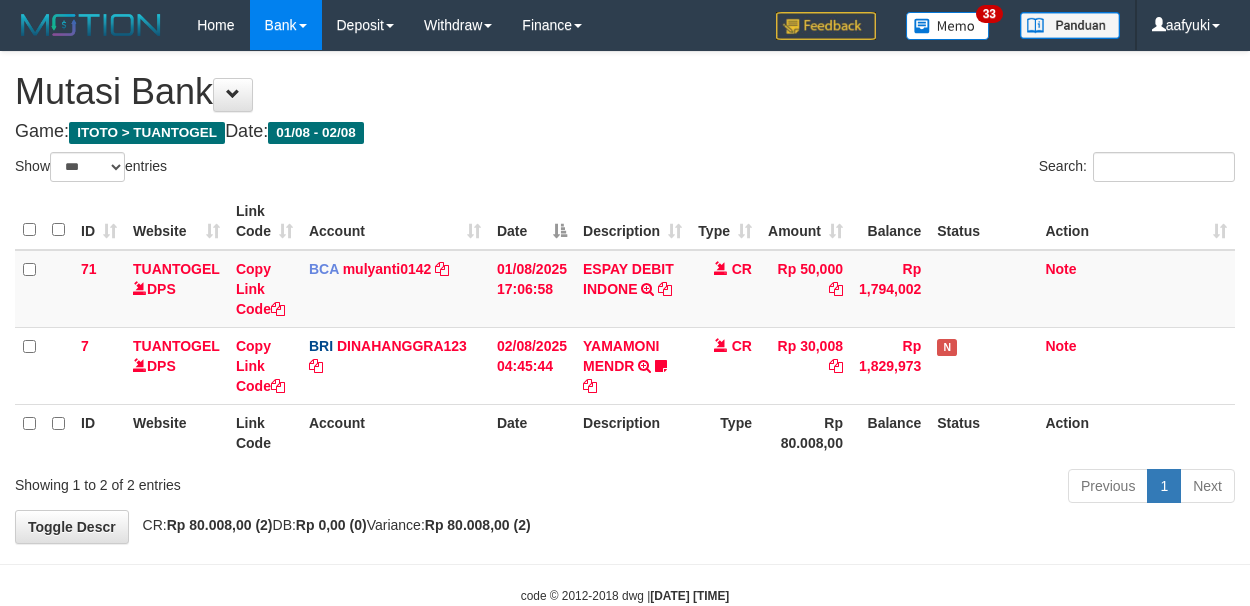 select on "***" 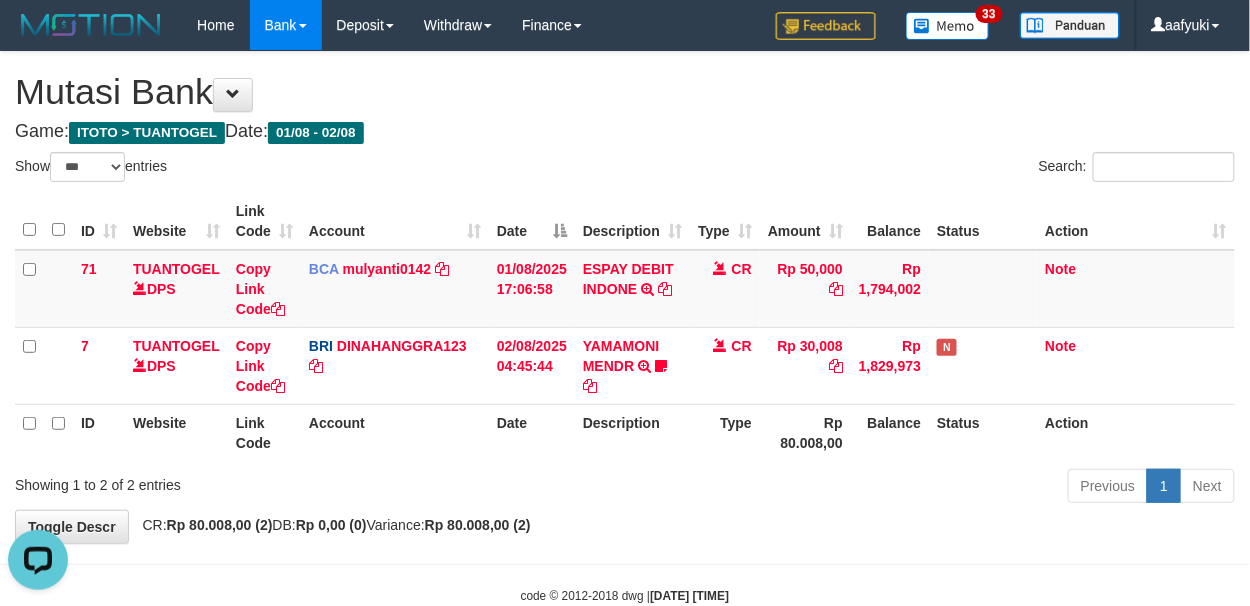 scroll, scrollTop: 0, scrollLeft: 0, axis: both 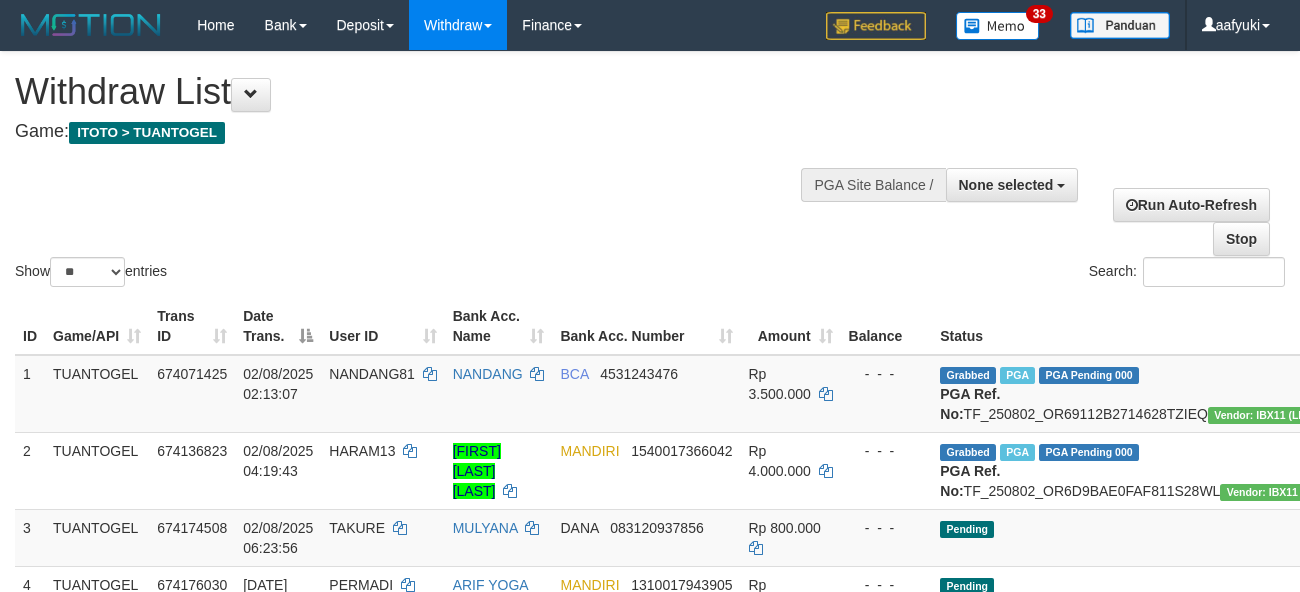 select 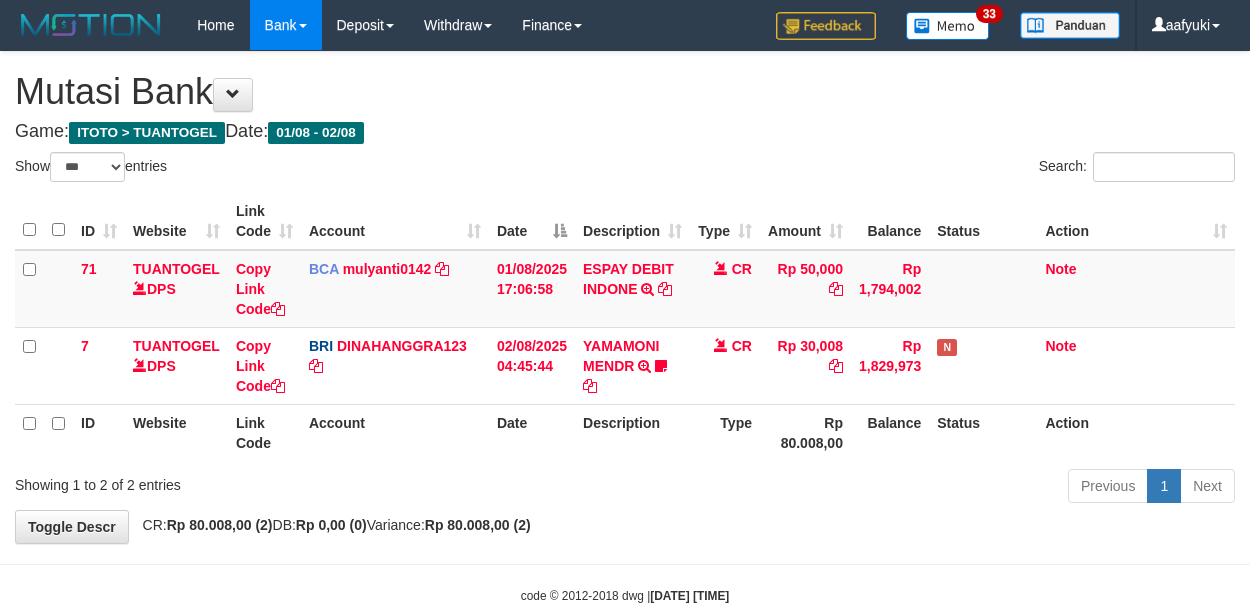 select on "***" 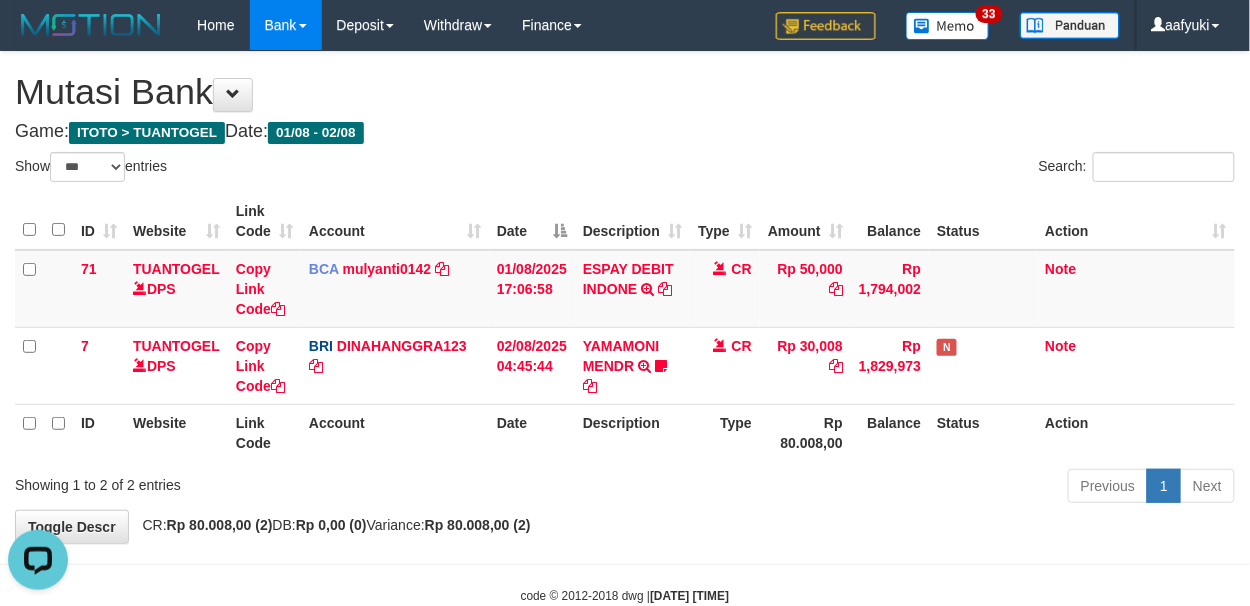 scroll, scrollTop: 0, scrollLeft: 0, axis: both 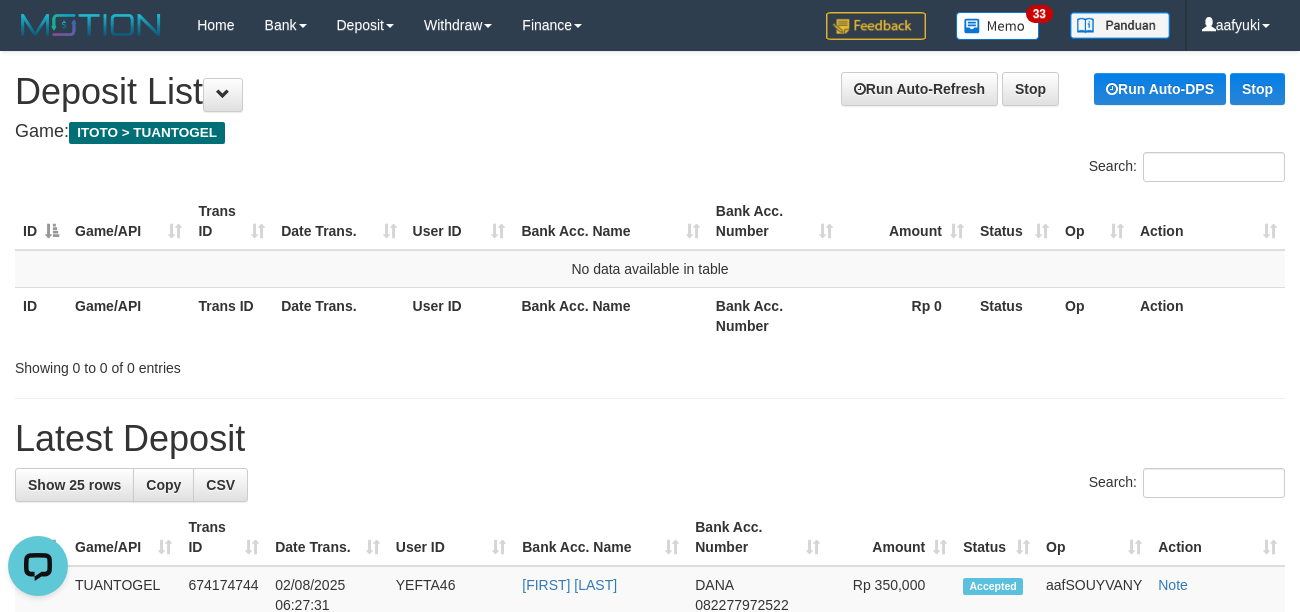 click on "**********" at bounding box center [650, 1088] 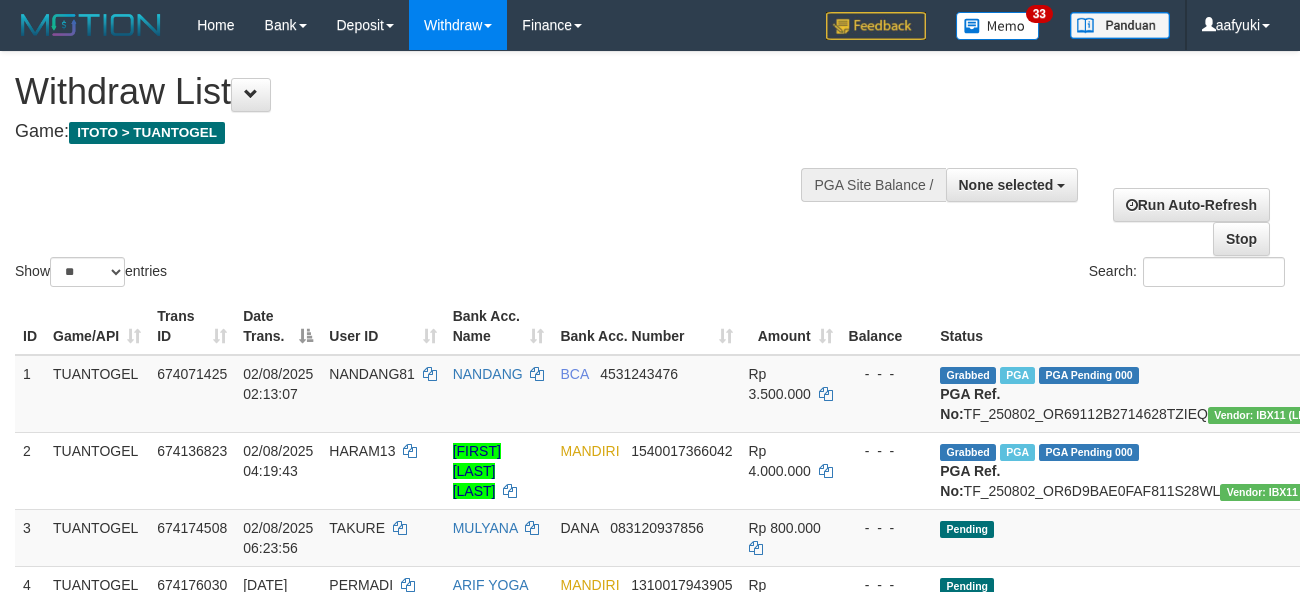select 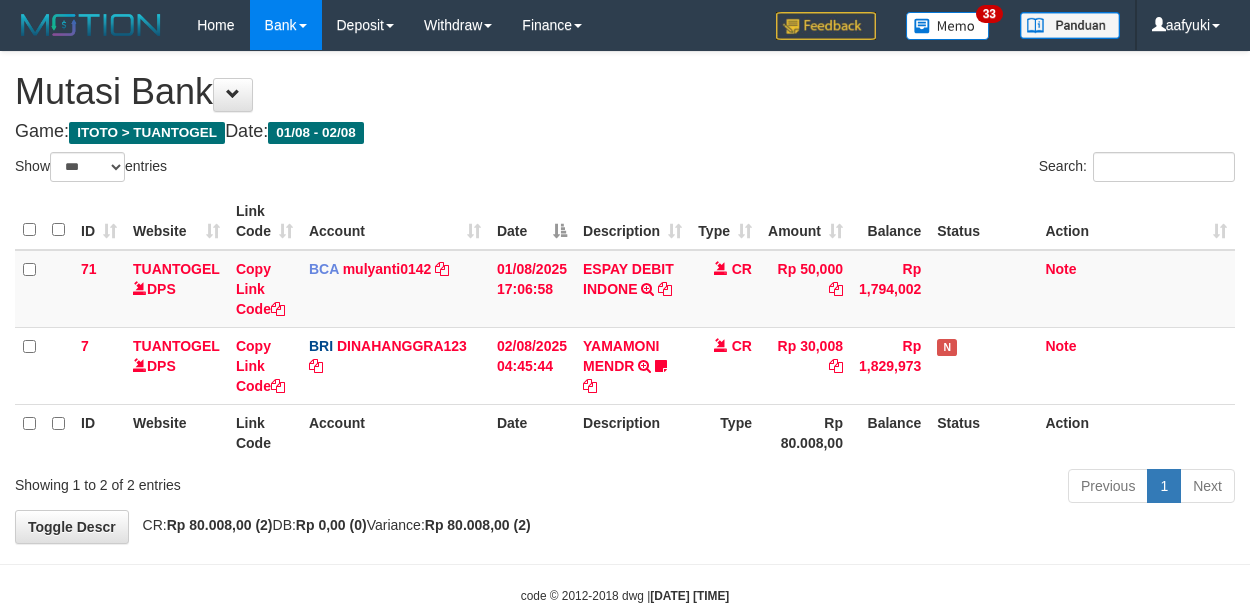select on "***" 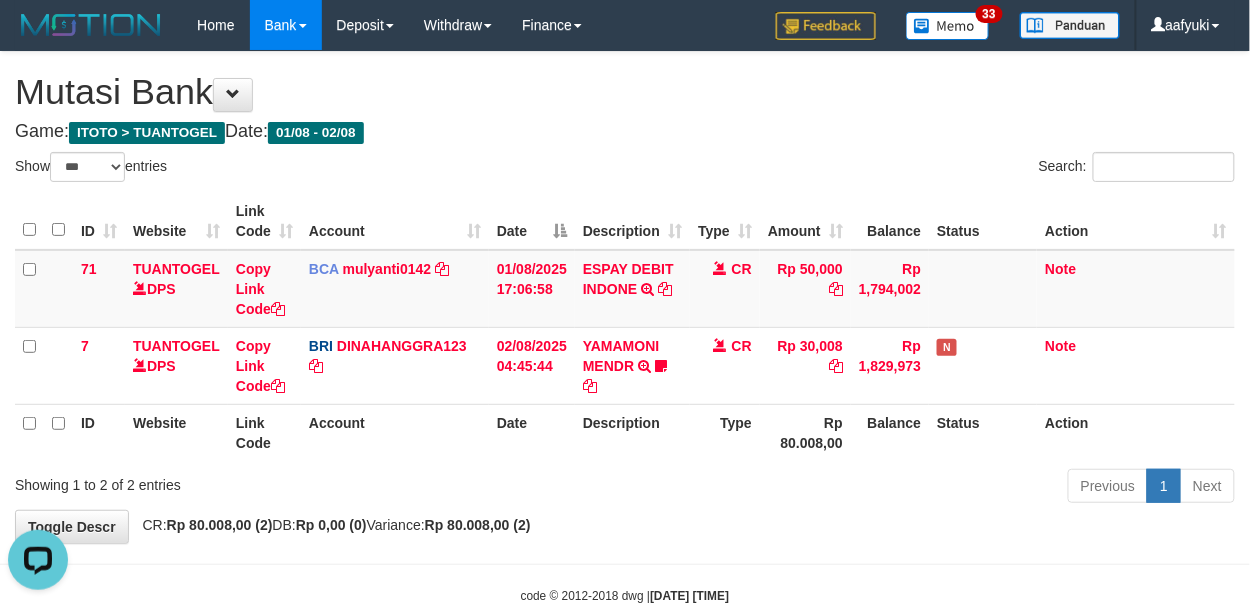 scroll, scrollTop: 0, scrollLeft: 0, axis: both 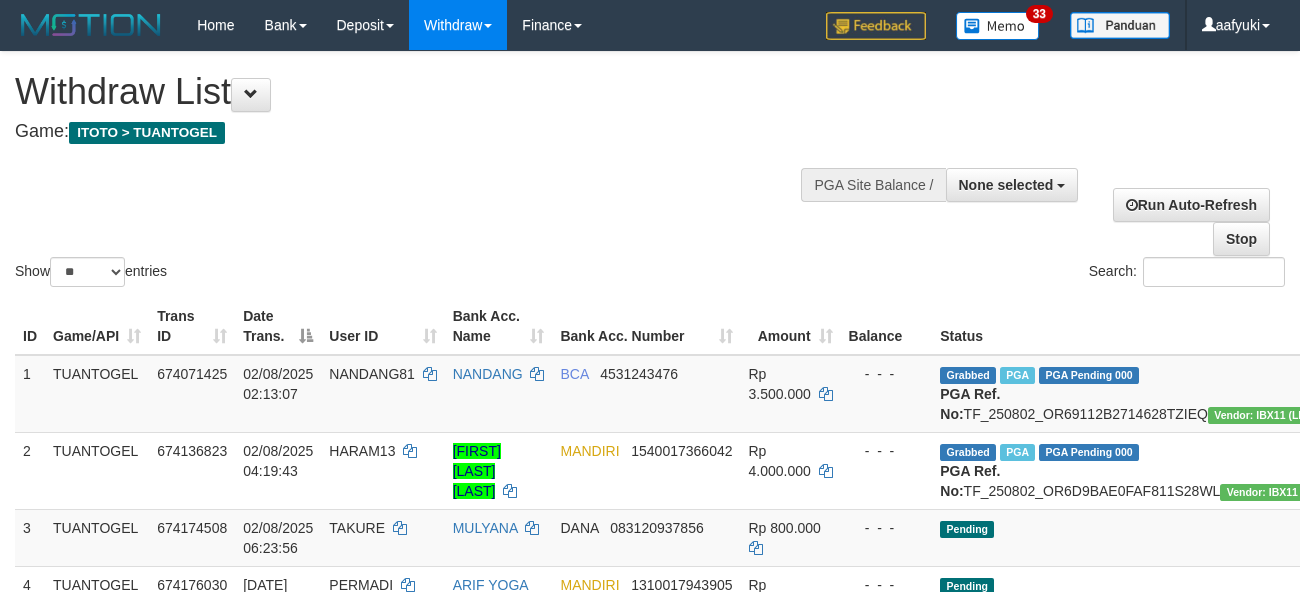 select 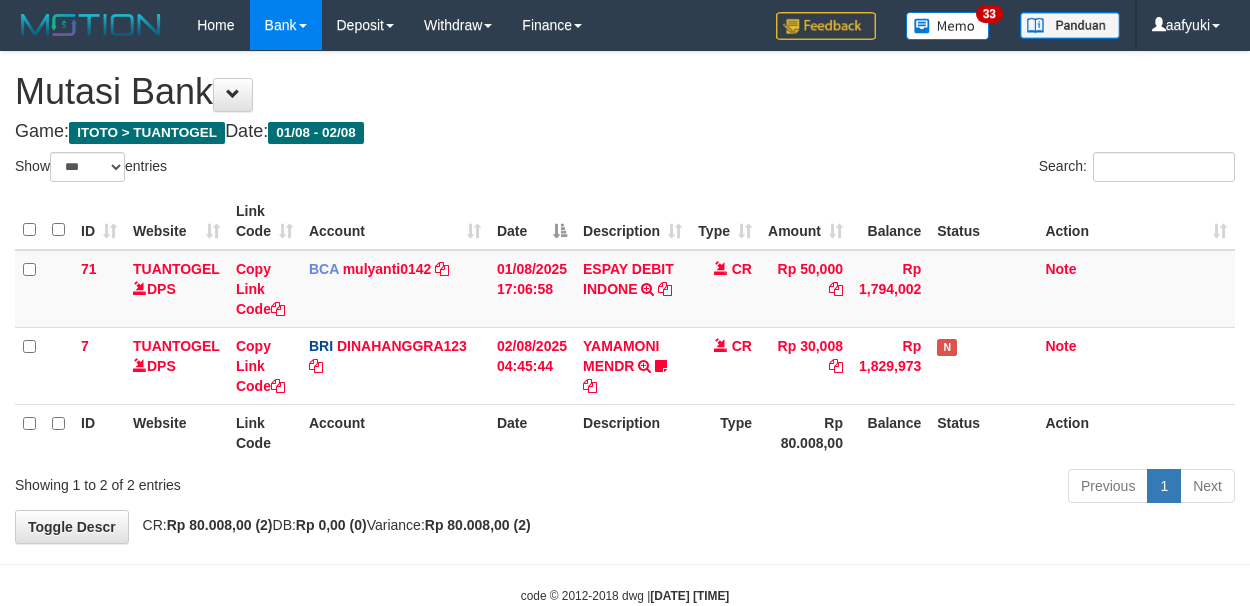 select on "***" 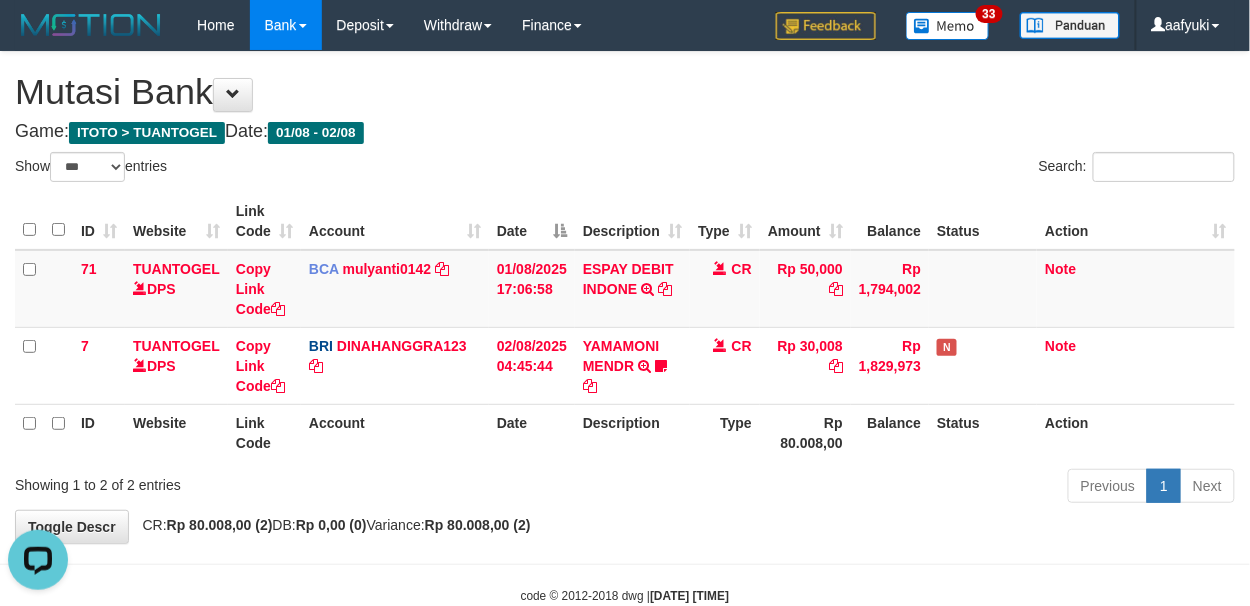scroll, scrollTop: 0, scrollLeft: 0, axis: both 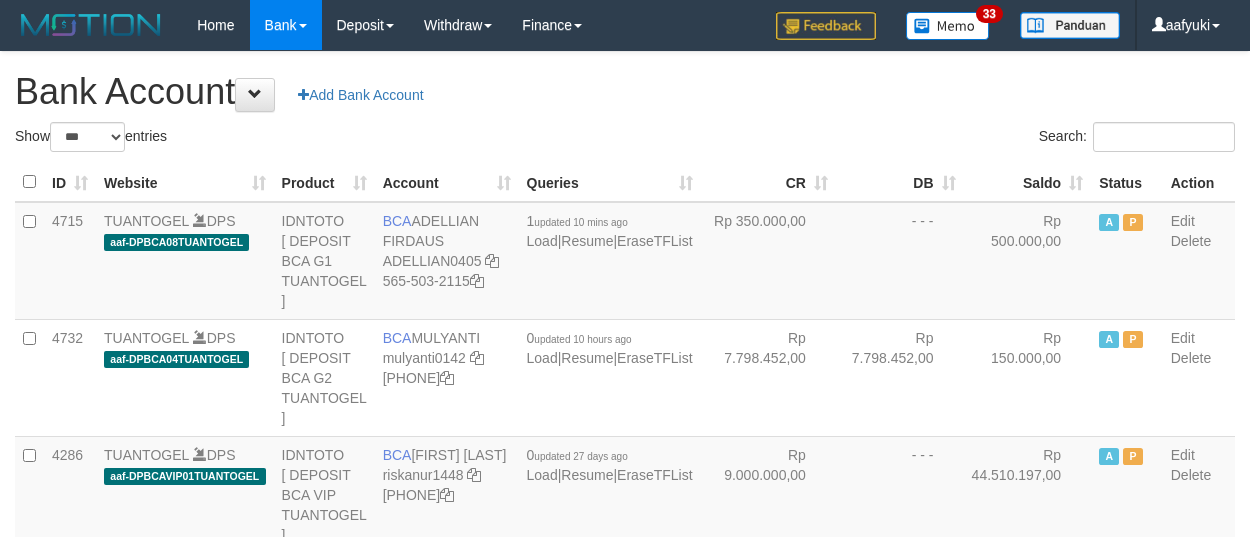 select on "***" 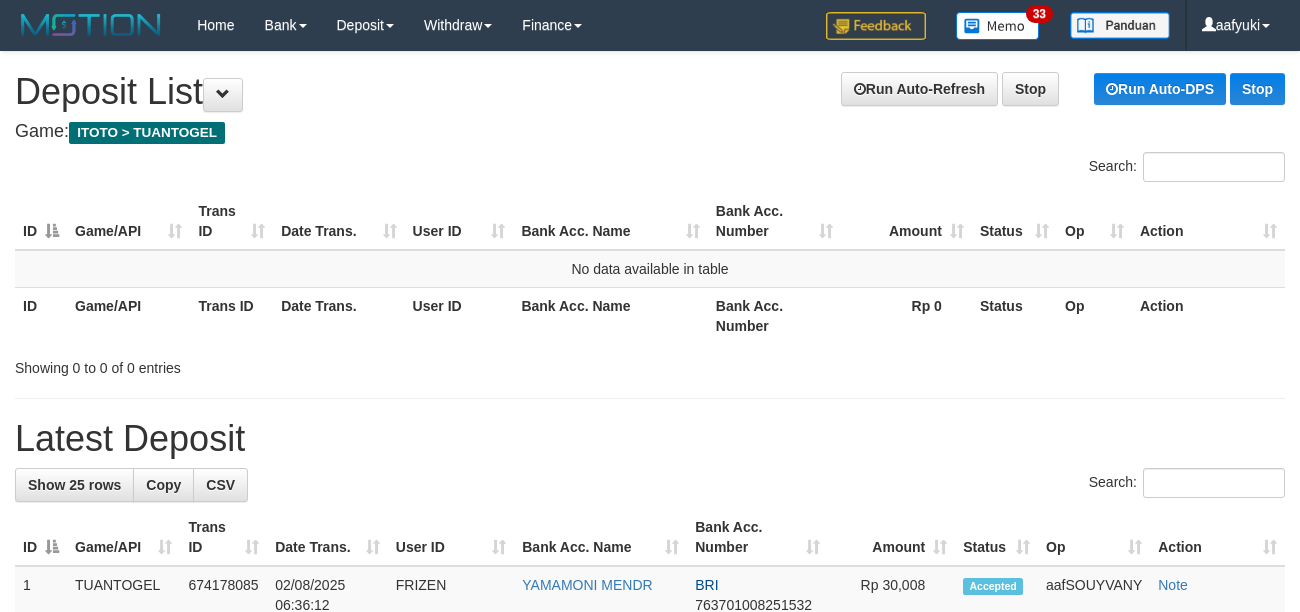 scroll, scrollTop: 0, scrollLeft: 0, axis: both 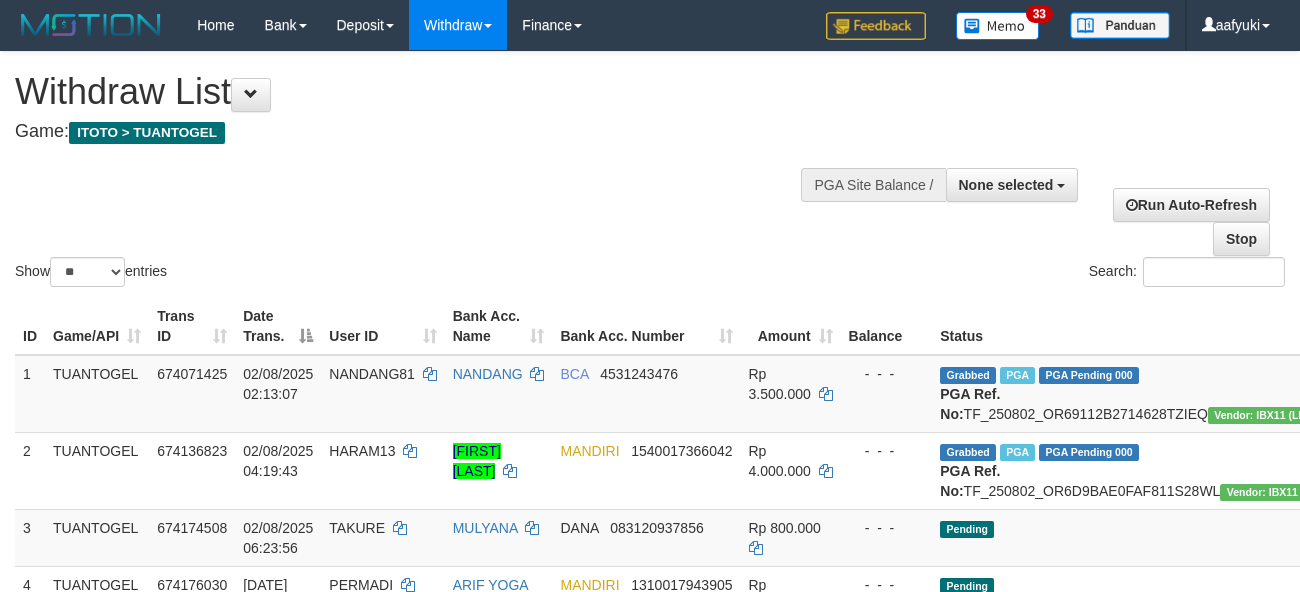 select 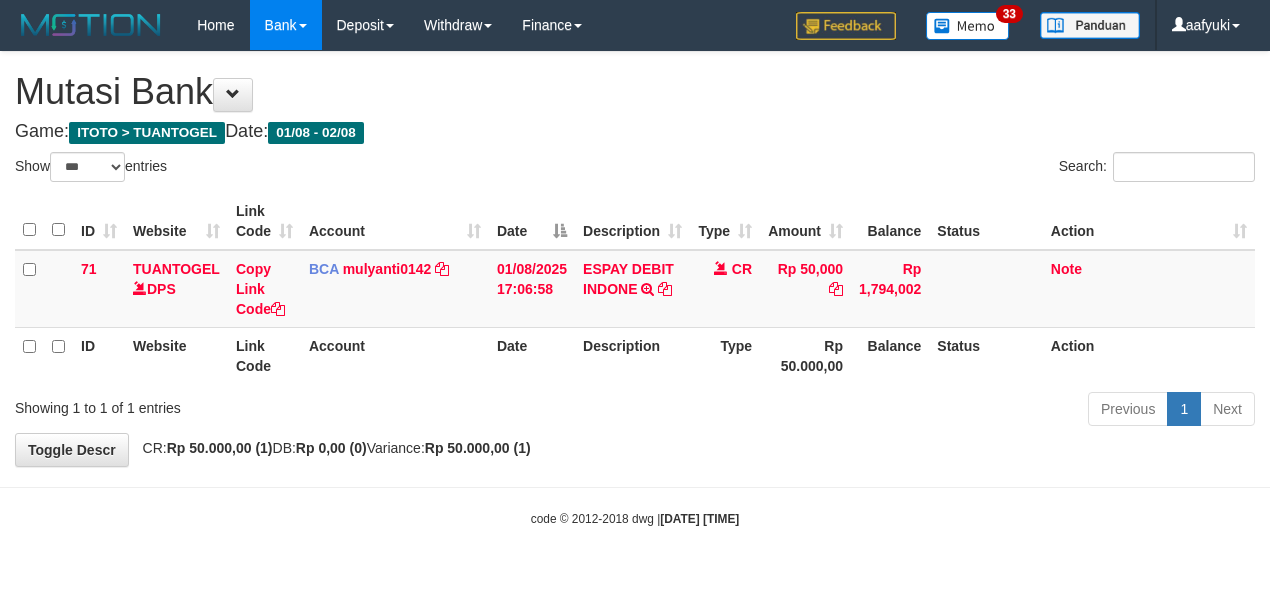 select on "***" 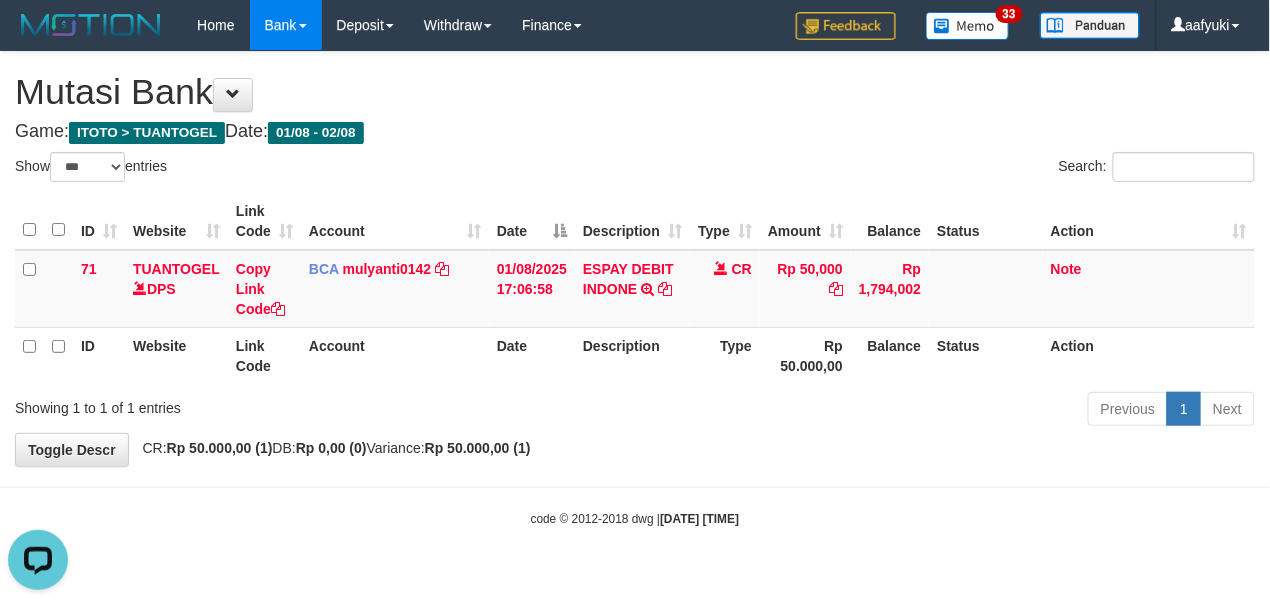 scroll, scrollTop: 0, scrollLeft: 0, axis: both 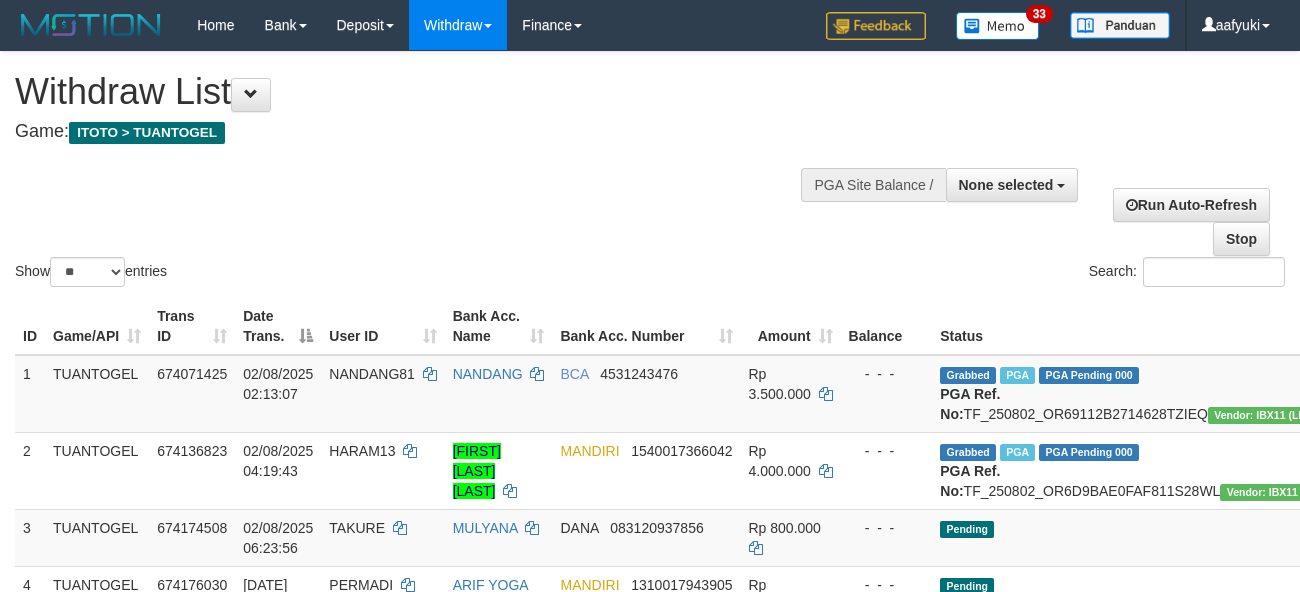 select 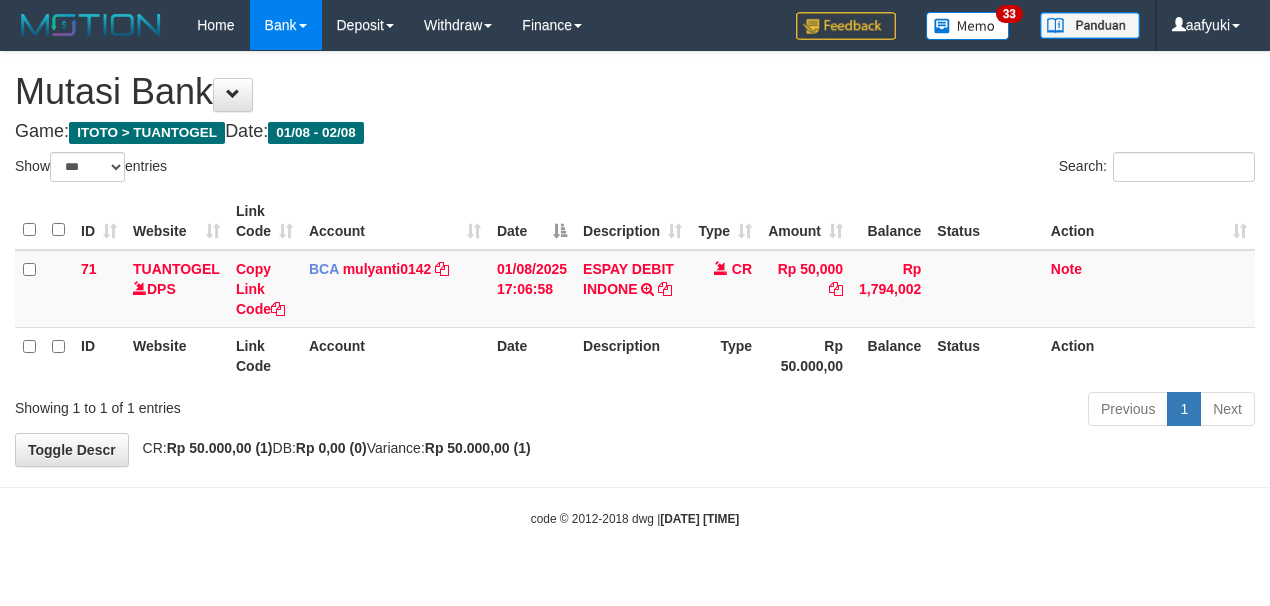 select on "***" 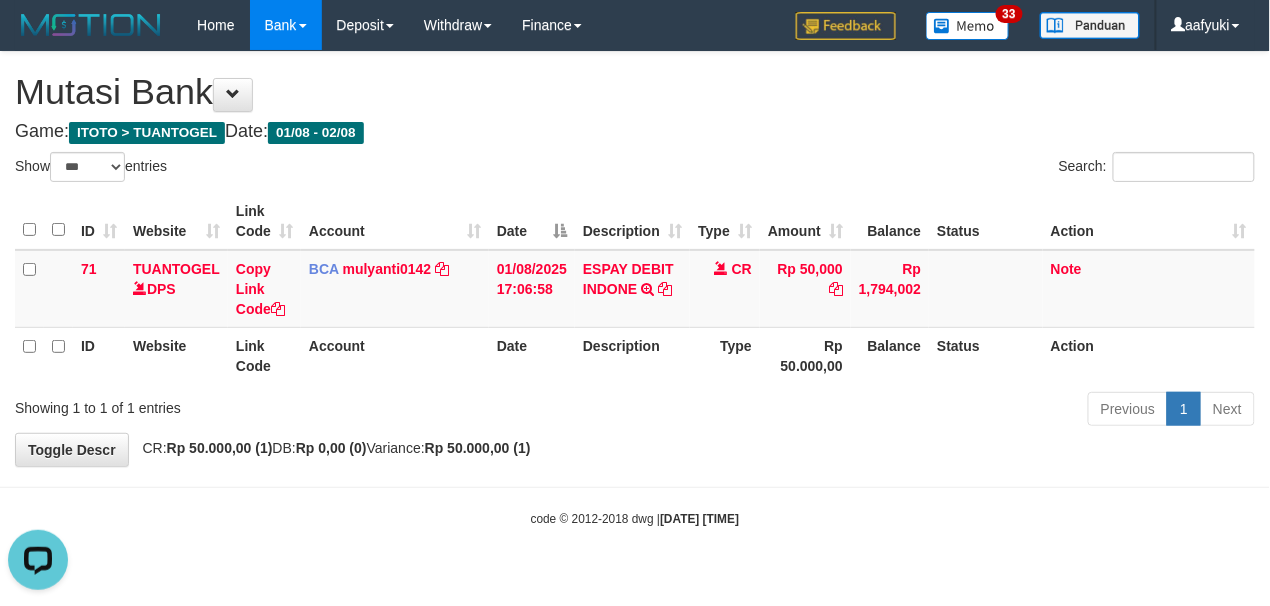 scroll, scrollTop: 0, scrollLeft: 0, axis: both 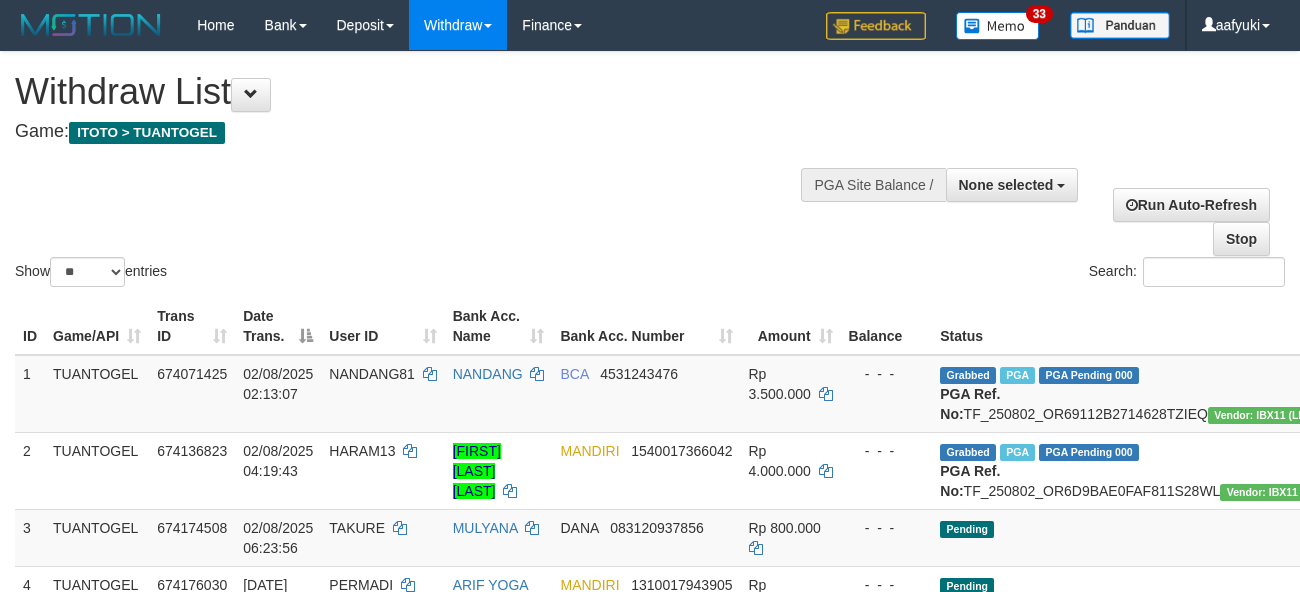 select 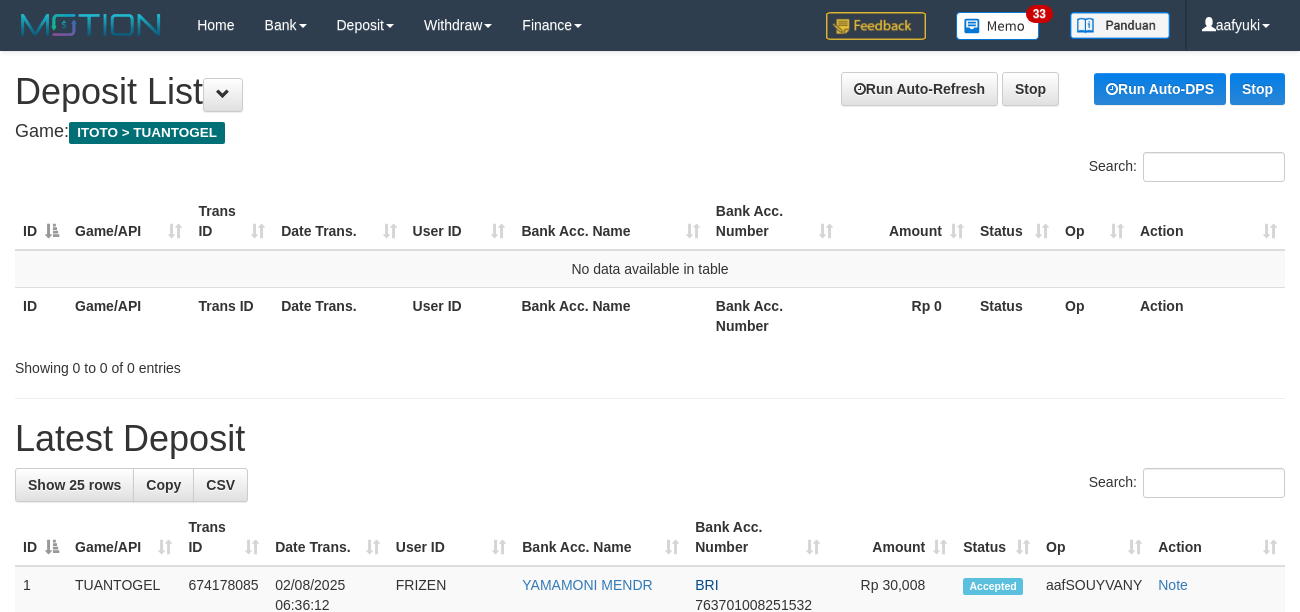 scroll, scrollTop: 0, scrollLeft: 0, axis: both 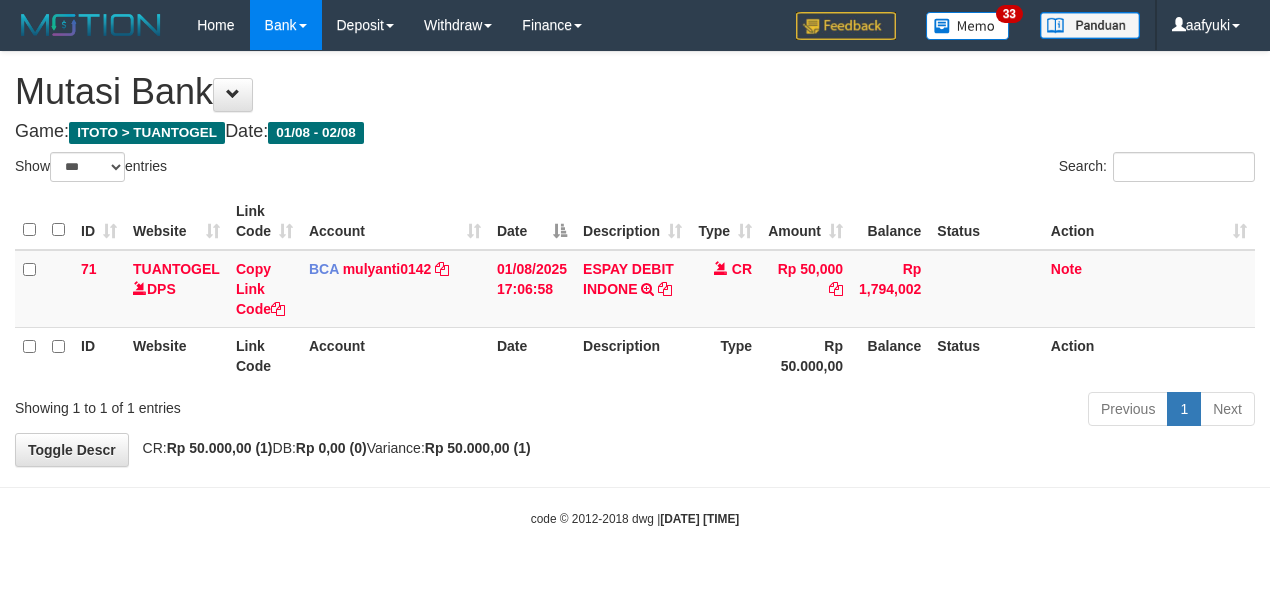 select on "***" 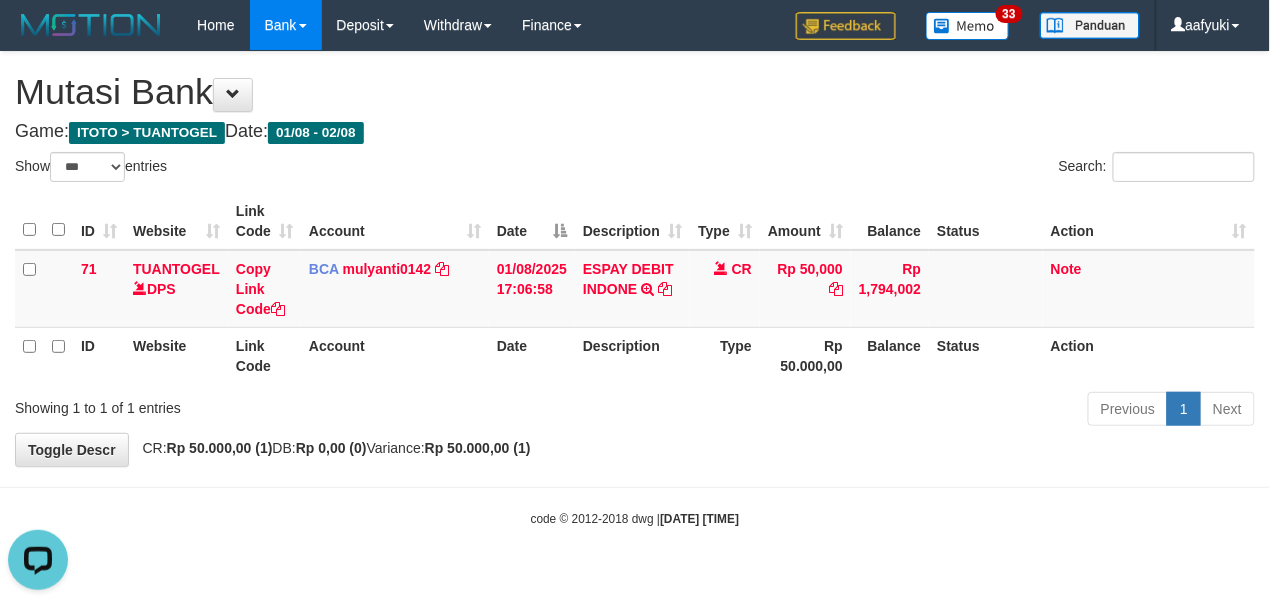 scroll, scrollTop: 0, scrollLeft: 0, axis: both 